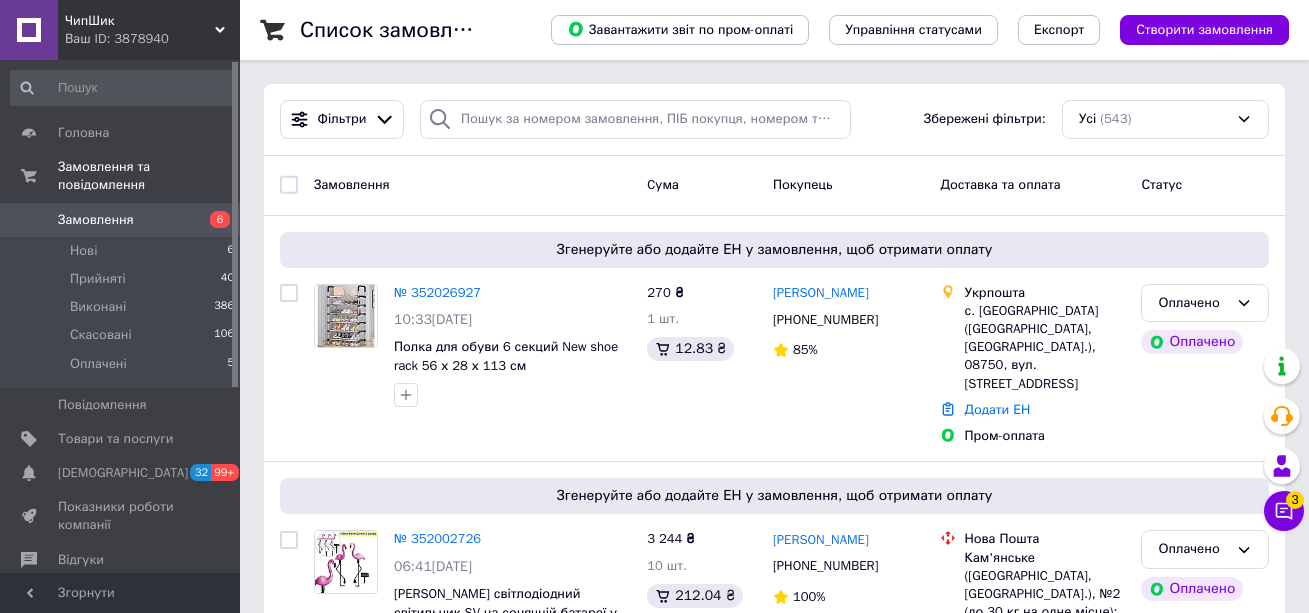scroll, scrollTop: 0, scrollLeft: 0, axis: both 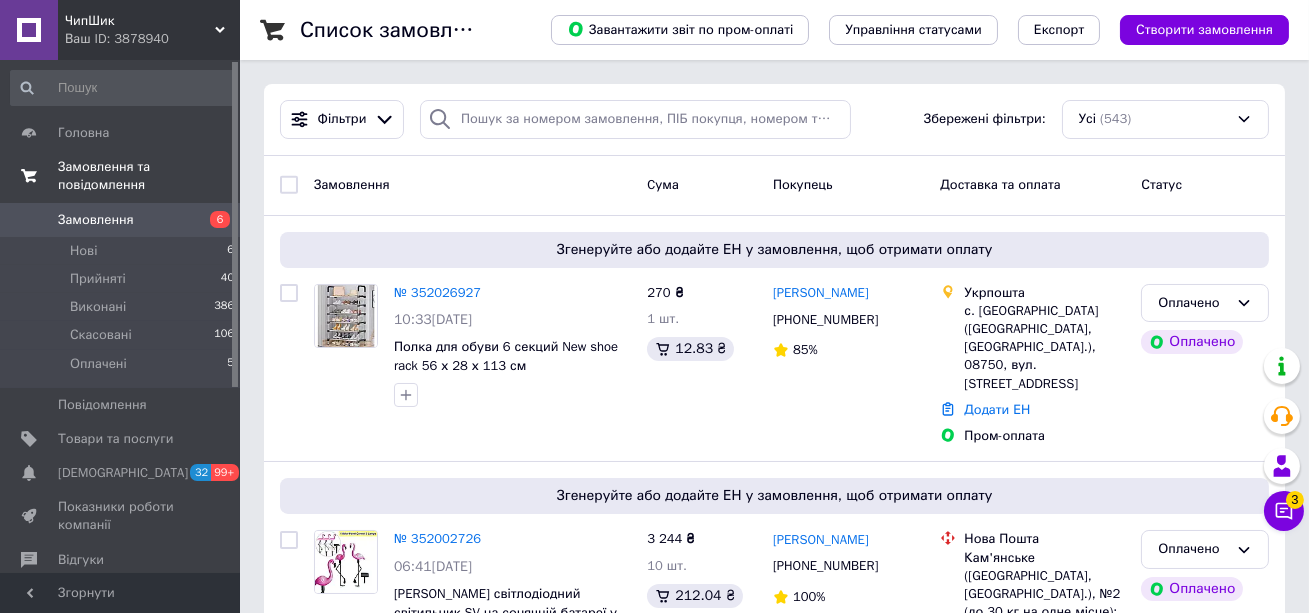 click on "Замовлення та повідомлення" at bounding box center (149, 176) 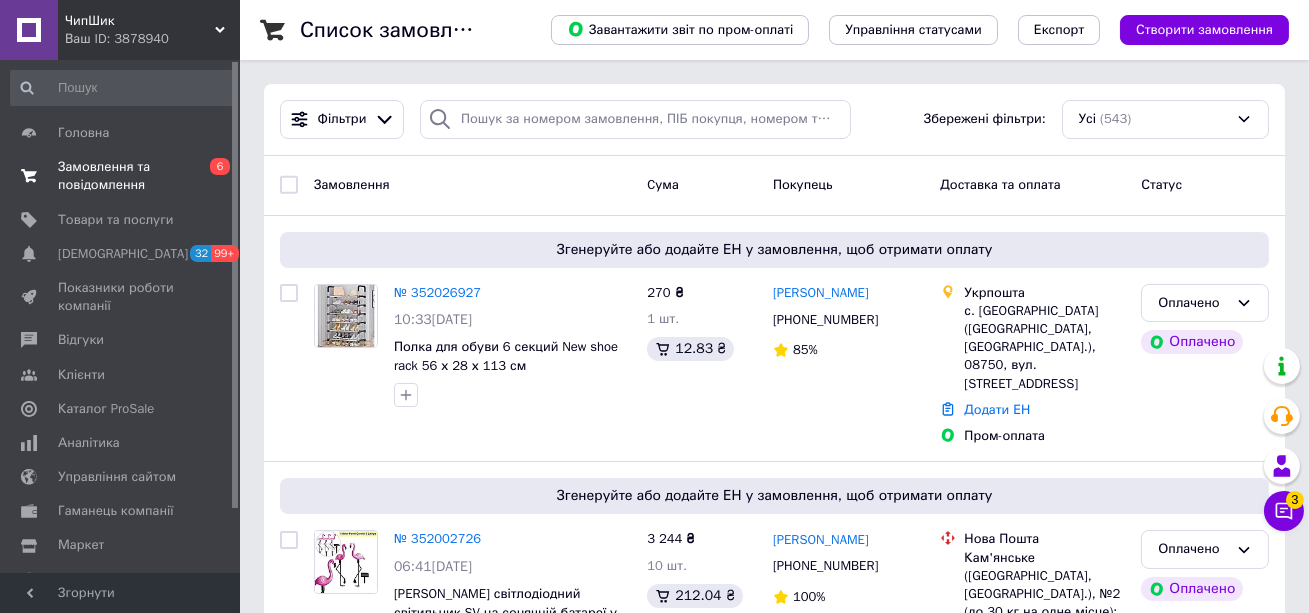 click on "Замовлення та повідомлення" at bounding box center [121, 176] 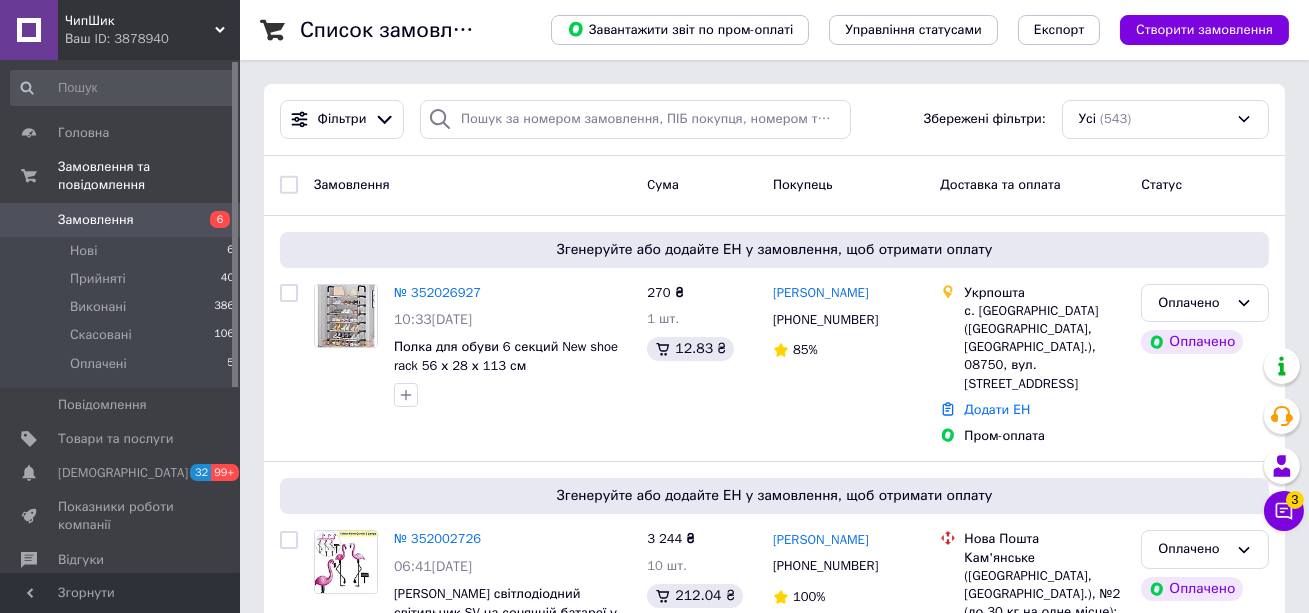 click on "Замовлення" at bounding box center [96, 220] 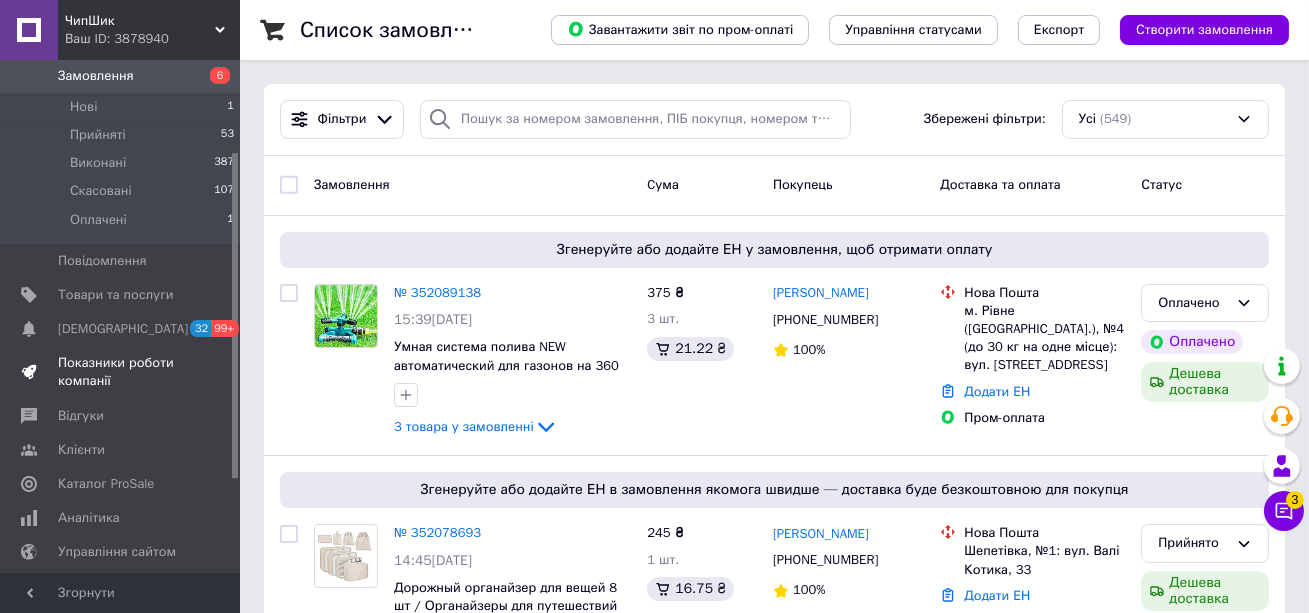 scroll, scrollTop: 145, scrollLeft: 0, axis: vertical 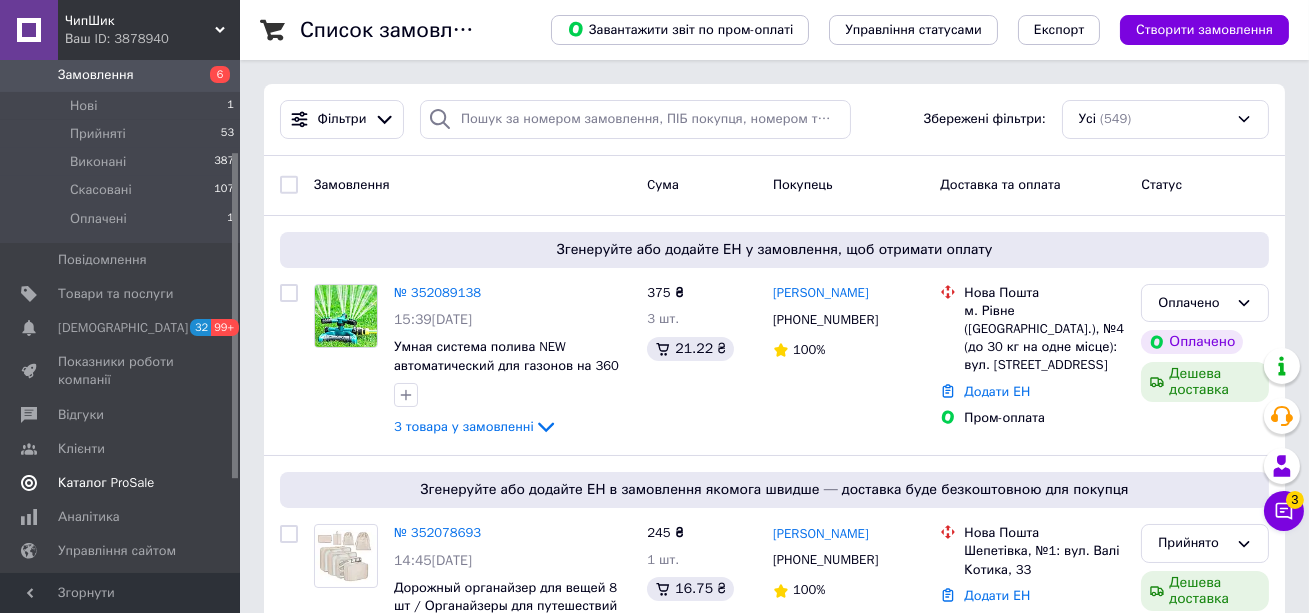 click on "Каталог ProSale" at bounding box center (106, 483) 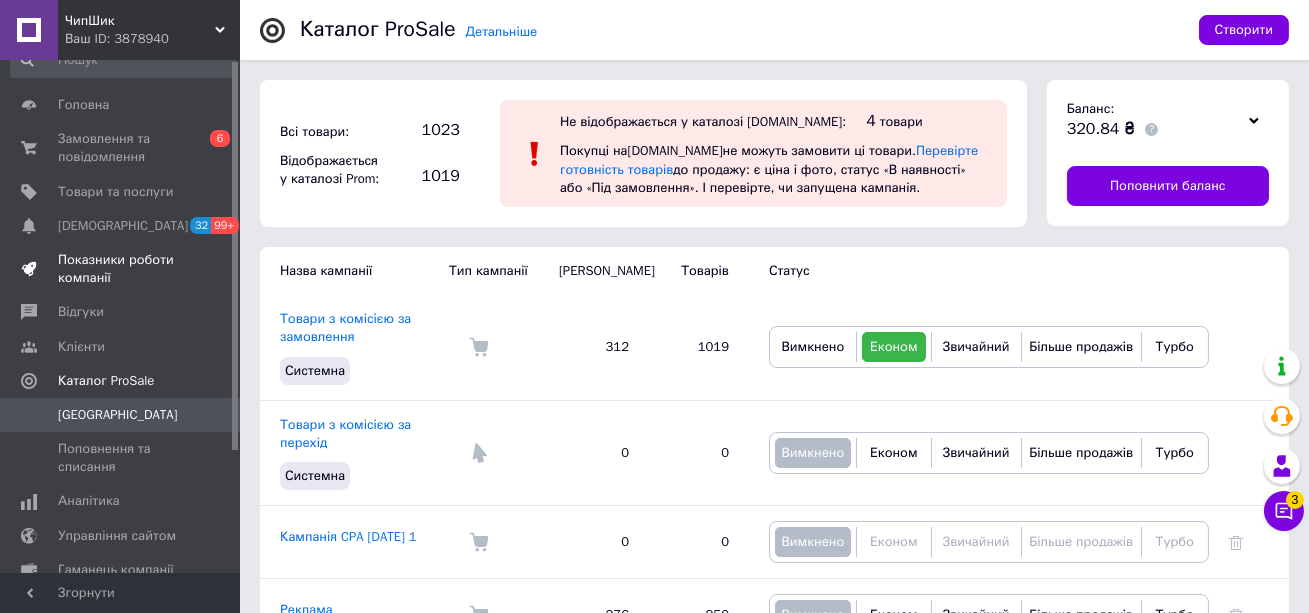 scroll, scrollTop: 0, scrollLeft: 0, axis: both 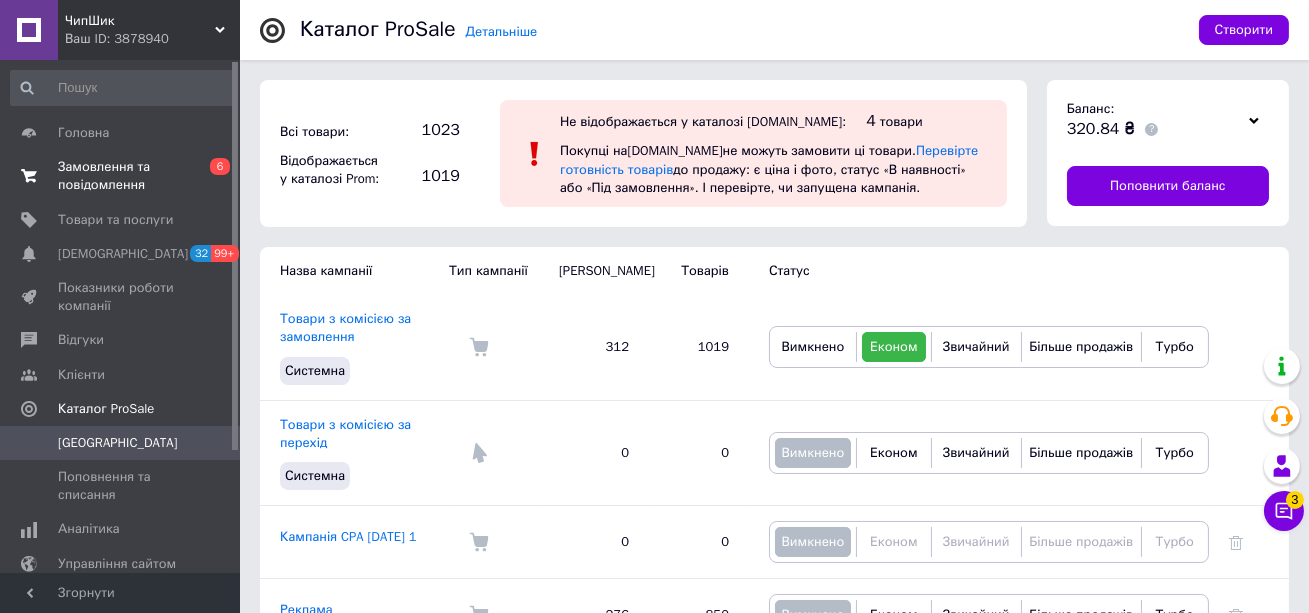 click on "Замовлення та повідомлення" at bounding box center (121, 176) 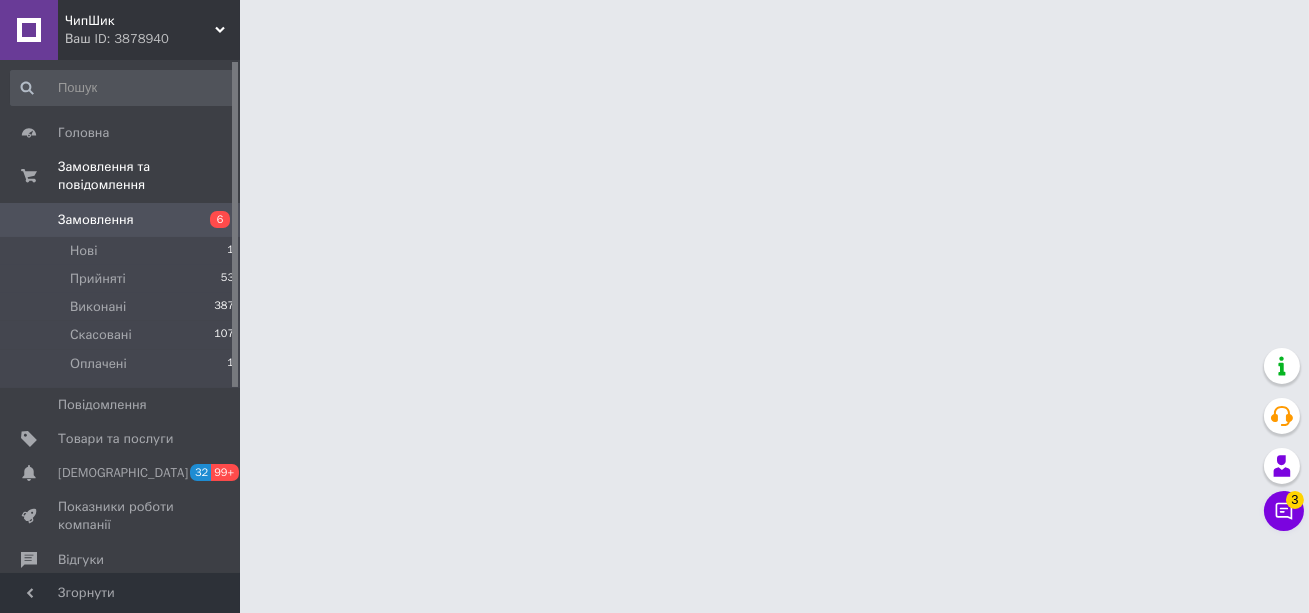 click on "Замовлення" at bounding box center (121, 220) 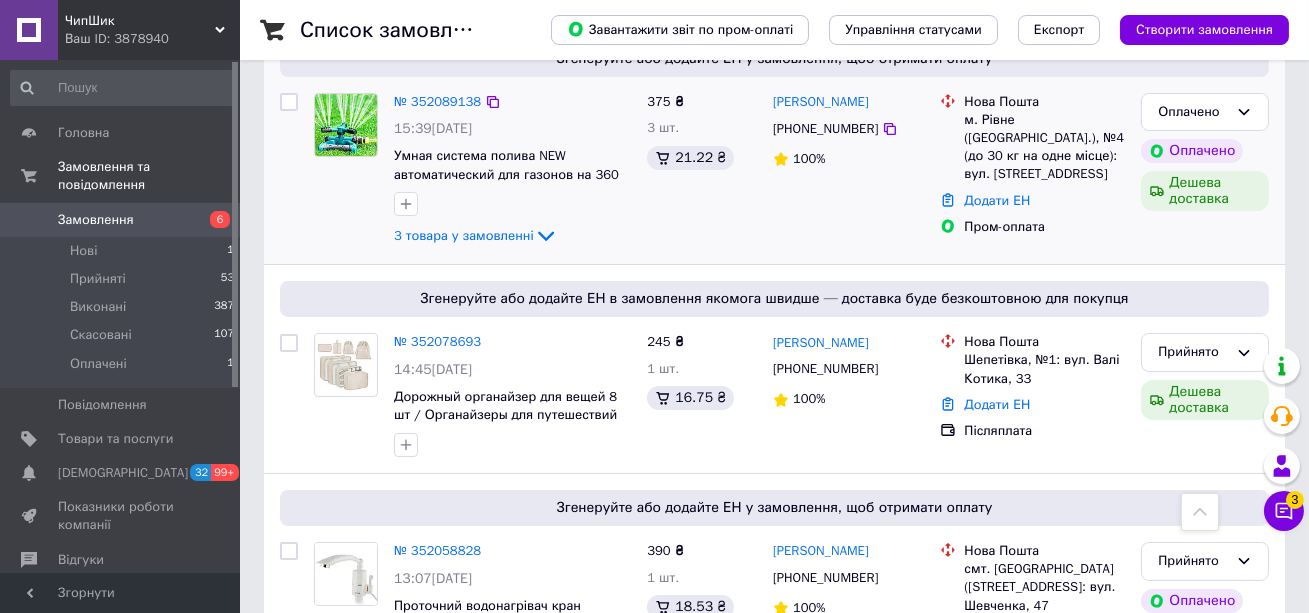 scroll, scrollTop: 0, scrollLeft: 0, axis: both 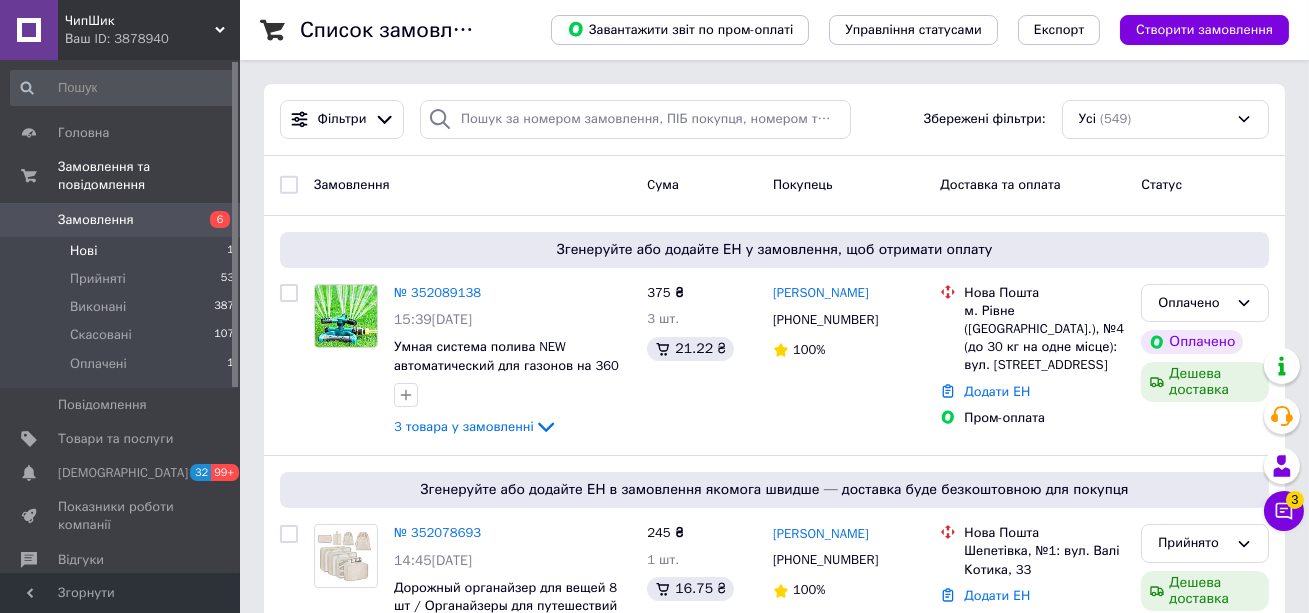 click on "Нові 1" at bounding box center [123, 251] 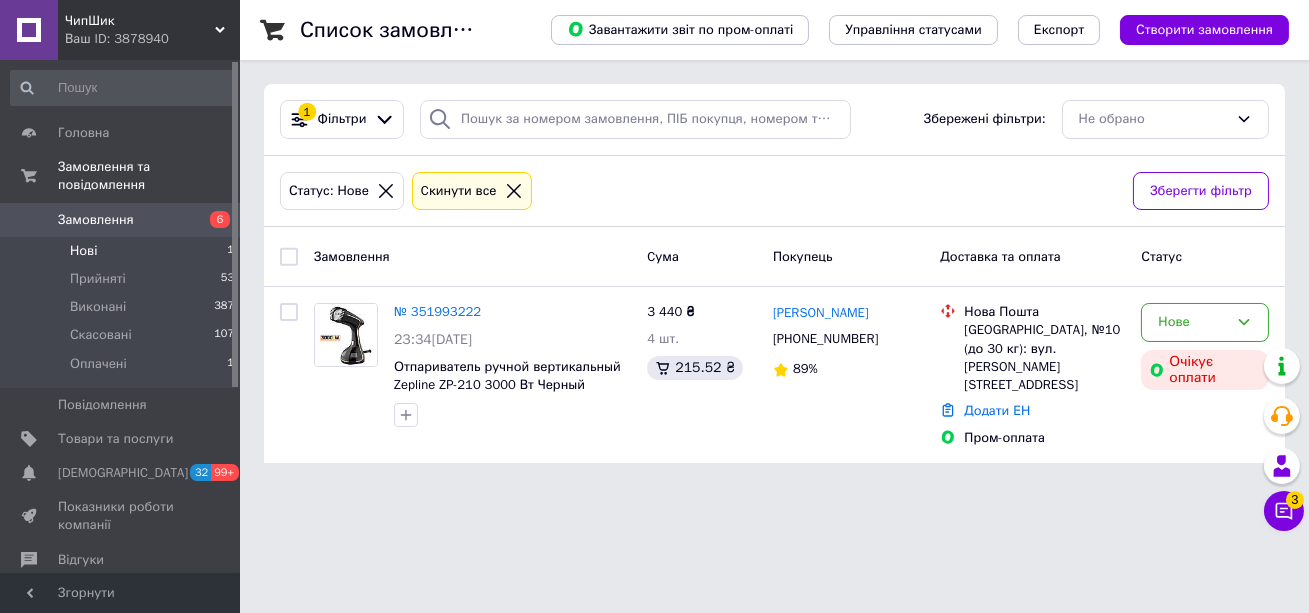 click on "Нові 1" at bounding box center [123, 251] 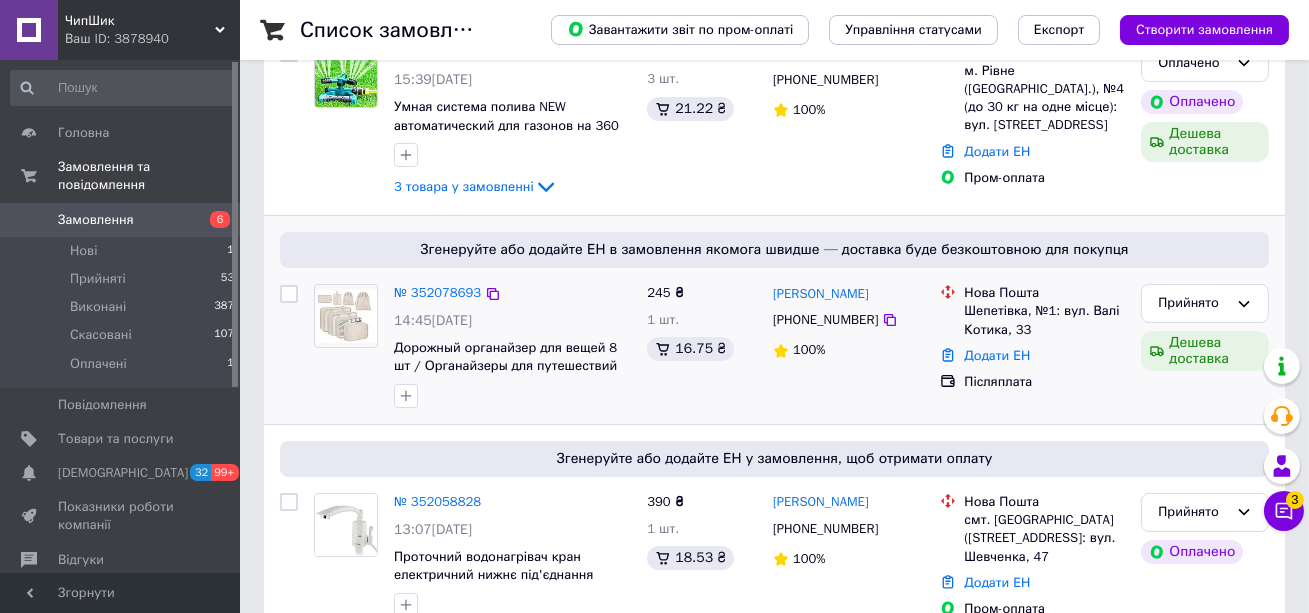 scroll, scrollTop: 238, scrollLeft: 0, axis: vertical 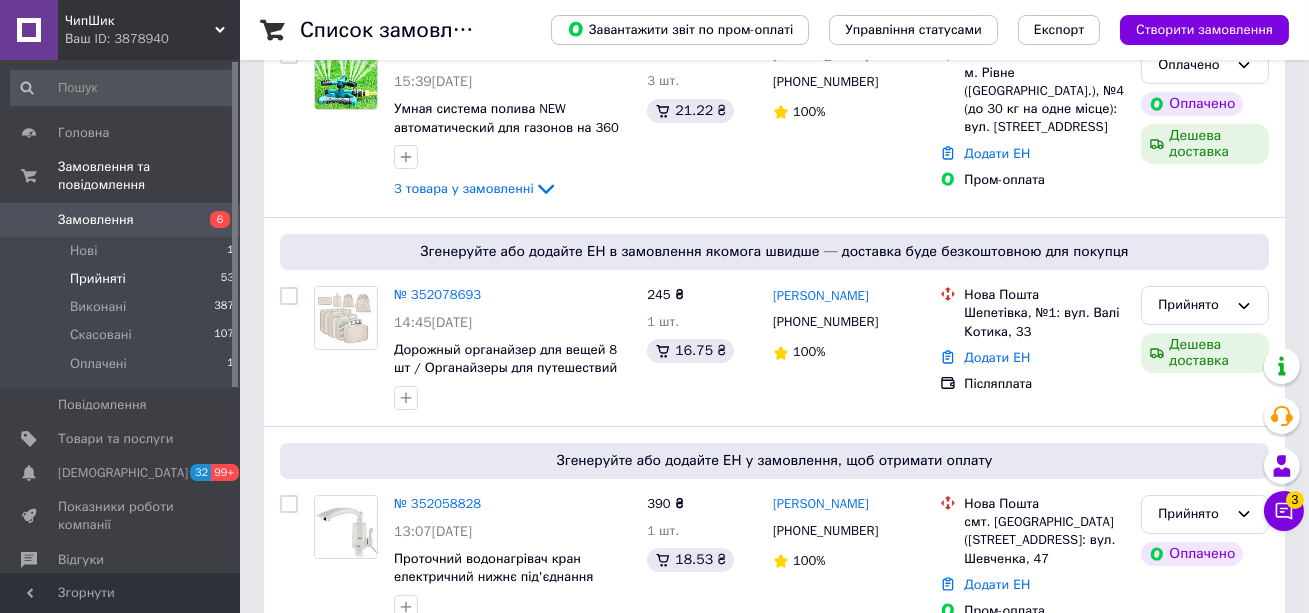 click on "Прийняті 53" at bounding box center [123, 279] 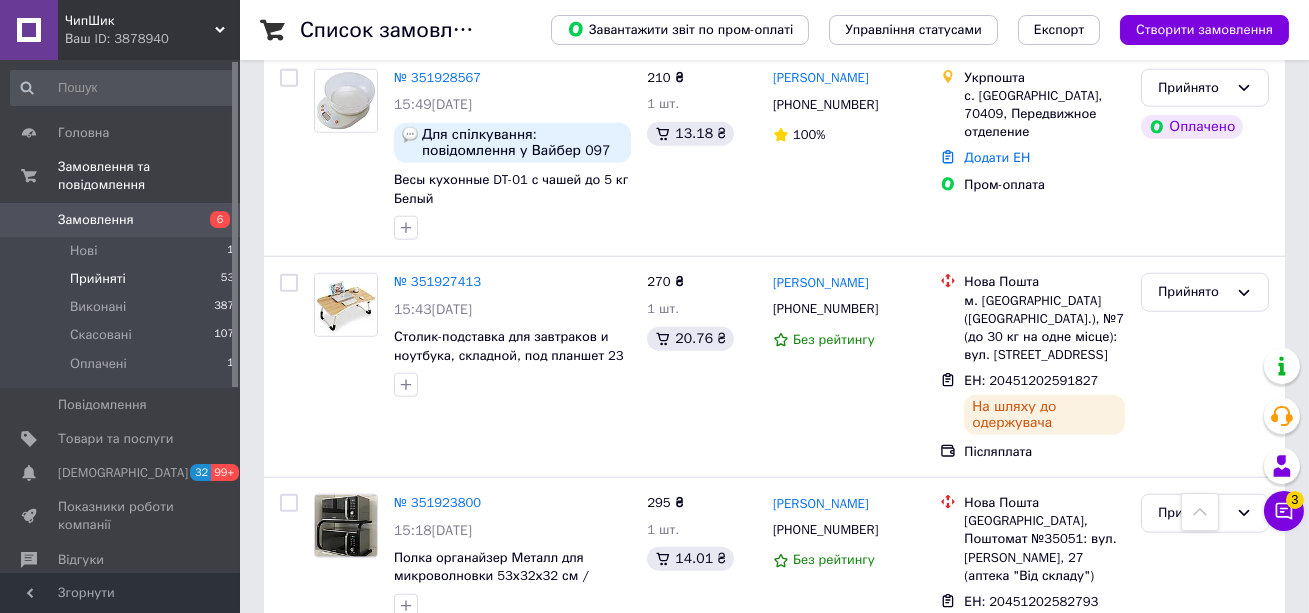 scroll, scrollTop: 4144, scrollLeft: 0, axis: vertical 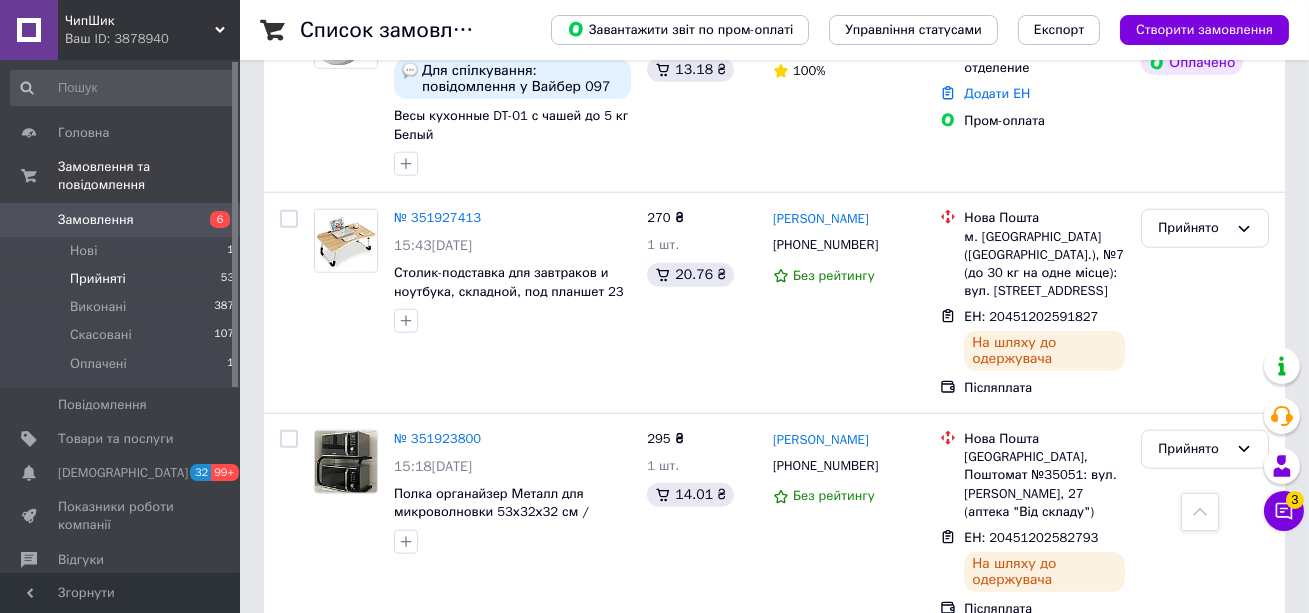 click on "3" at bounding box center [371, 679] 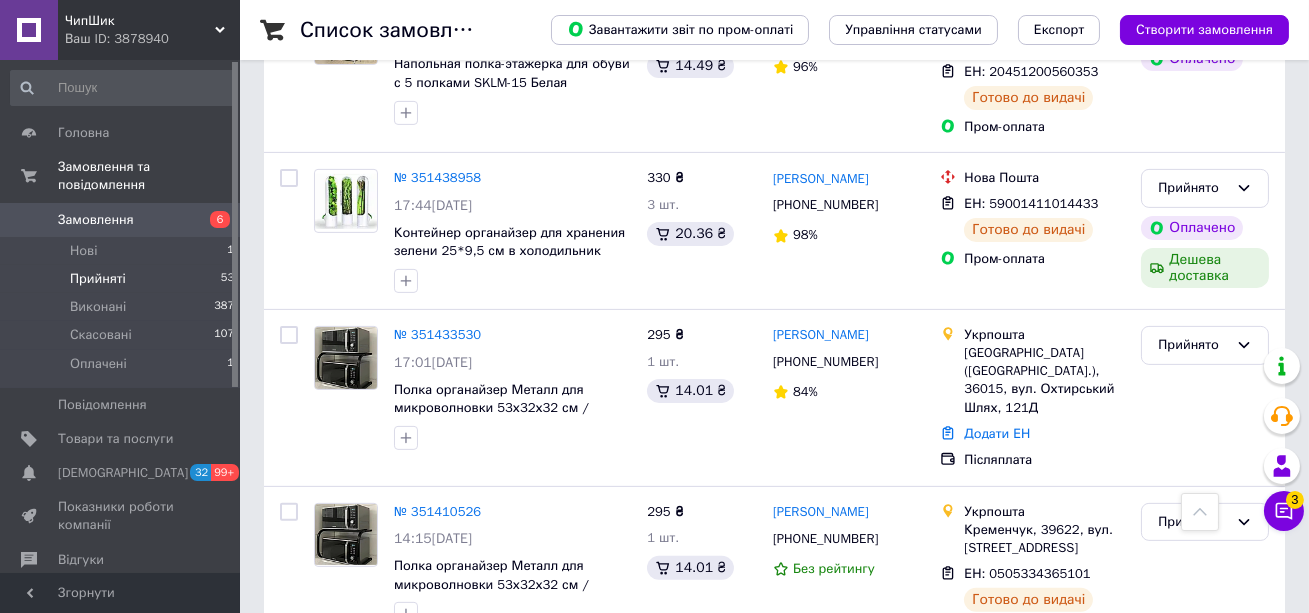 scroll, scrollTop: 1355, scrollLeft: 0, axis: vertical 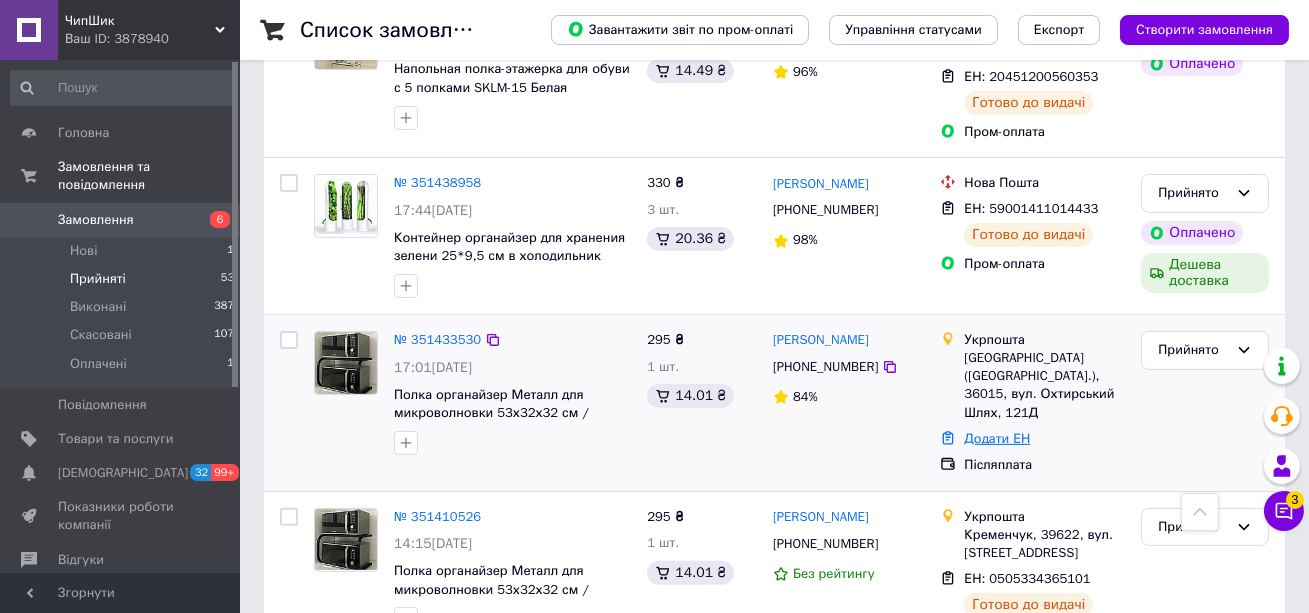 click on "Додати ЕН" at bounding box center [997, 438] 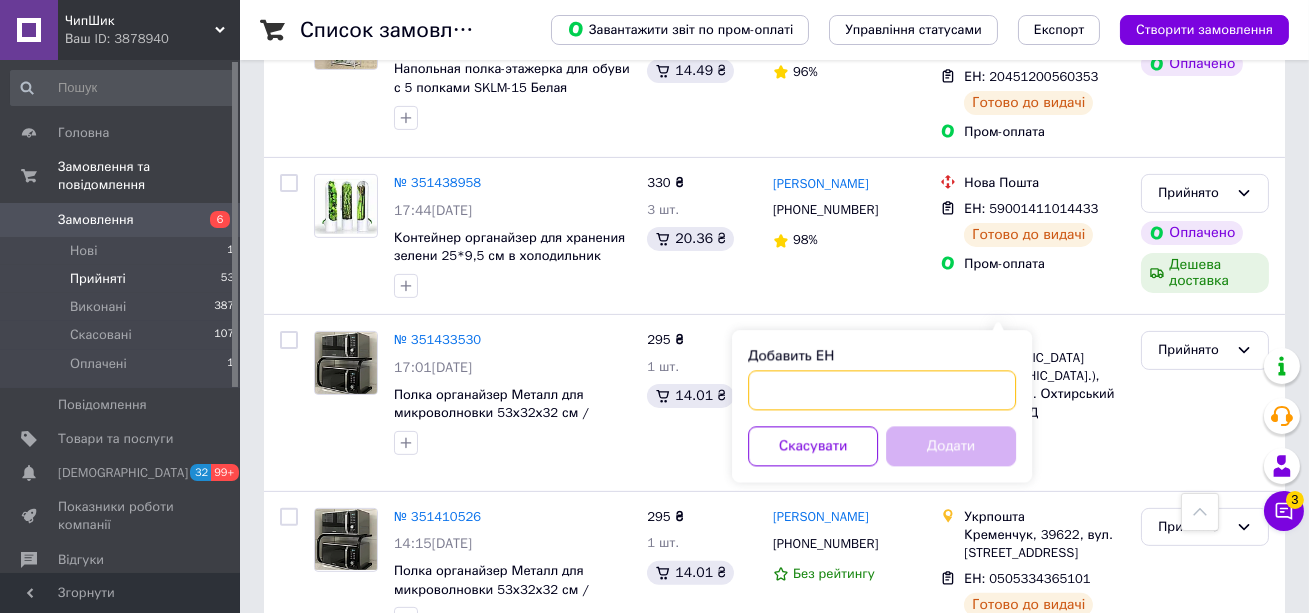 click on "Добавить ЕН" at bounding box center [882, 390] 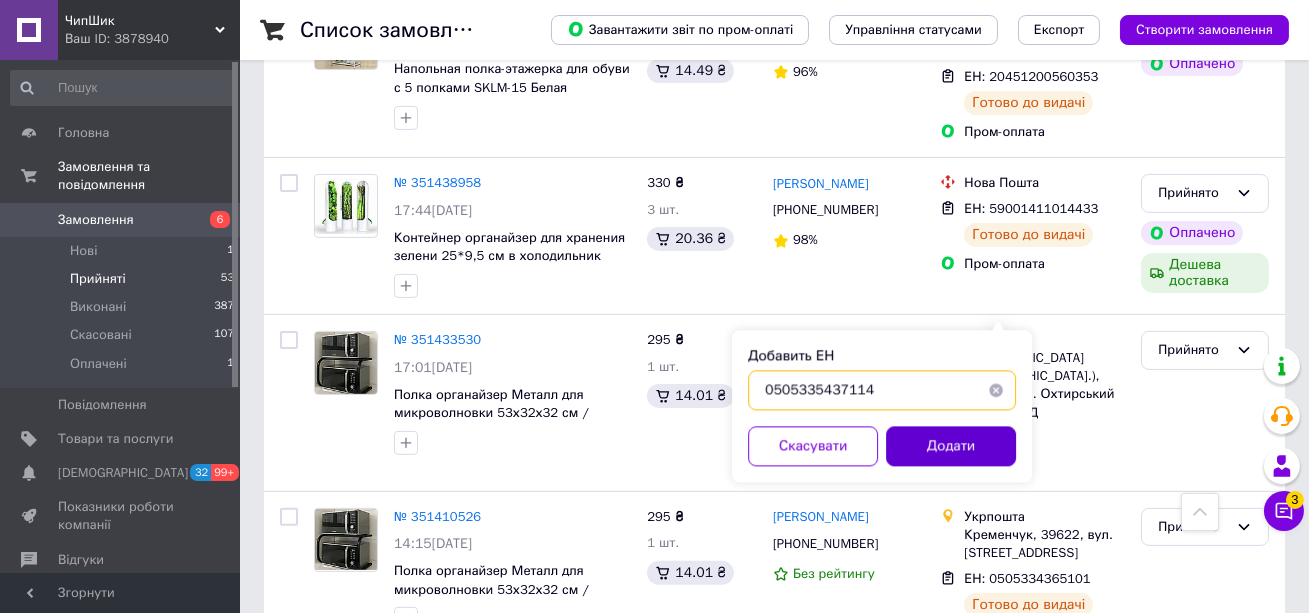 type on "0505335437114" 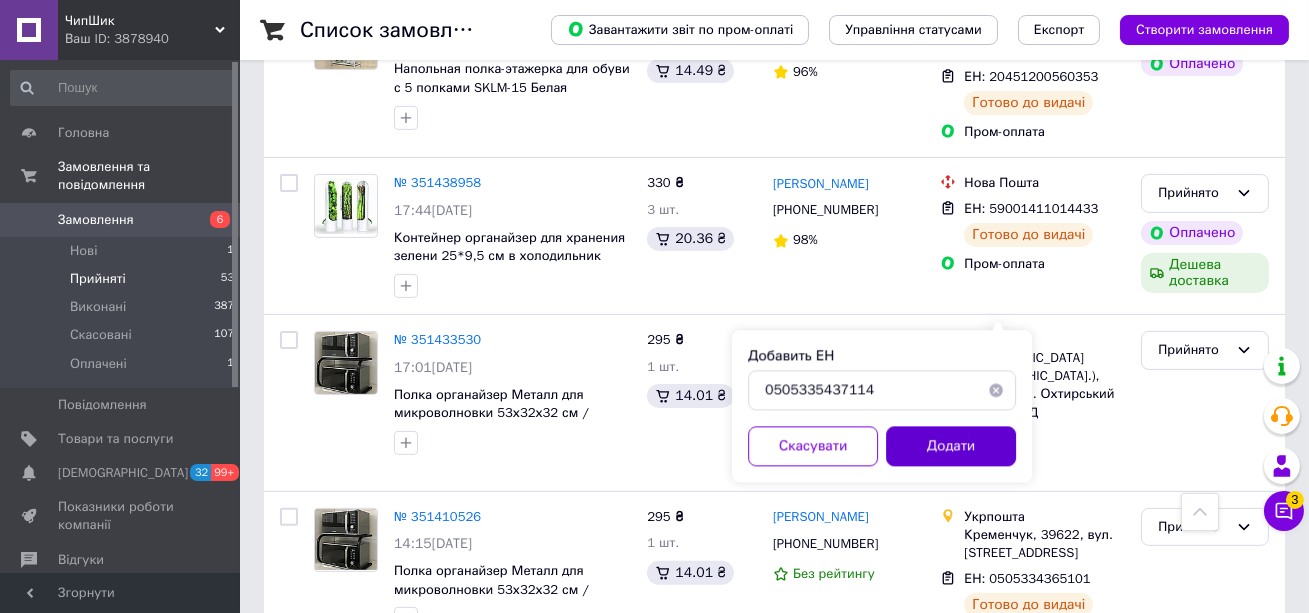 click on "Додати" at bounding box center [951, 446] 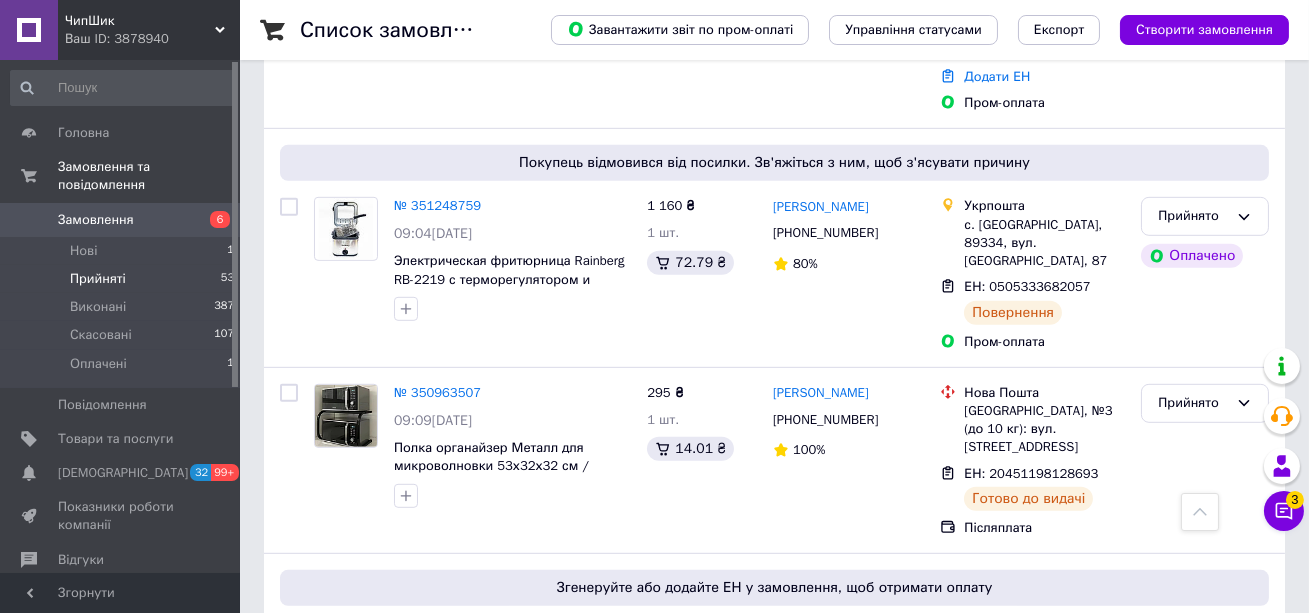 scroll, scrollTop: 2318, scrollLeft: 0, axis: vertical 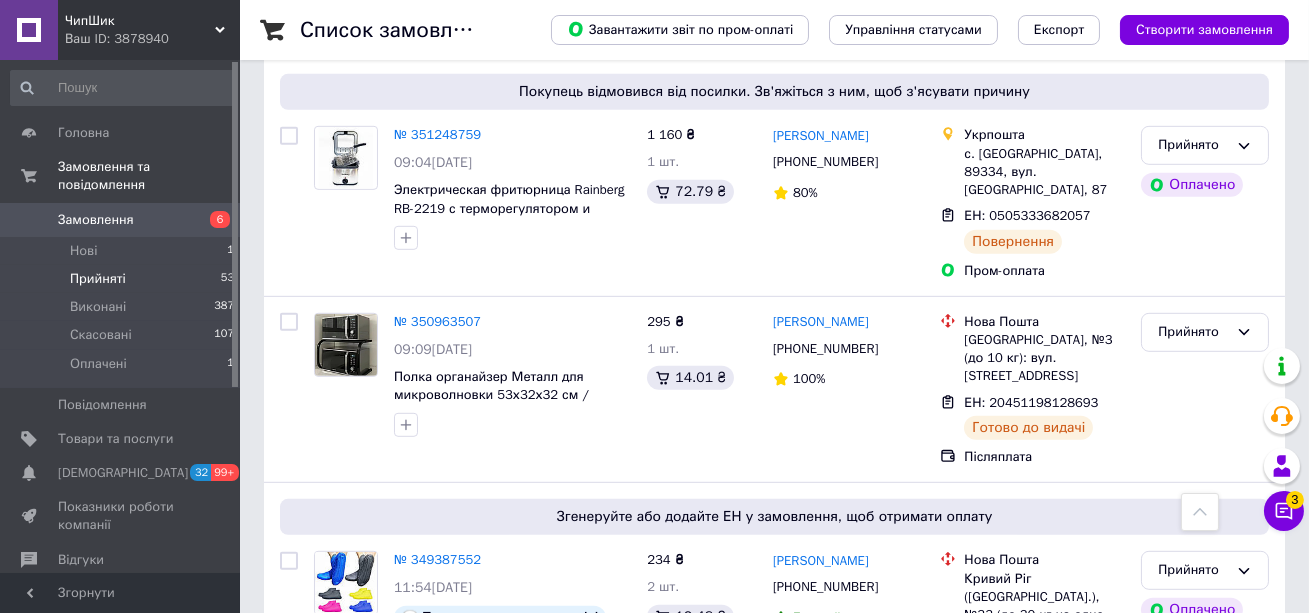 click on "2" at bounding box center [449, 774] 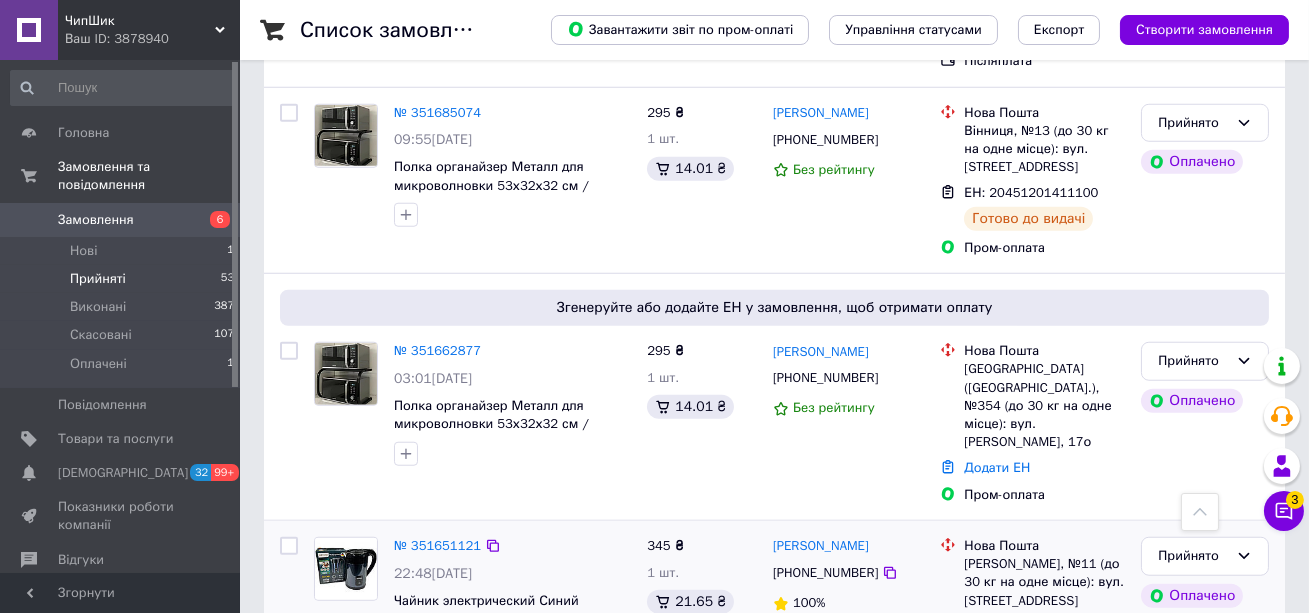 scroll, scrollTop: 3411, scrollLeft: 0, axis: vertical 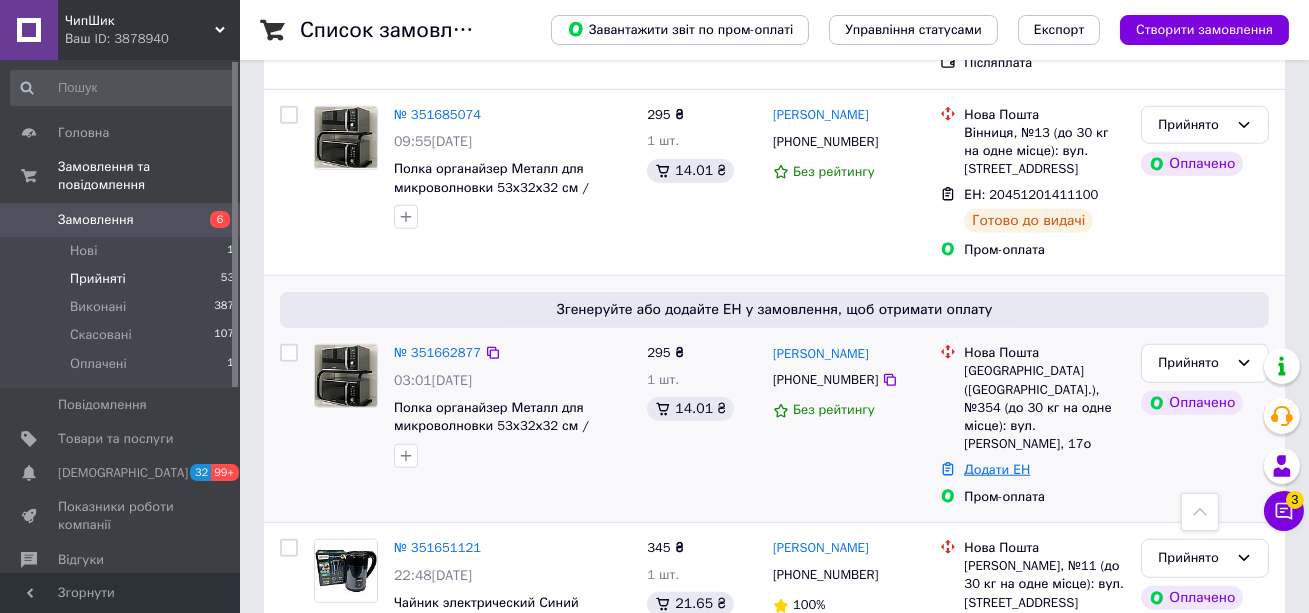 click on "Додати ЕН" at bounding box center [997, 469] 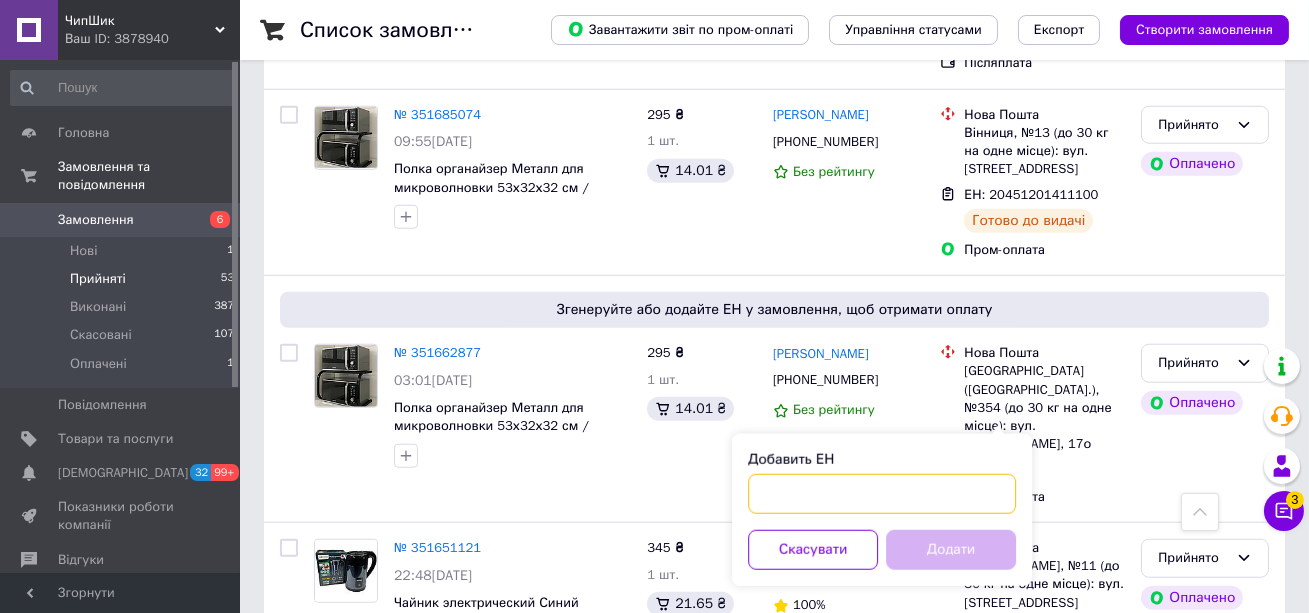 click on "Добавить ЕН" at bounding box center (882, 494) 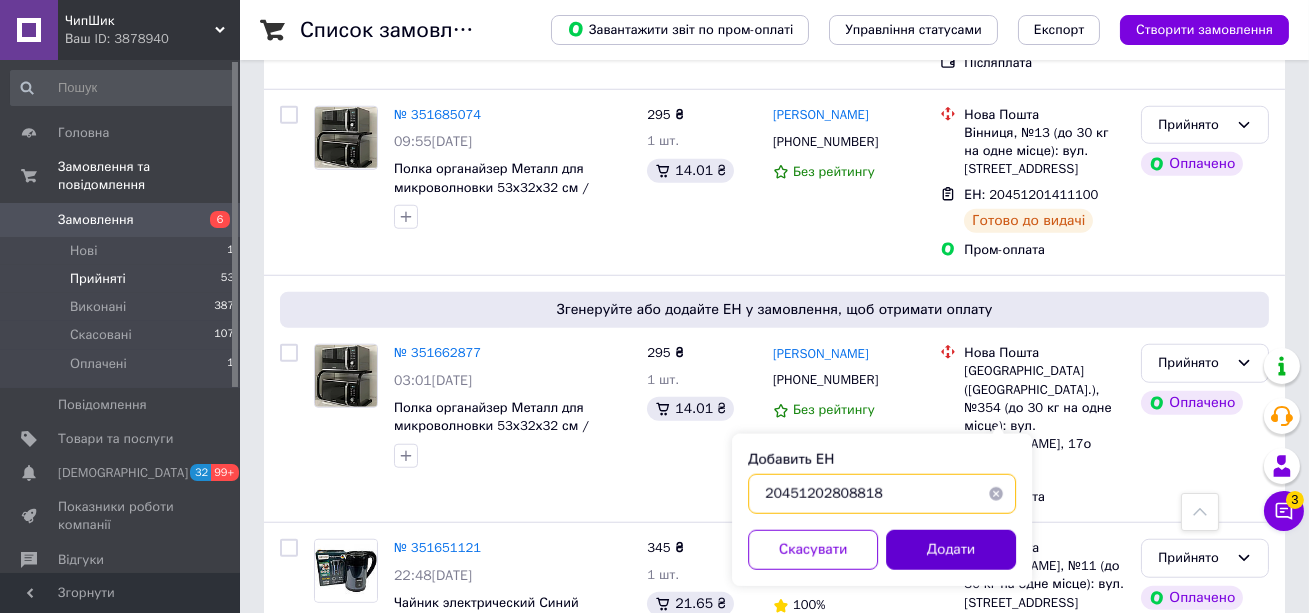 type on "20451202808818" 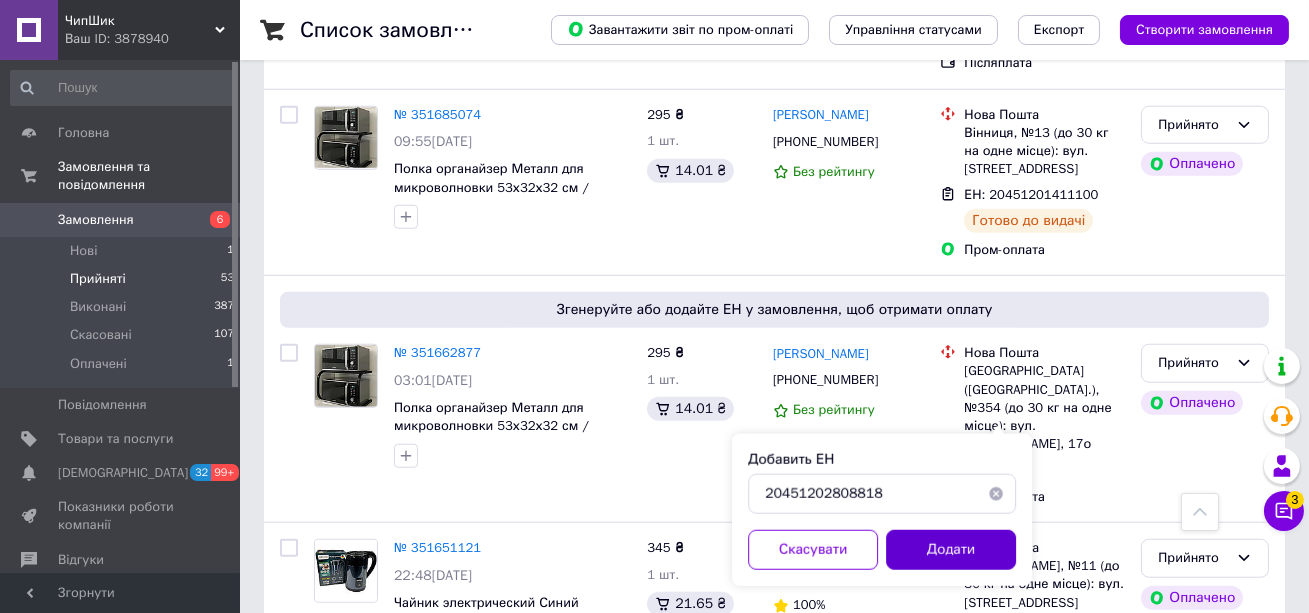 click on "Додати" at bounding box center (951, 550) 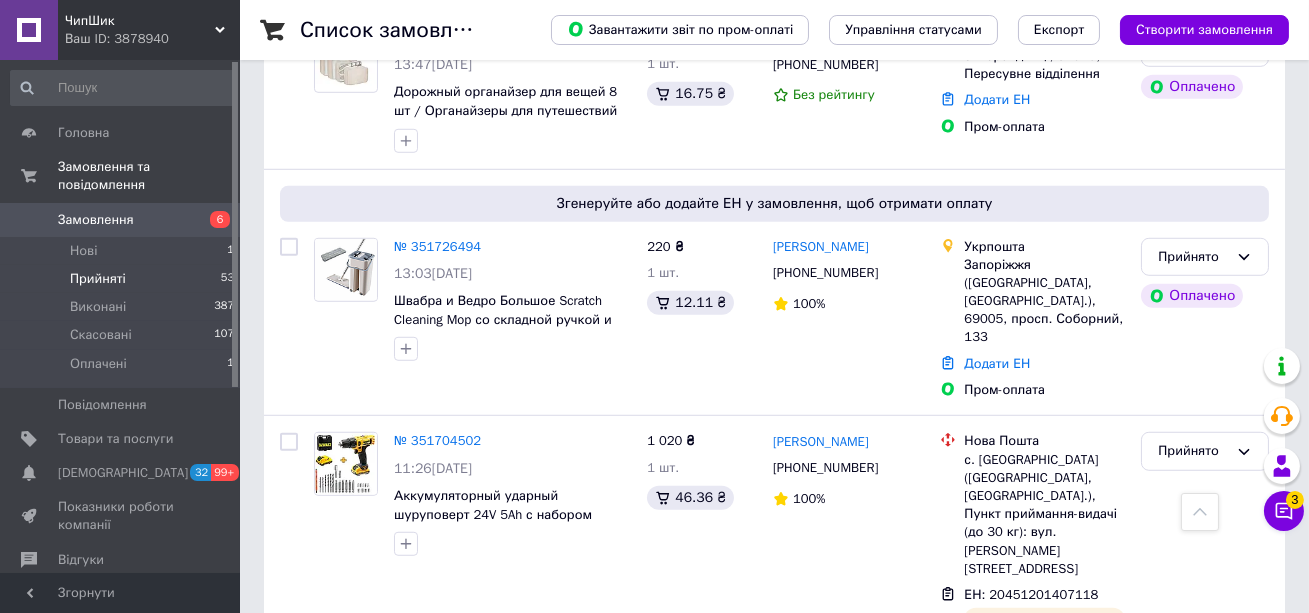 scroll, scrollTop: 2808, scrollLeft: 0, axis: vertical 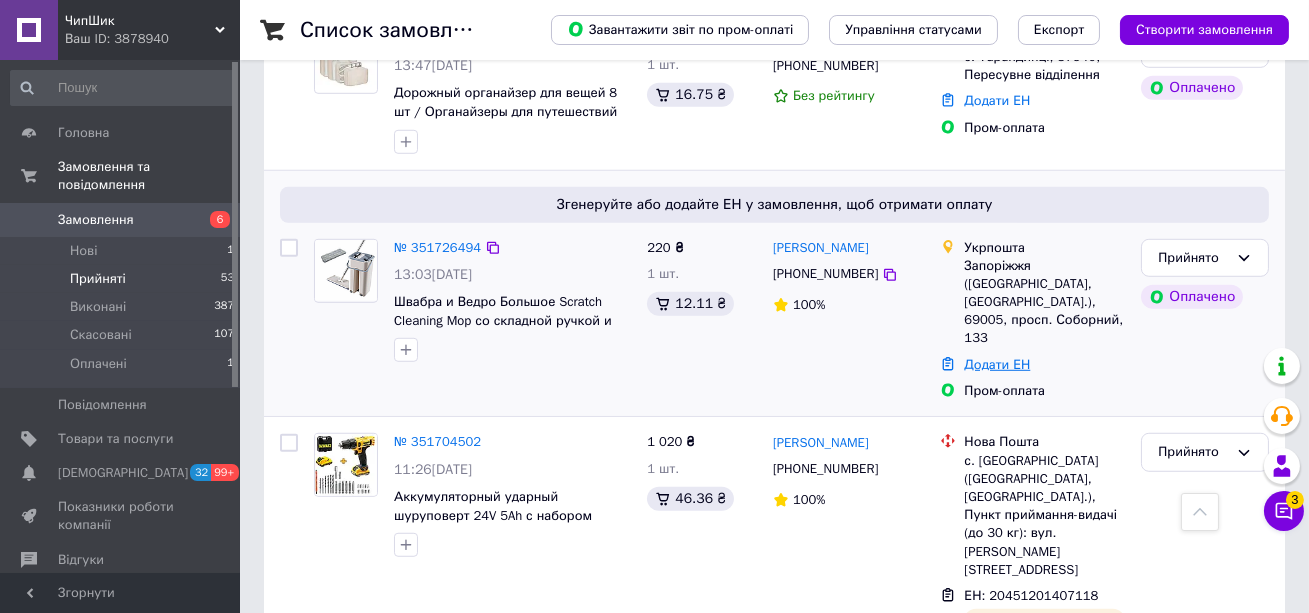 click on "Додати ЕН" at bounding box center [997, 364] 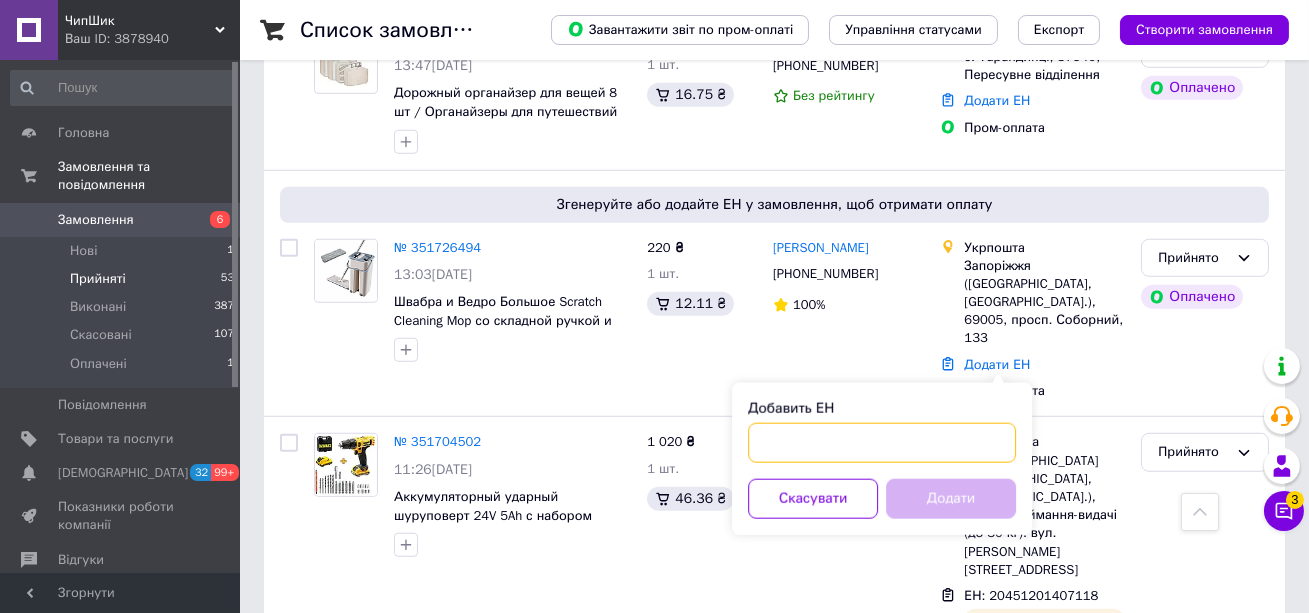 click on "Добавить ЕН" at bounding box center (882, 443) 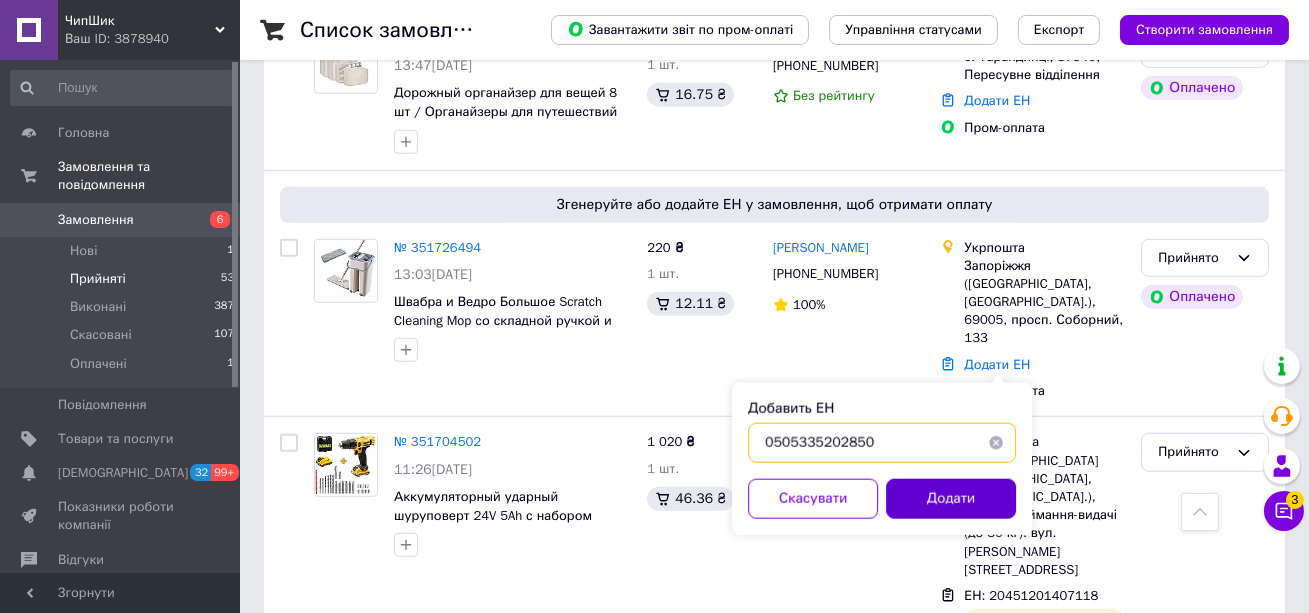 type on "0505335202850" 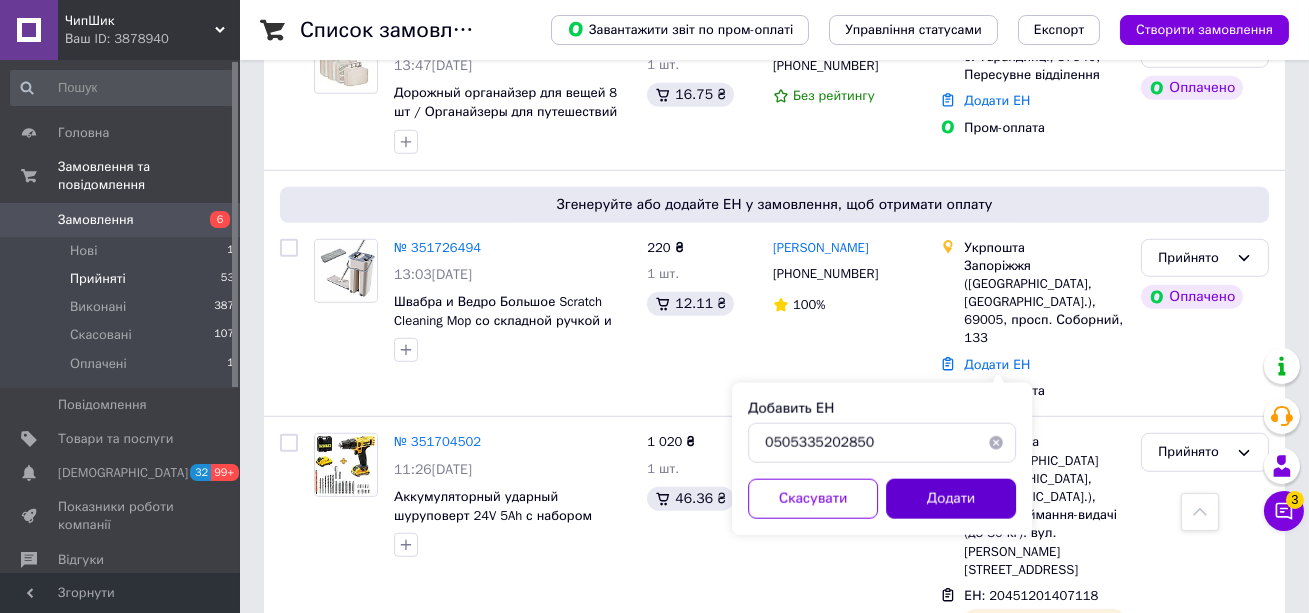 click on "Додати" at bounding box center [951, 499] 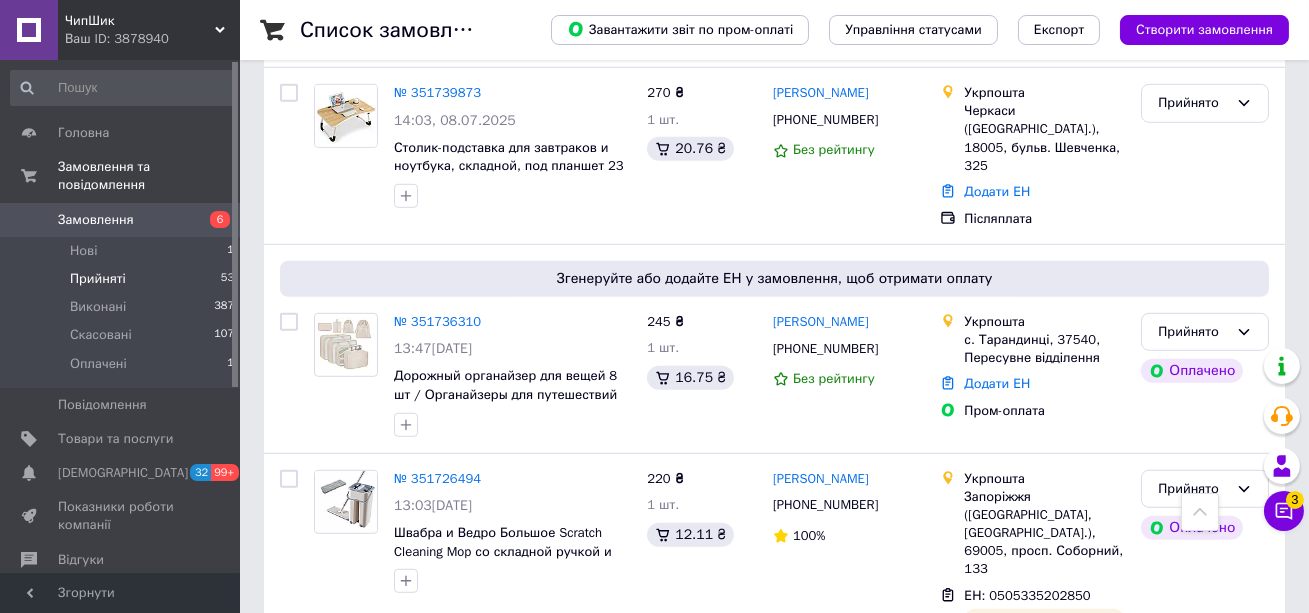scroll, scrollTop: 2517, scrollLeft: 0, axis: vertical 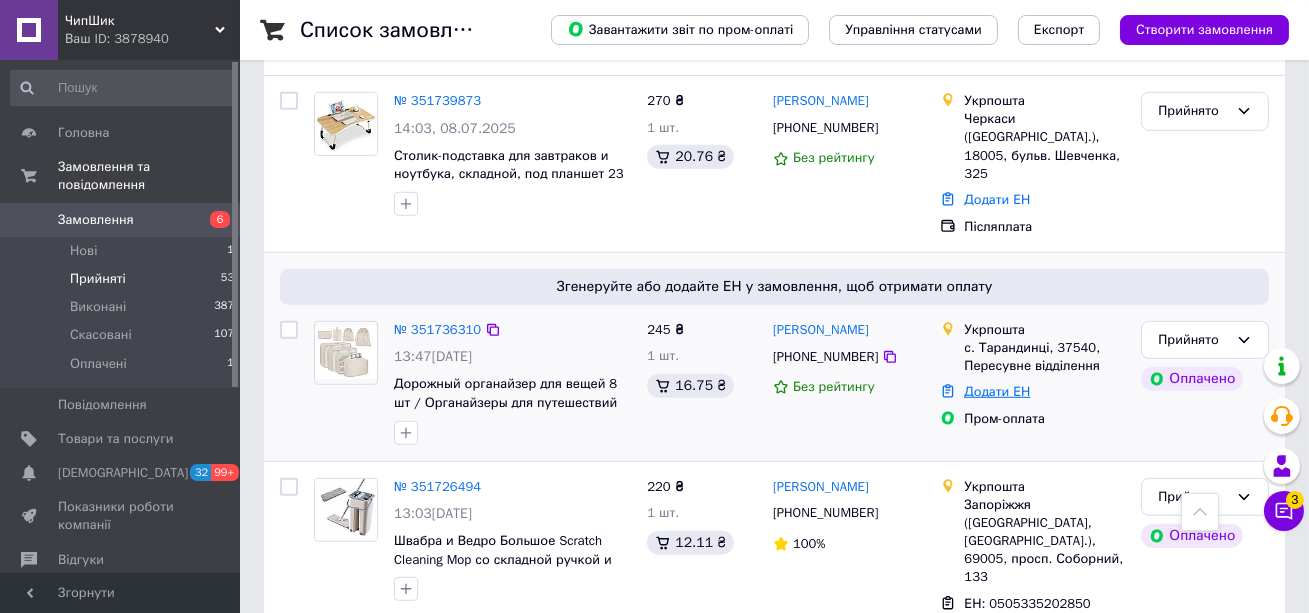 click on "Додати ЕН" at bounding box center (997, 391) 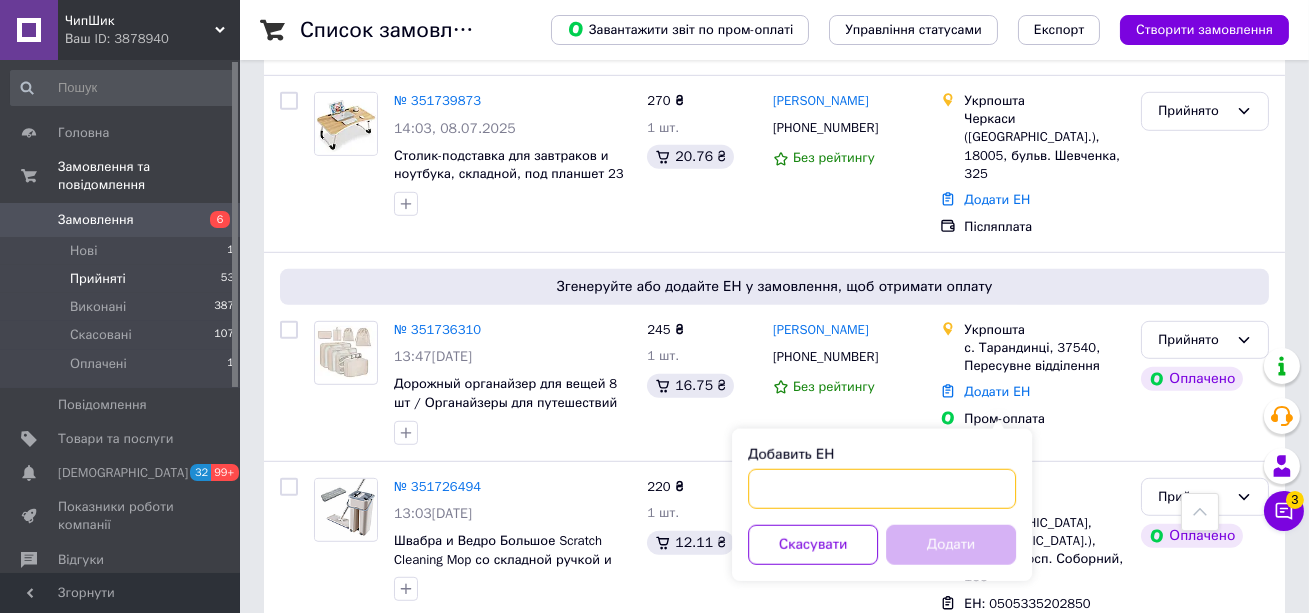 click on "Добавить ЕН" at bounding box center (882, 489) 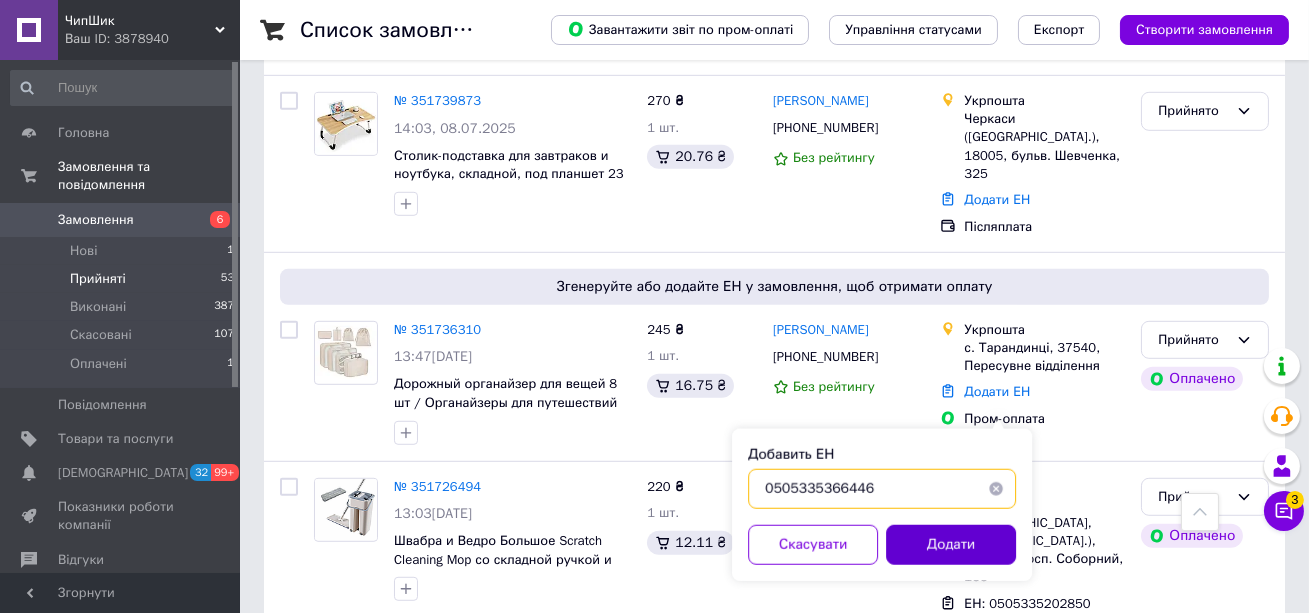 type on "0505335366446" 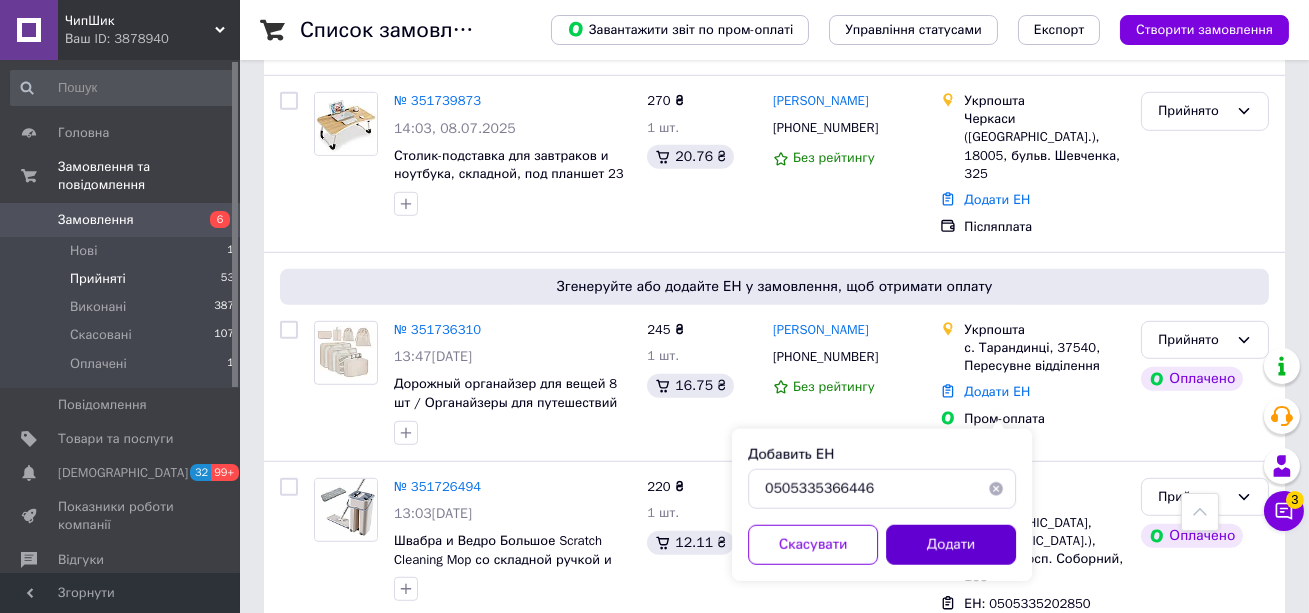 click on "Додати" at bounding box center [951, 545] 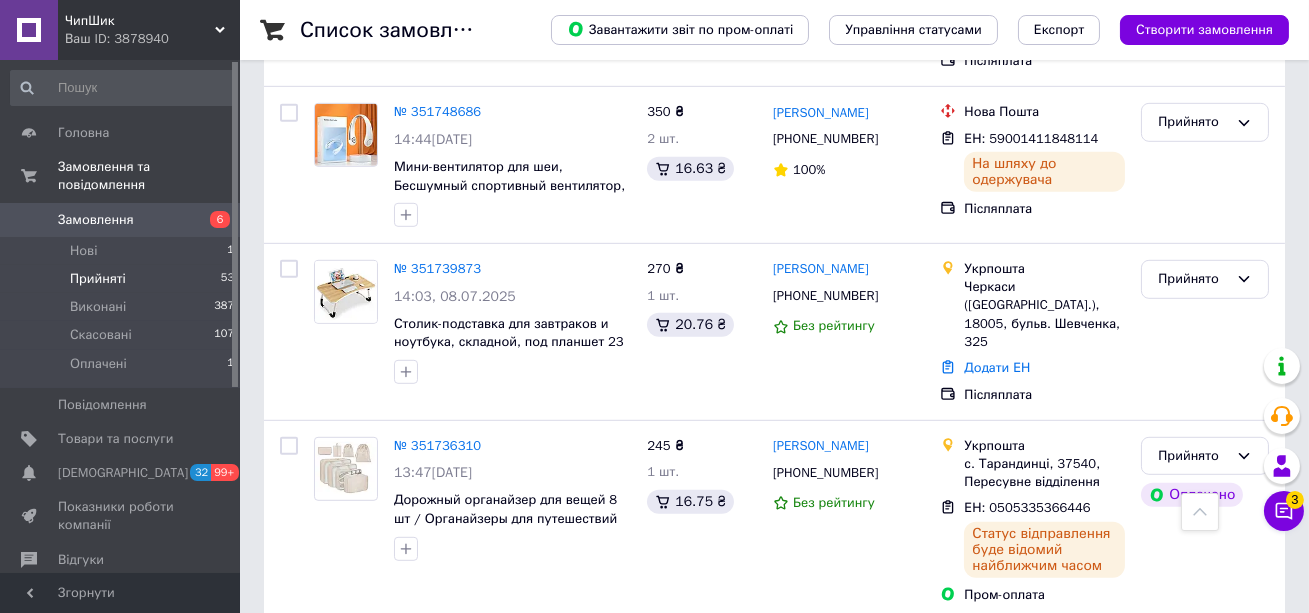 scroll, scrollTop: 2345, scrollLeft: 0, axis: vertical 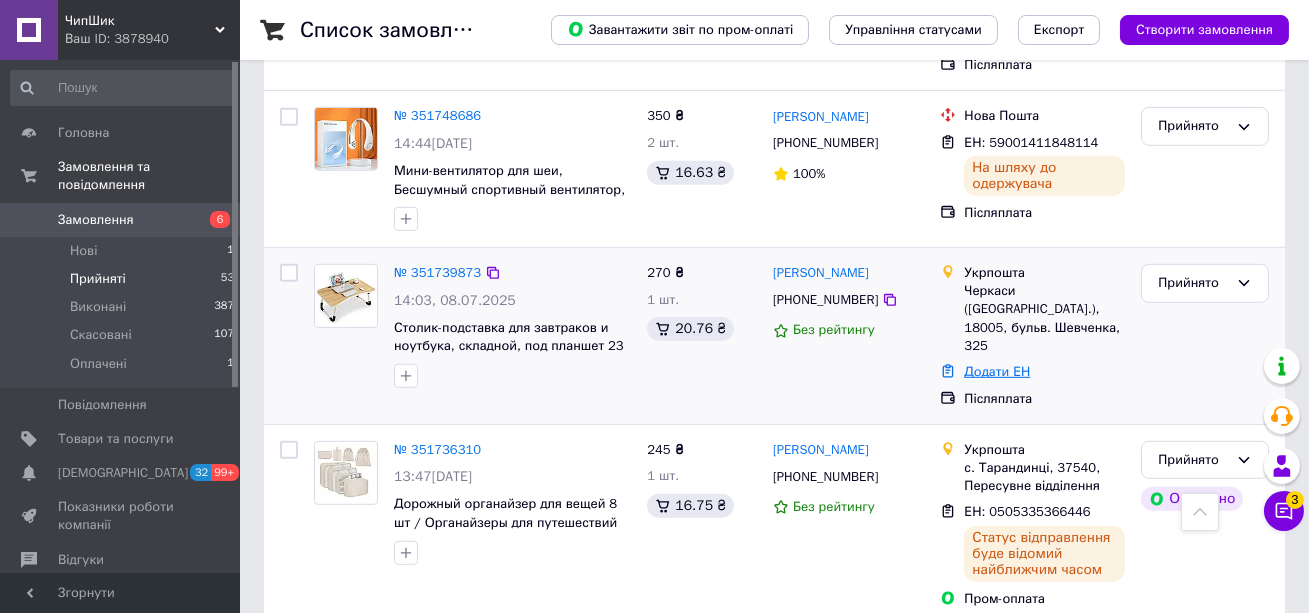 click on "Додати ЕН" at bounding box center [997, 371] 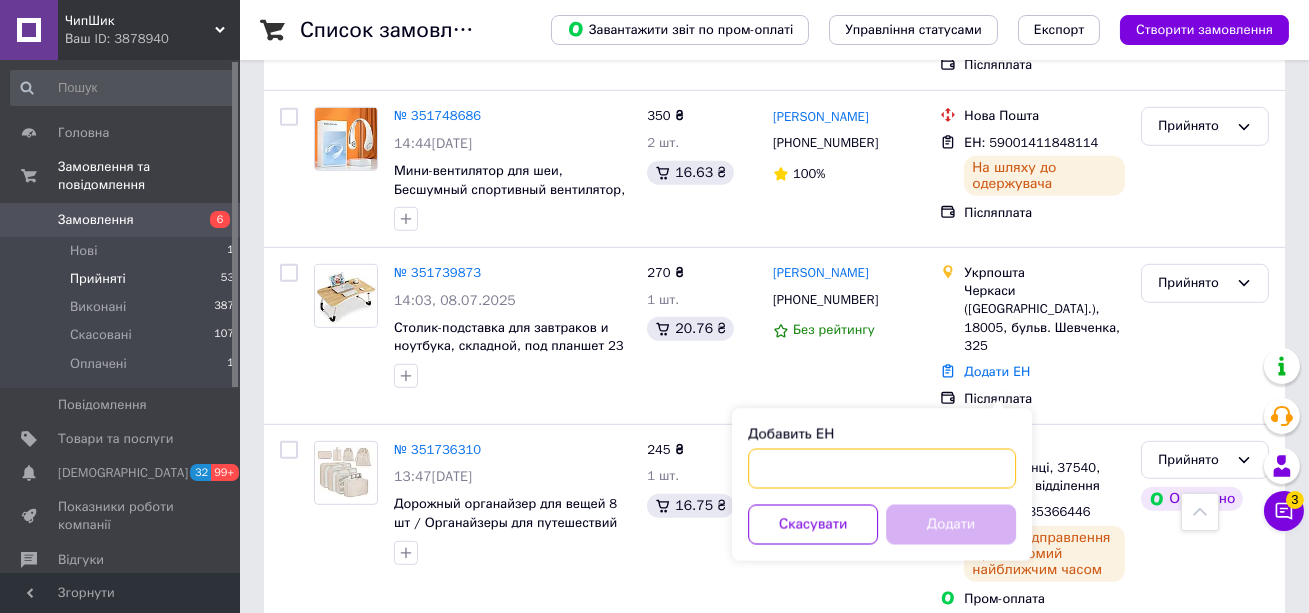 click on "Добавить ЕН" at bounding box center (882, 469) 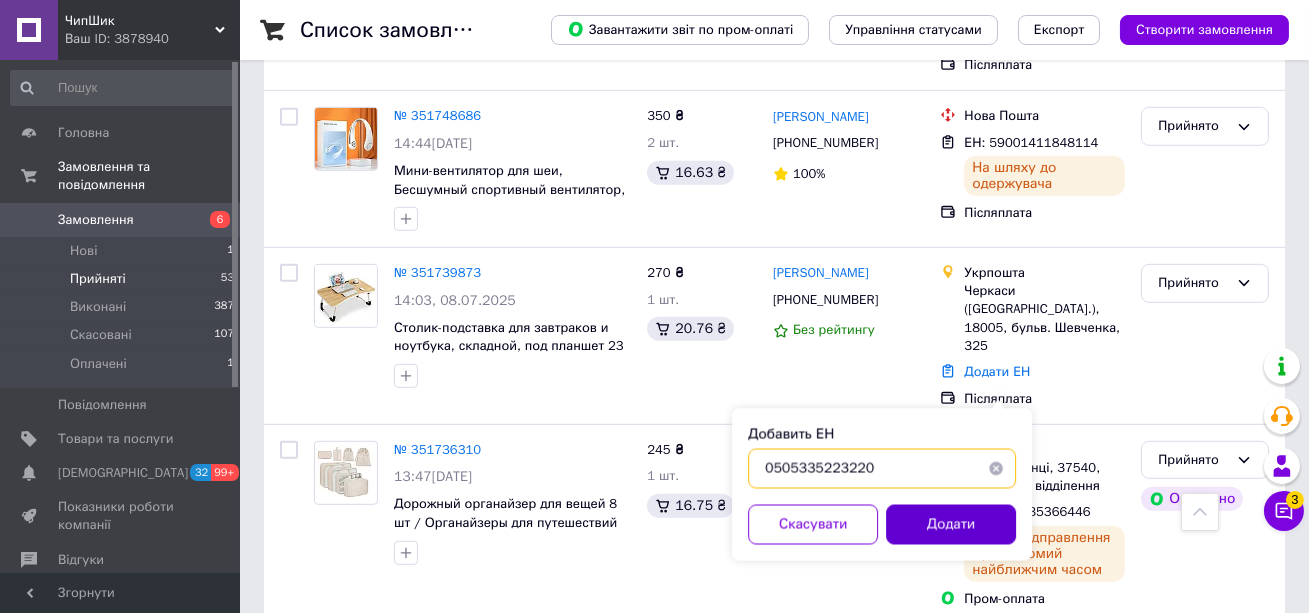 type on "0505335223220" 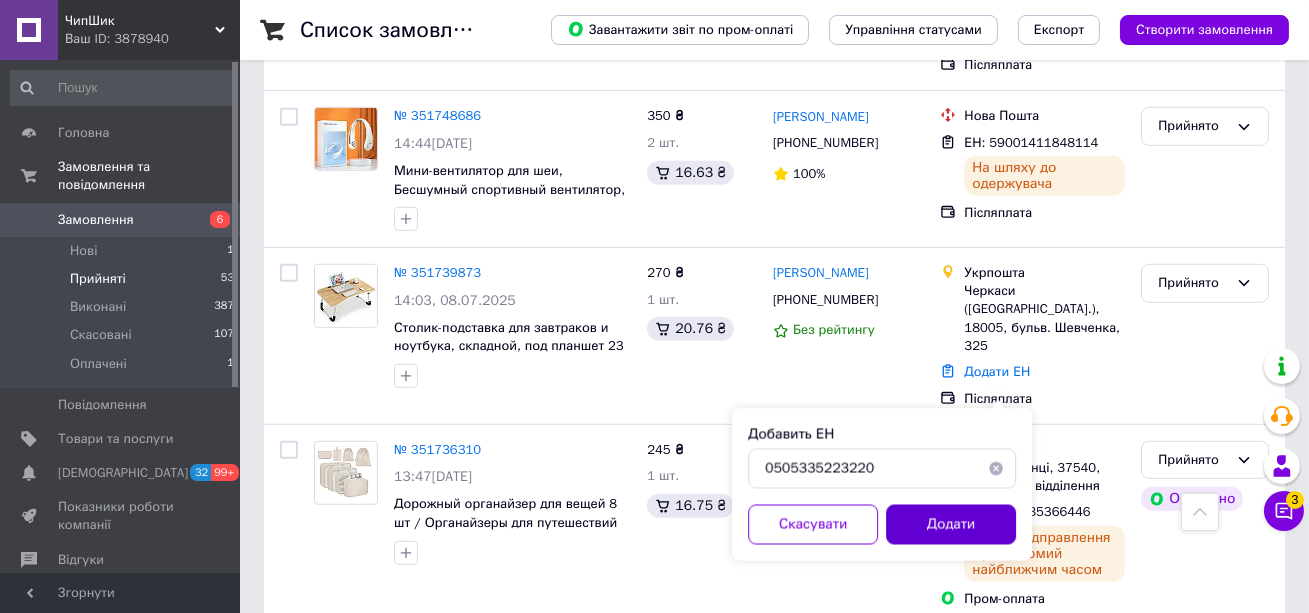 click on "Додати" at bounding box center (951, 525) 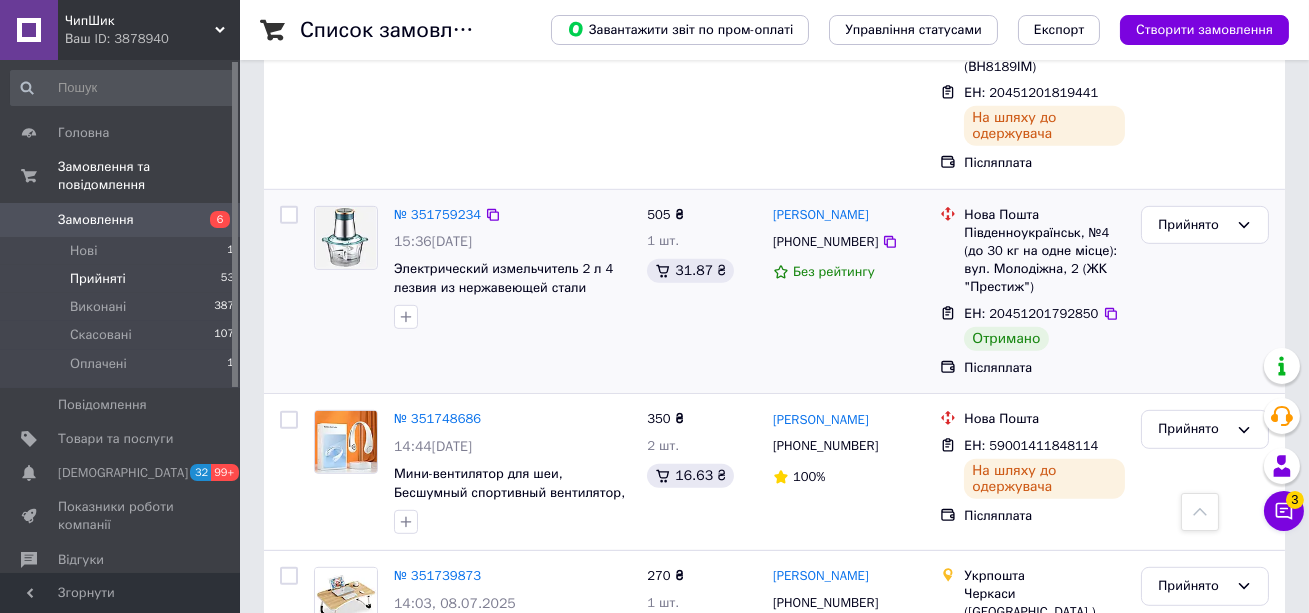 scroll, scrollTop: 2022, scrollLeft: 0, axis: vertical 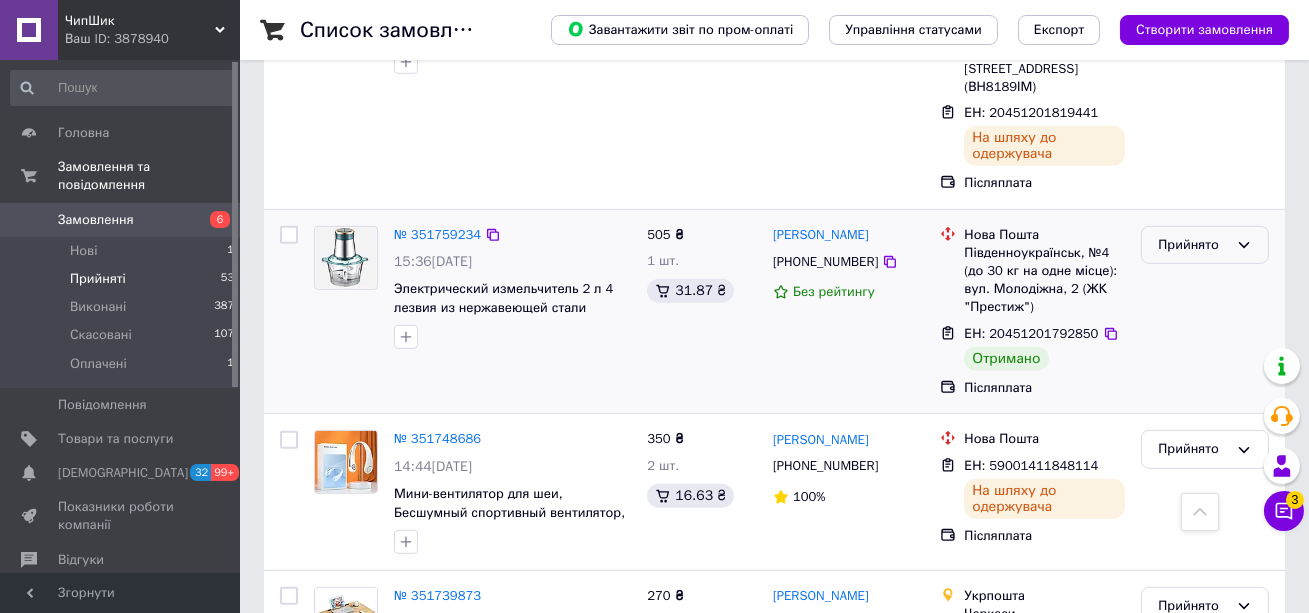 click on "Прийнято" at bounding box center (1193, 245) 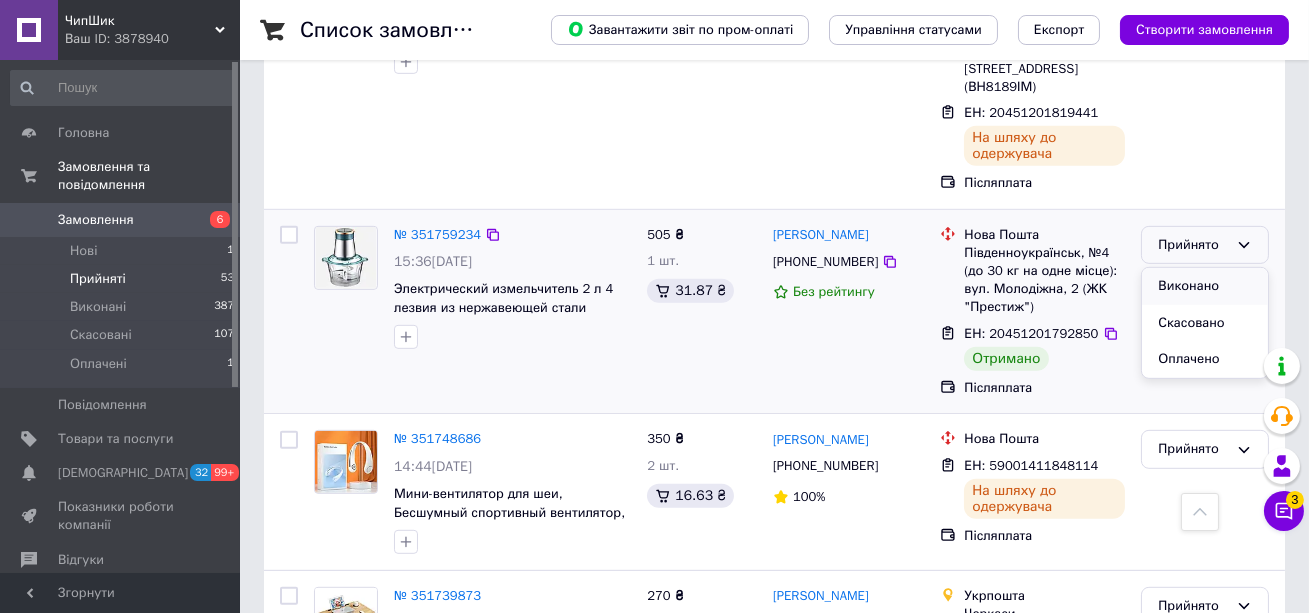 click on "Виконано" at bounding box center (1205, 286) 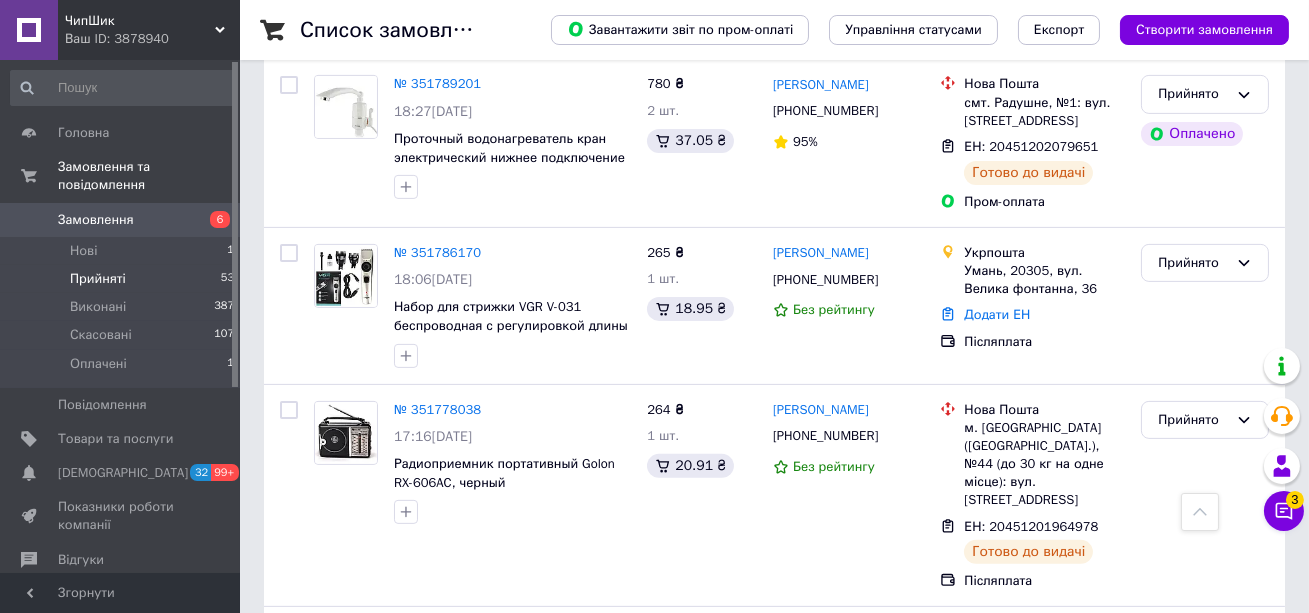 scroll, scrollTop: 1338, scrollLeft: 0, axis: vertical 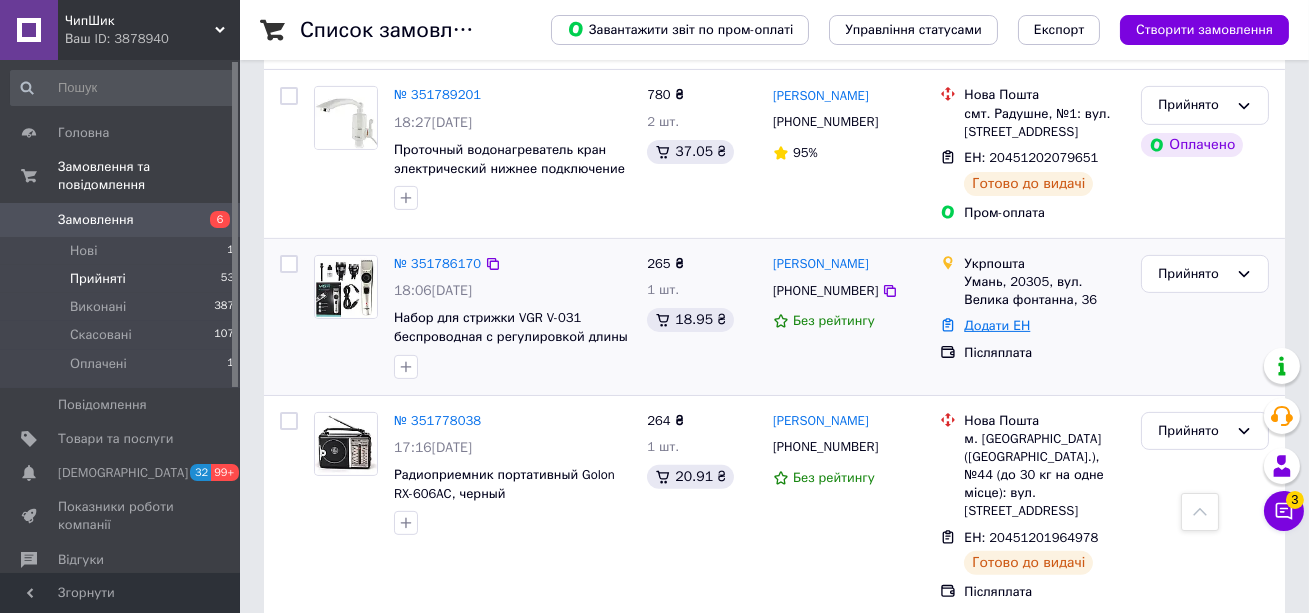 click on "Додати ЕН" at bounding box center [997, 325] 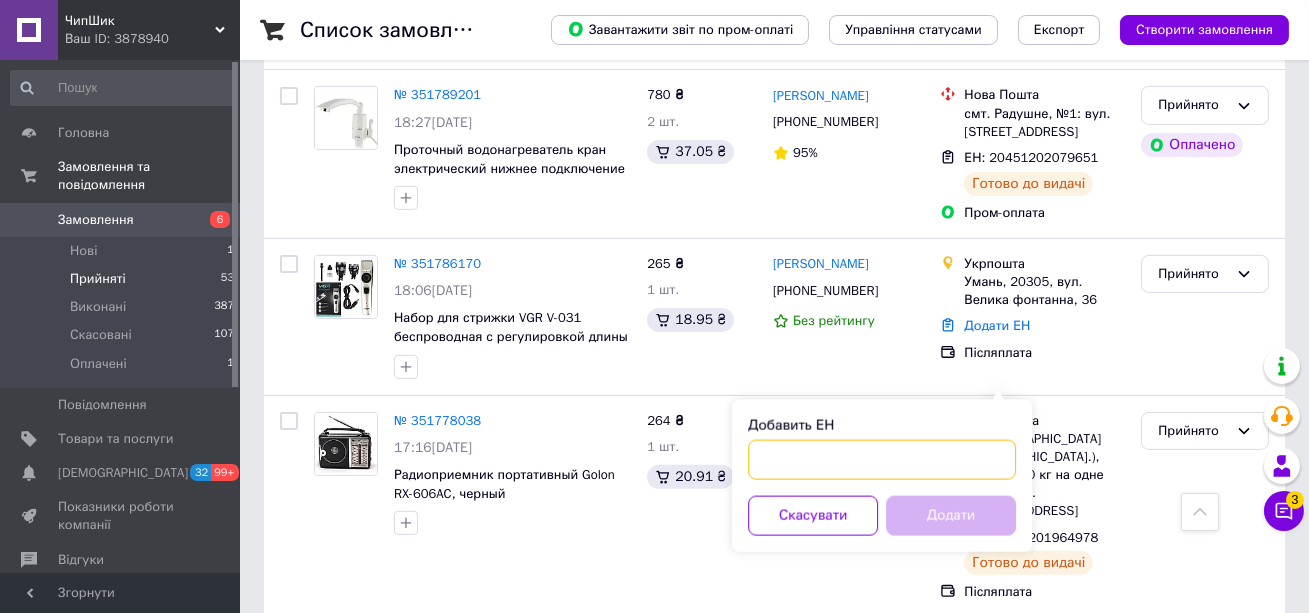 click on "Добавить ЕН" at bounding box center (882, 460) 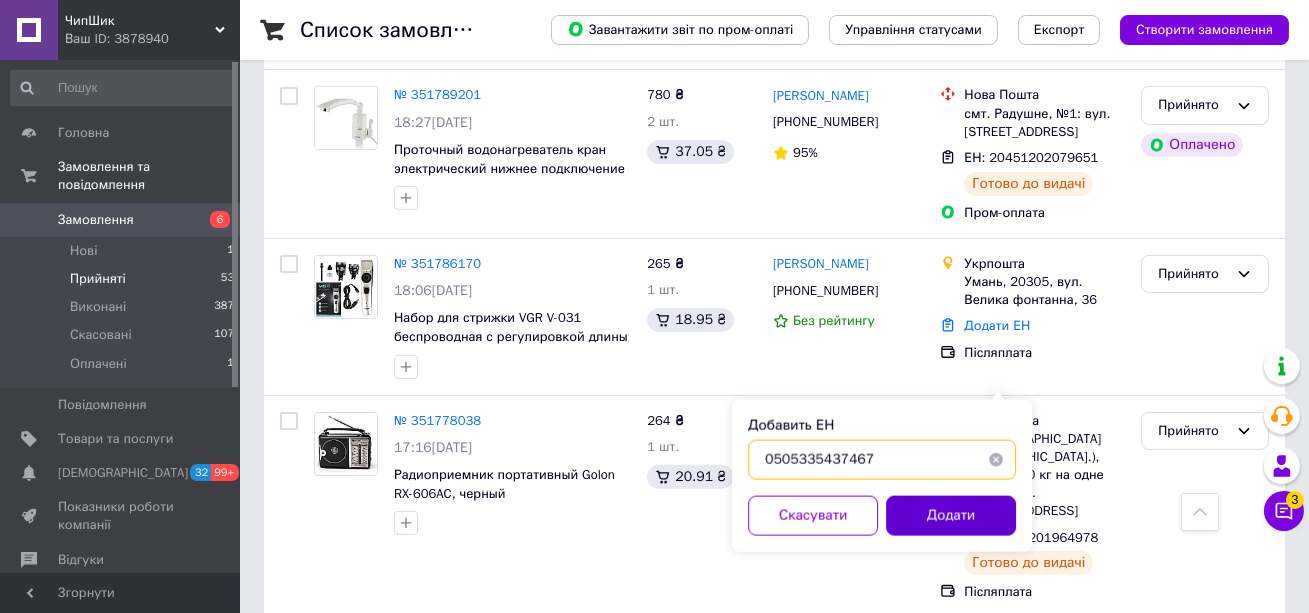 type on "0505335437467" 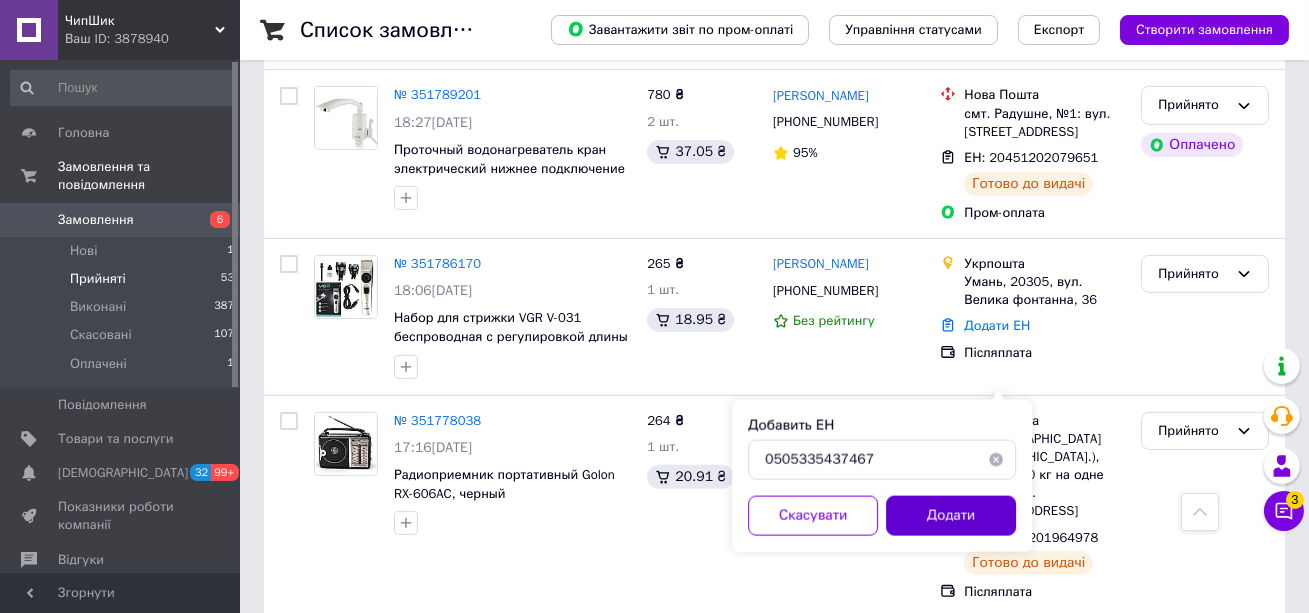 click on "Додати" at bounding box center (951, 516) 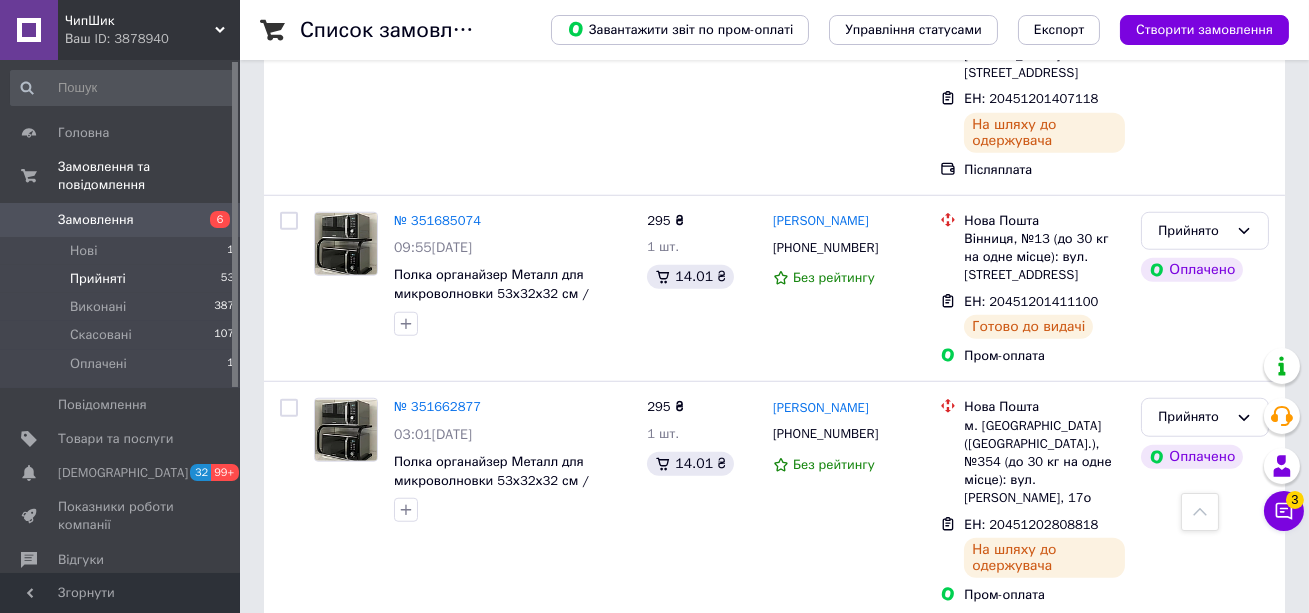 scroll, scrollTop: 3751, scrollLeft: 0, axis: vertical 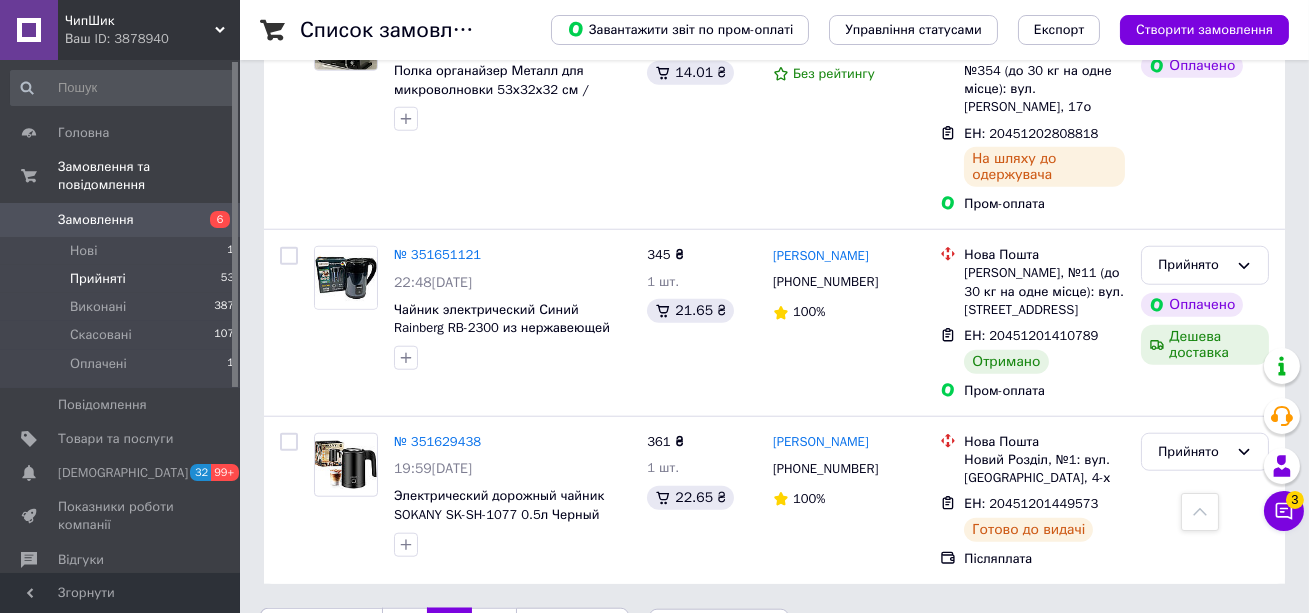 click on "1" at bounding box center (404, 629) 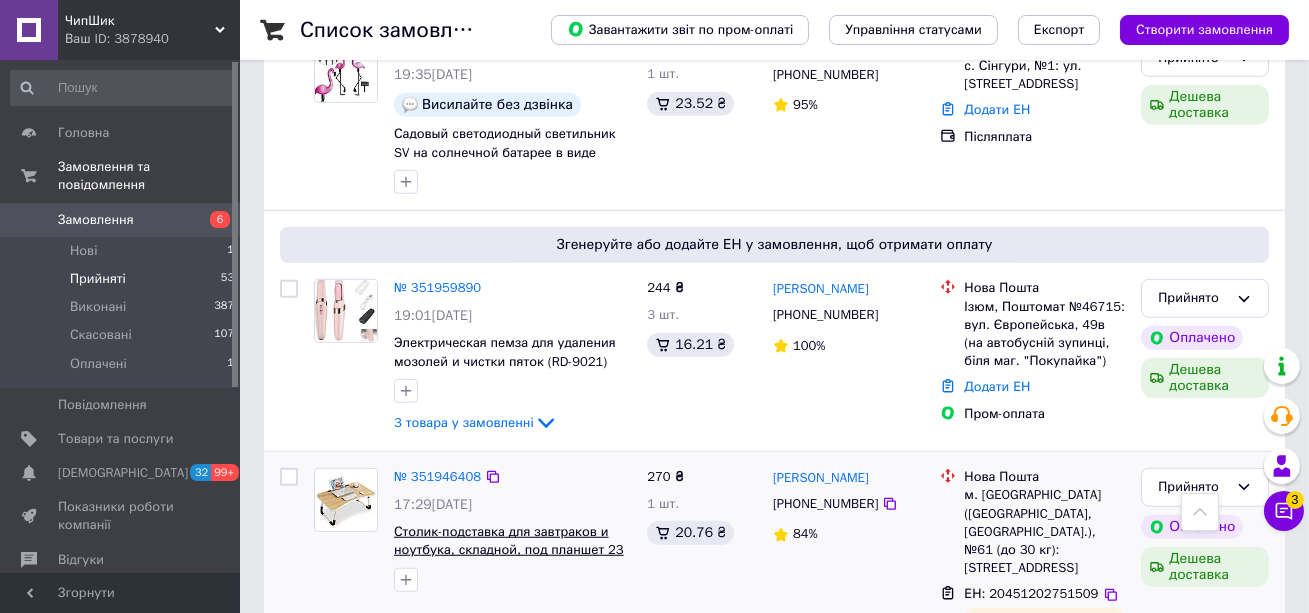 scroll, scrollTop: 2928, scrollLeft: 0, axis: vertical 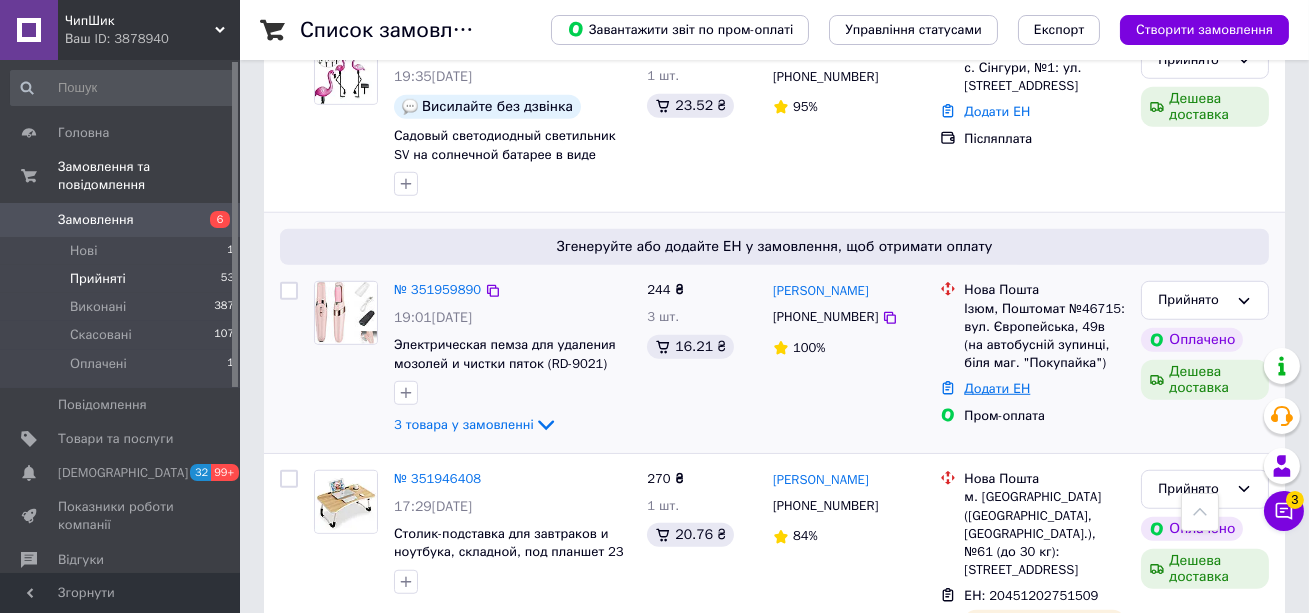 click on "Додати ЕН" at bounding box center [997, 388] 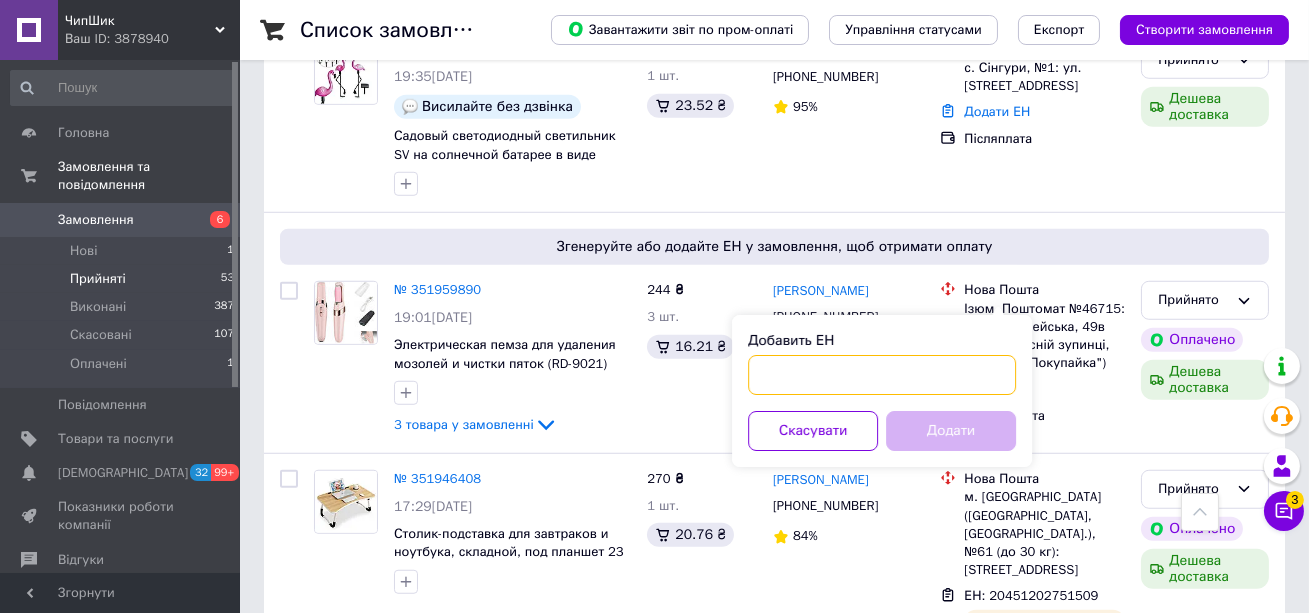 click on "Добавить ЕН" at bounding box center (882, 375) 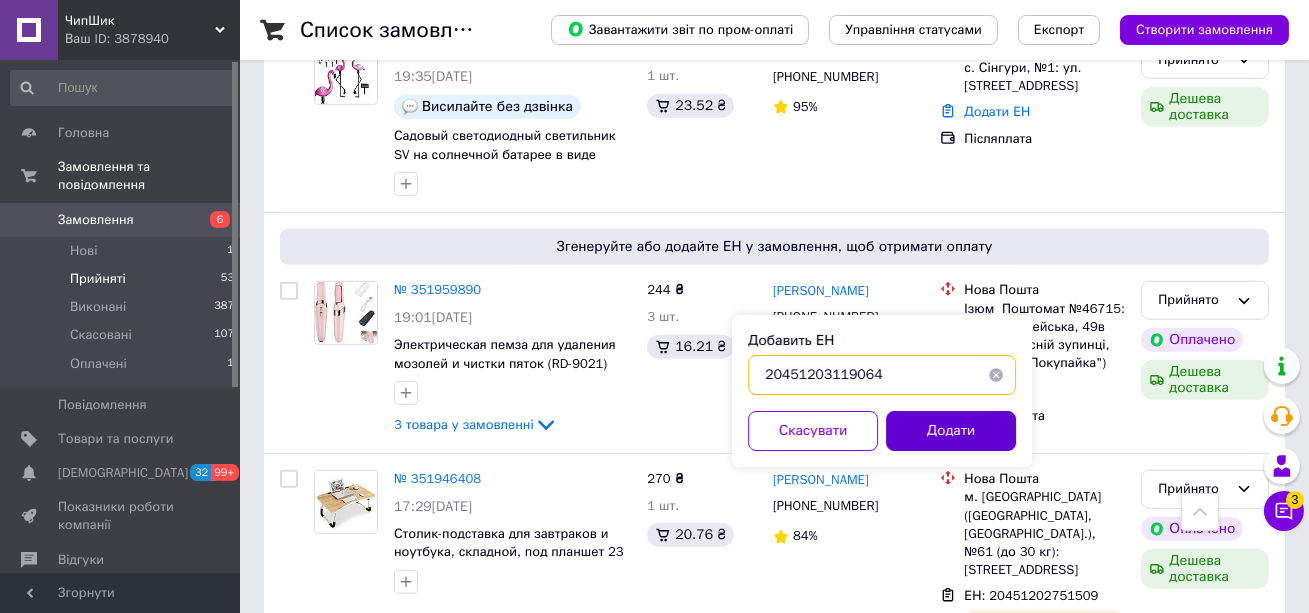 type on "20451203119064" 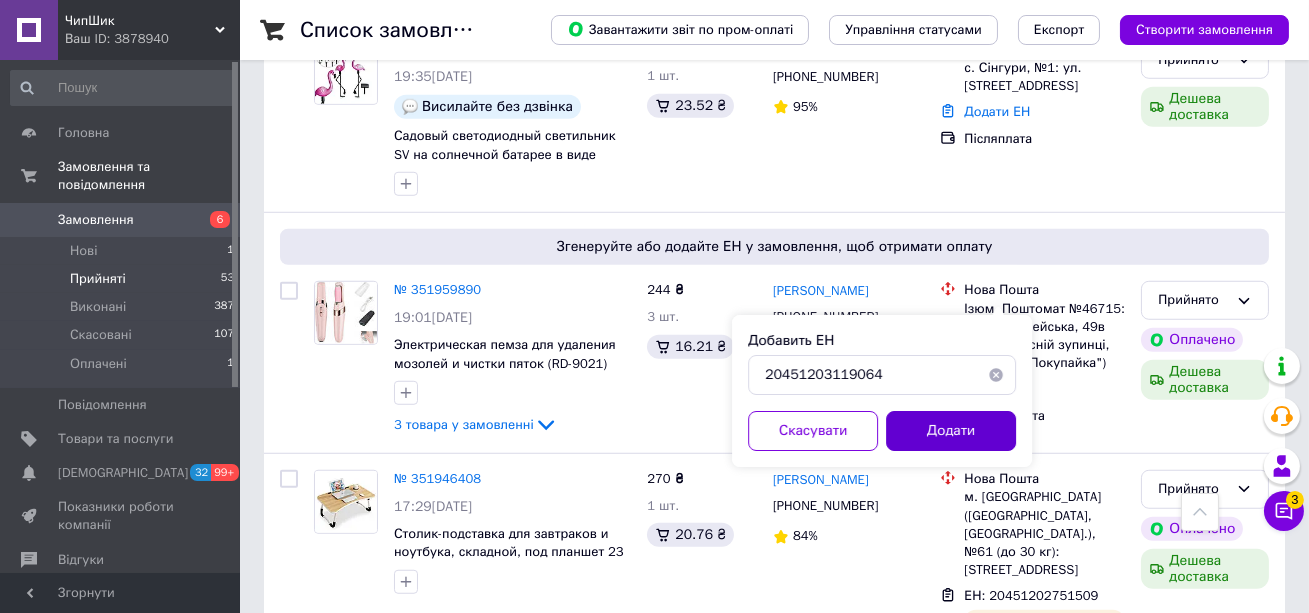 click on "Додати" at bounding box center (951, 431) 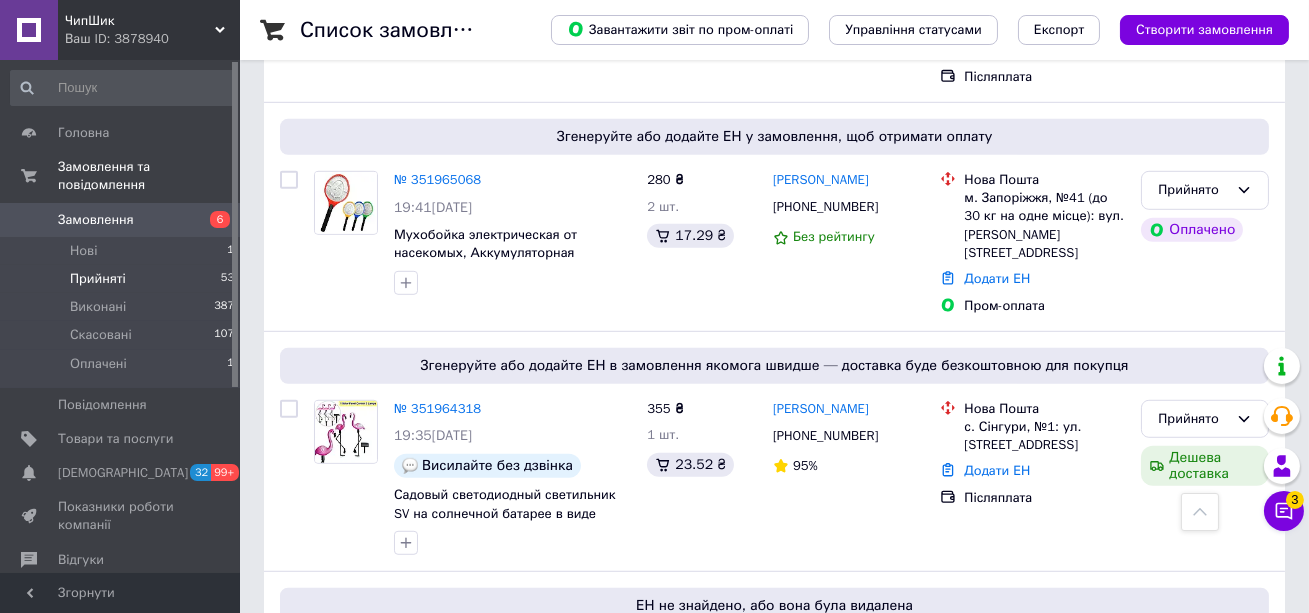 scroll, scrollTop: 2555, scrollLeft: 0, axis: vertical 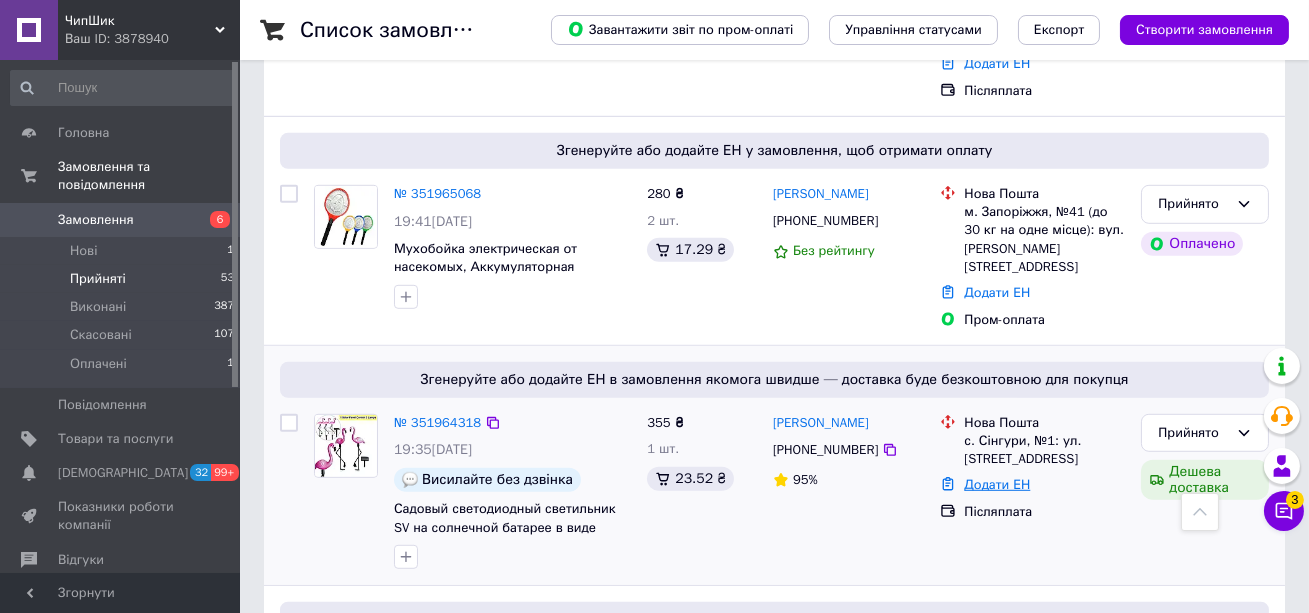 click on "Додати ЕН" at bounding box center [997, 484] 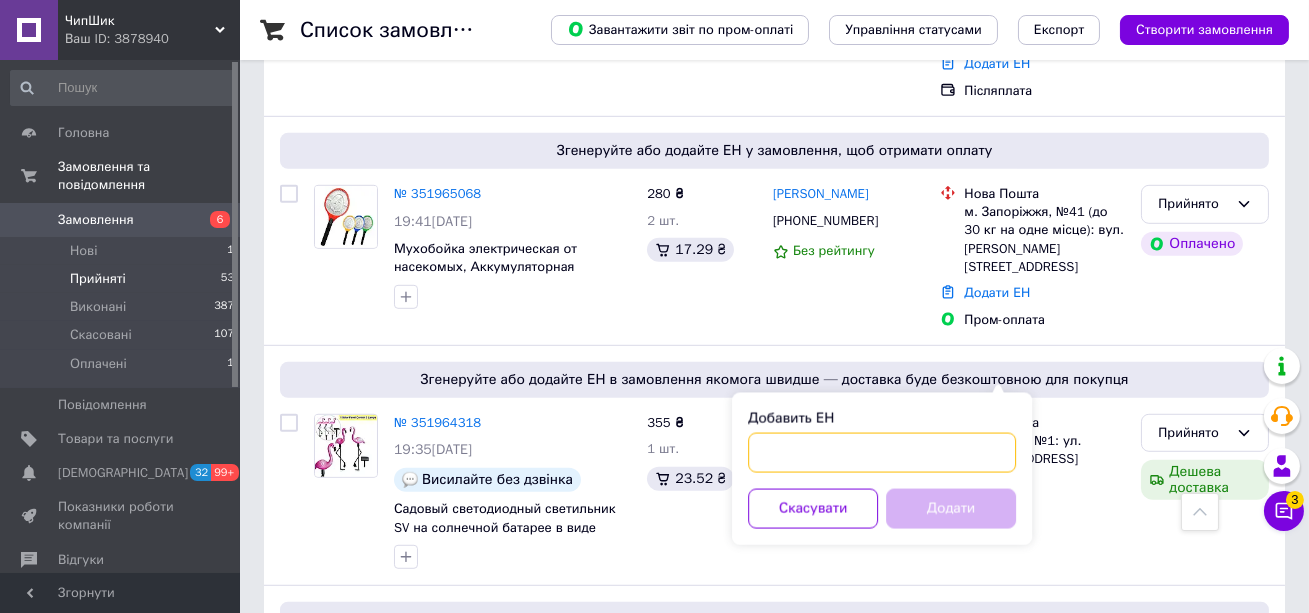 click on "Добавить ЕН" at bounding box center [882, 453] 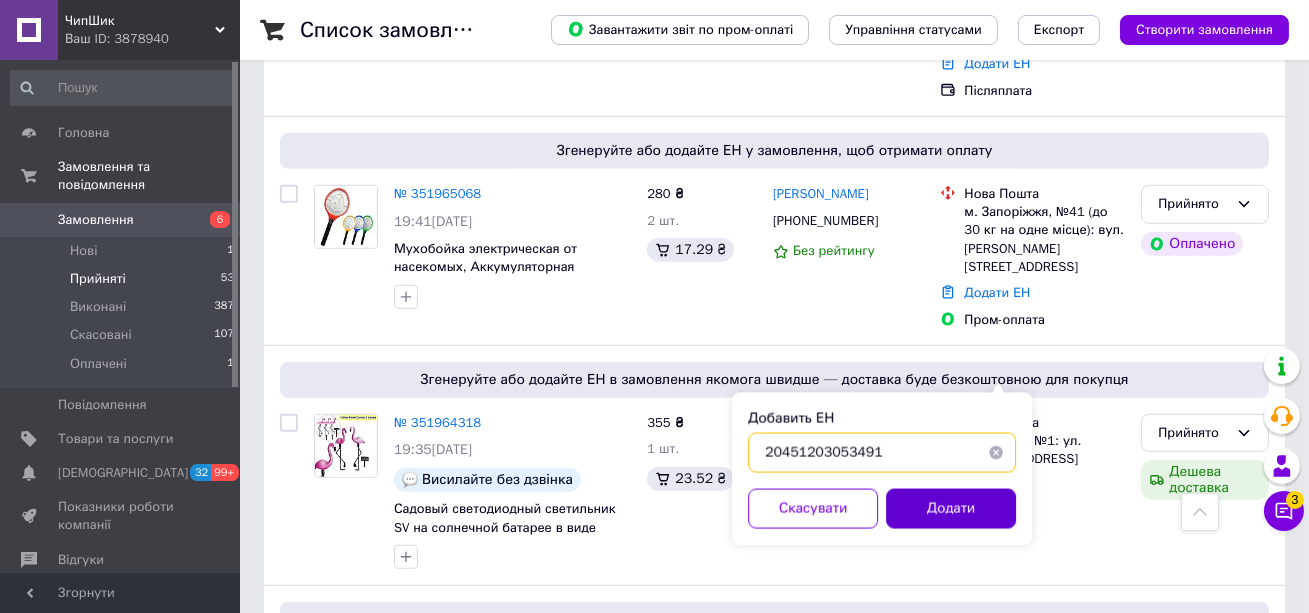 type on "20451203053491" 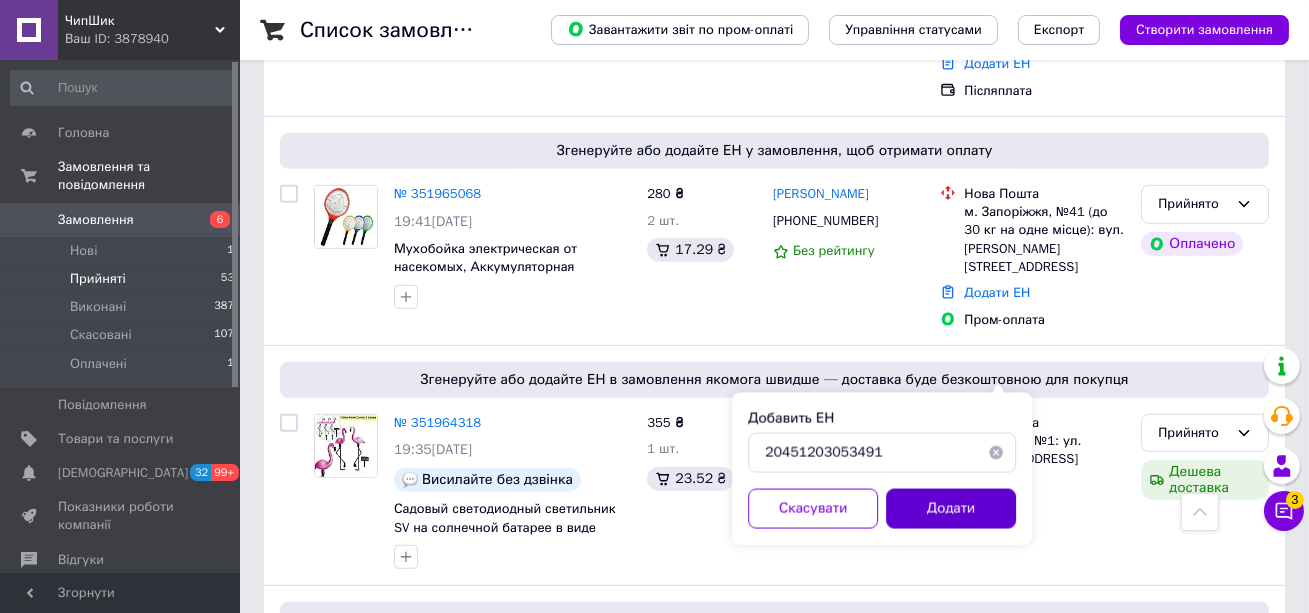 click on "Додати" at bounding box center [951, 509] 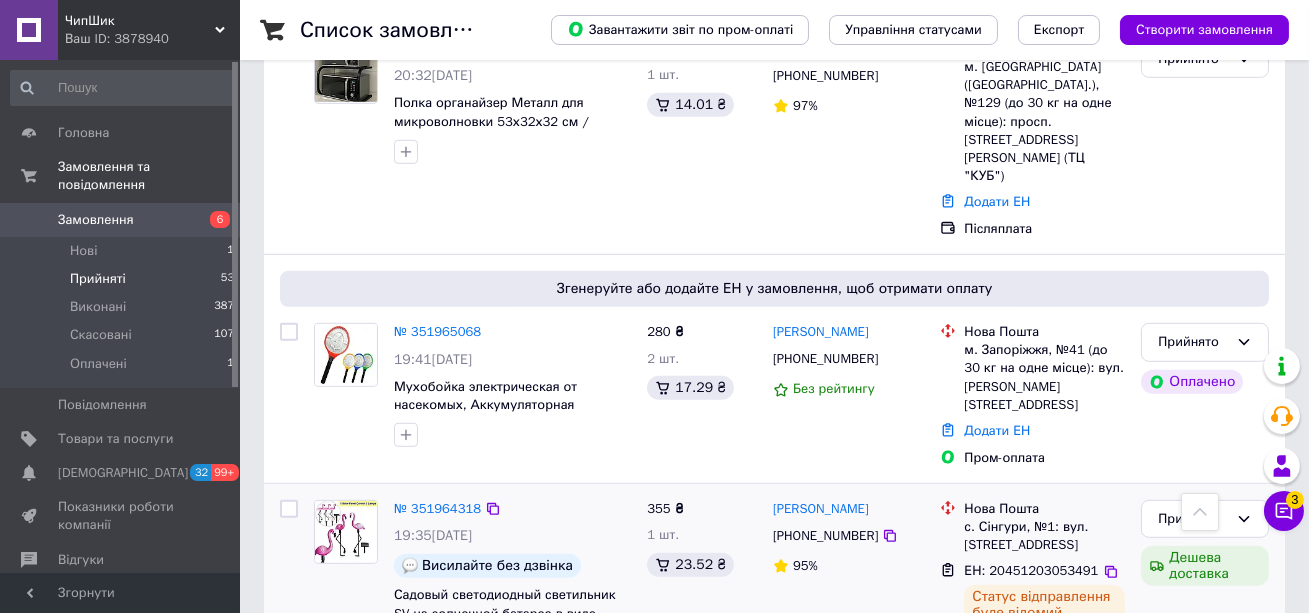 scroll, scrollTop: 2410, scrollLeft: 0, axis: vertical 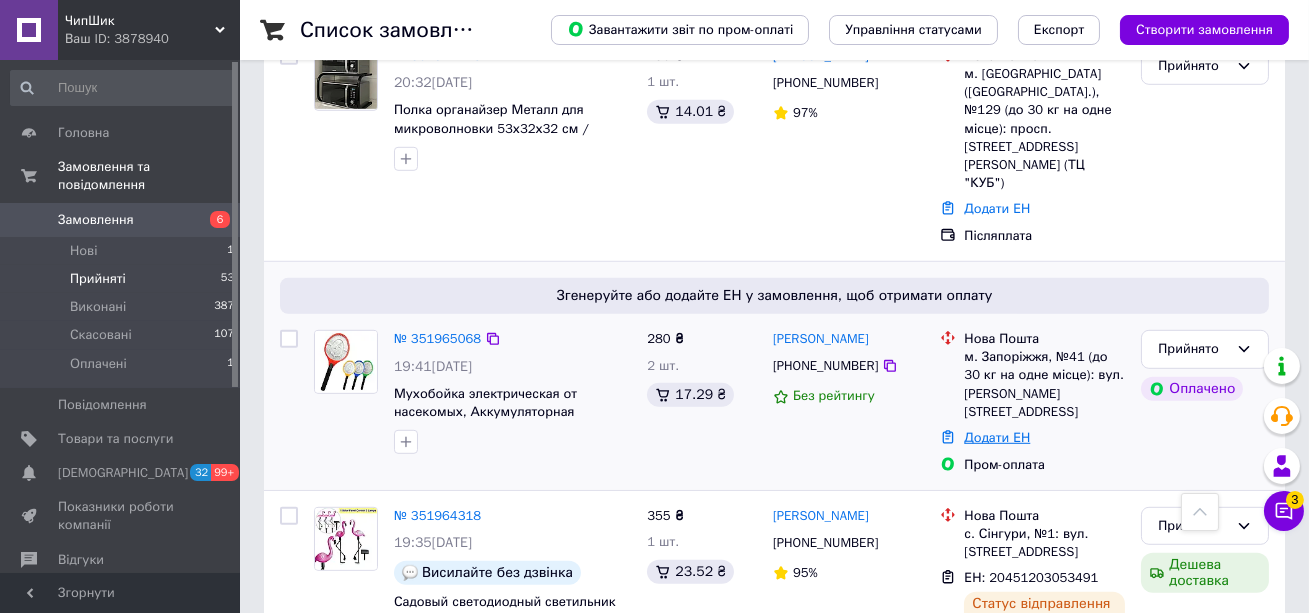 click on "Додати ЕН" at bounding box center (997, 437) 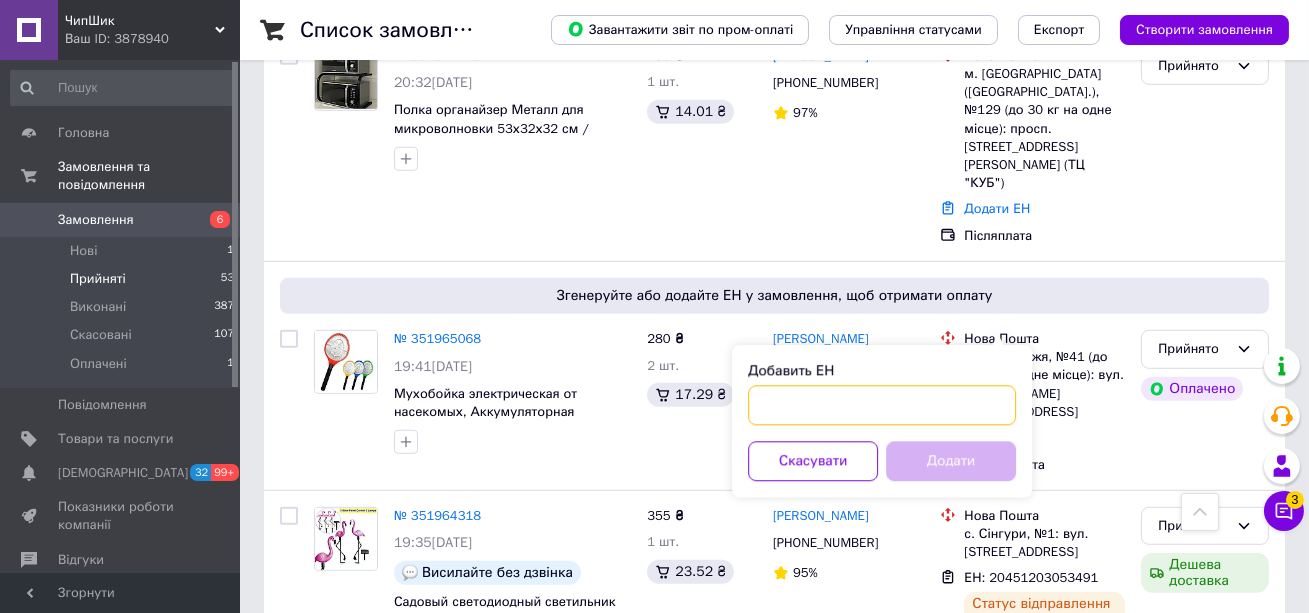 click on "Добавить ЕН" at bounding box center (882, 405) 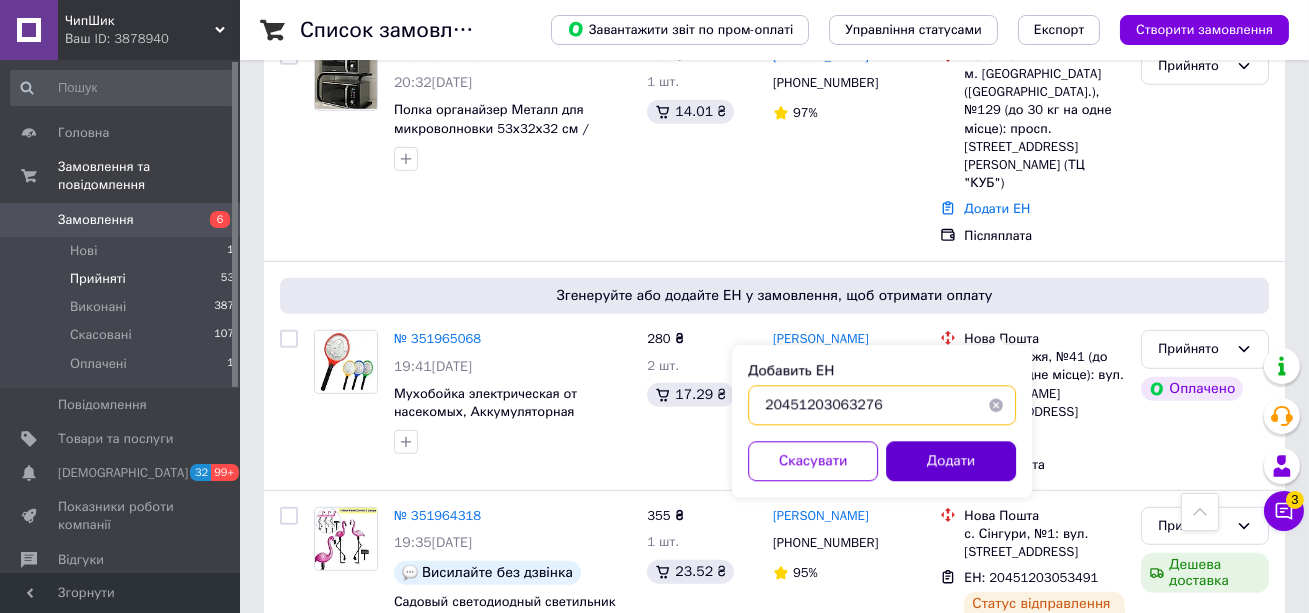 type on "20451203063276" 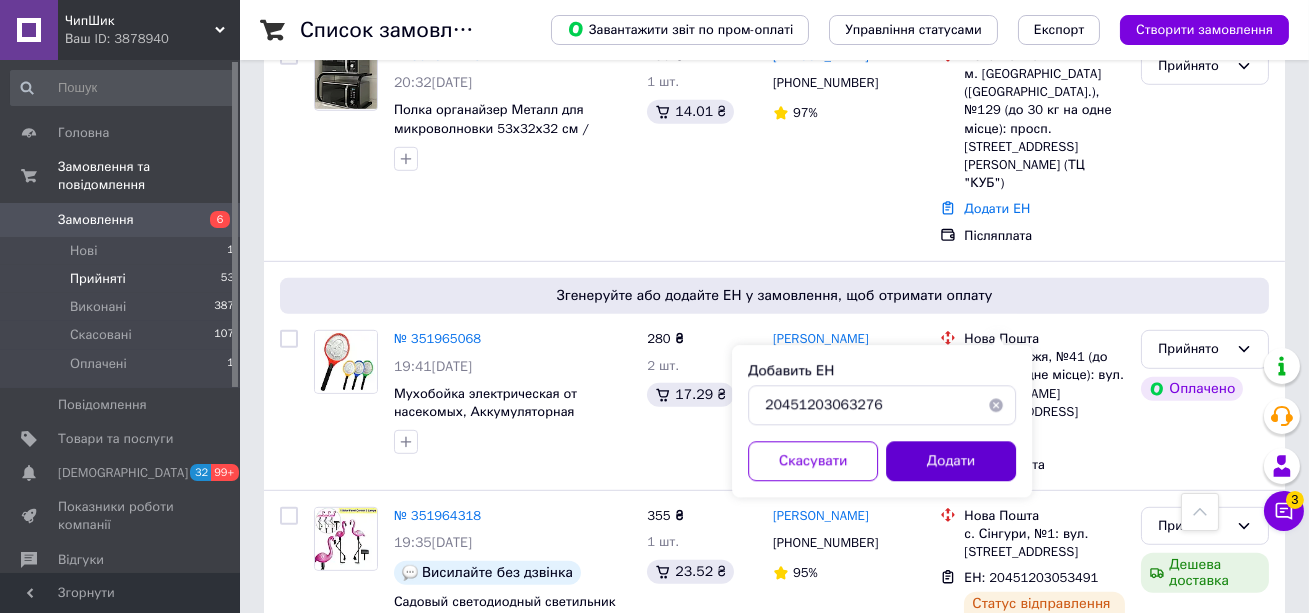 click on "Додати" at bounding box center [951, 461] 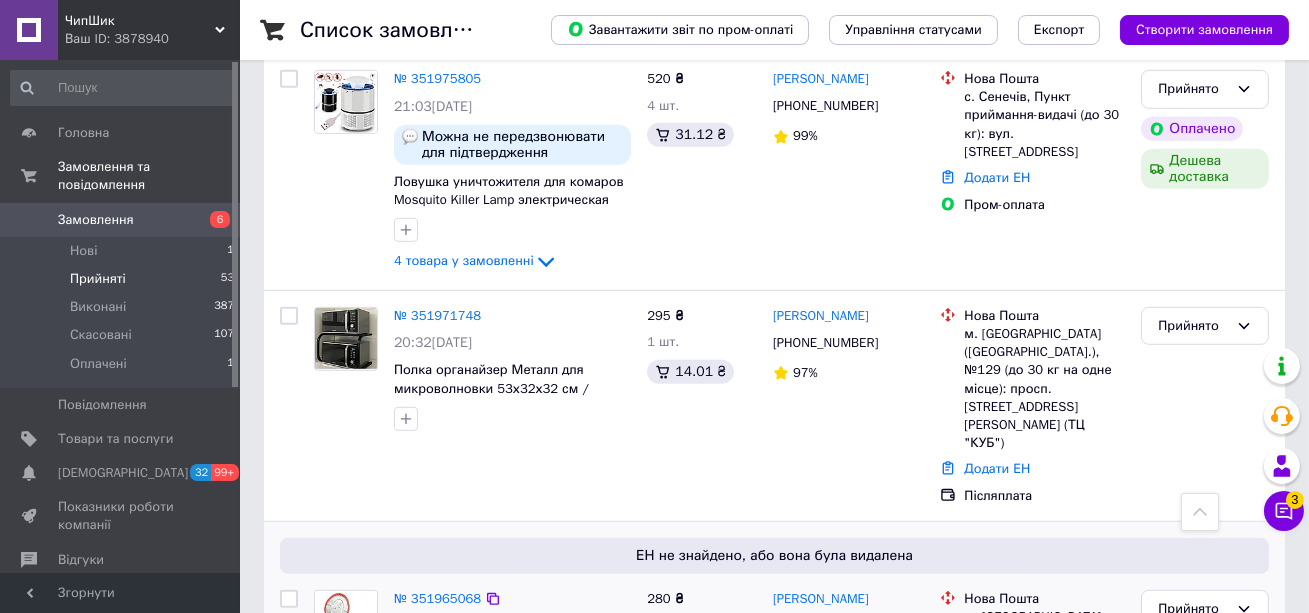scroll, scrollTop: 2147, scrollLeft: 0, axis: vertical 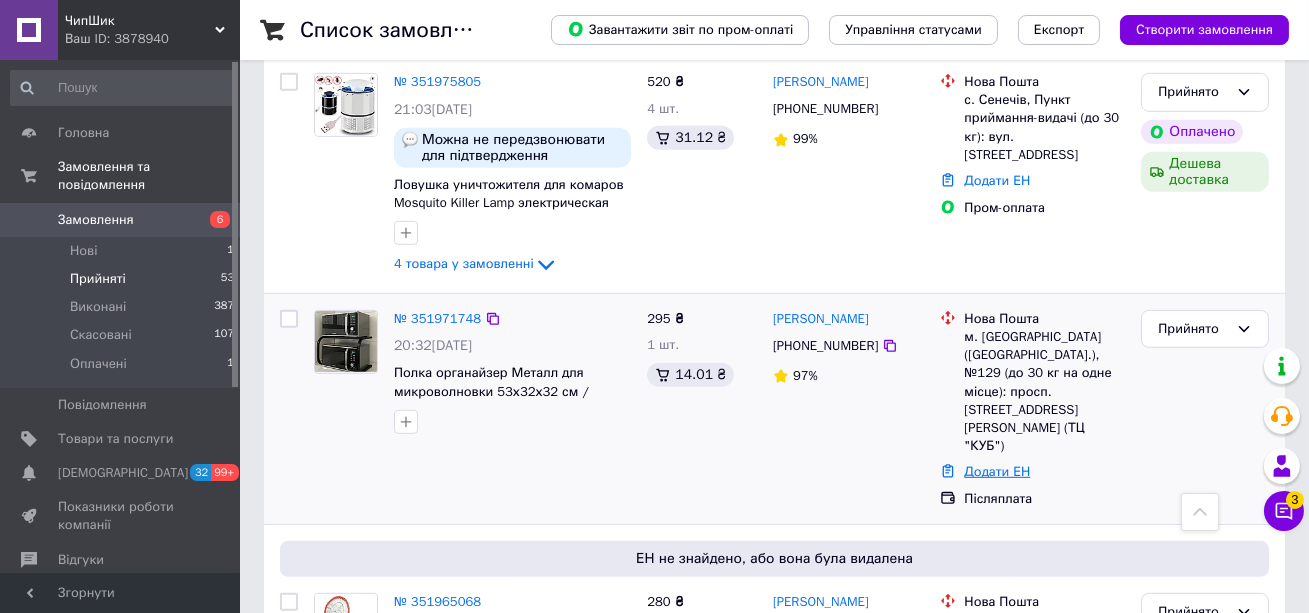 click on "Додати ЕН" at bounding box center (997, 471) 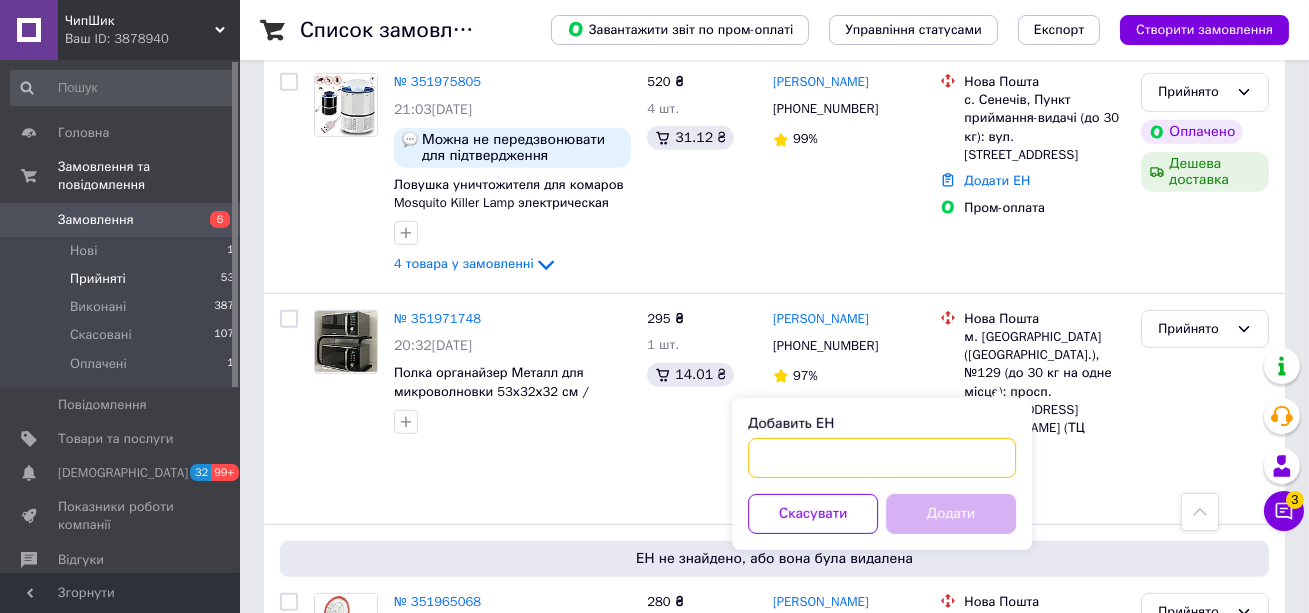 click on "Добавить ЕН" at bounding box center [882, 458] 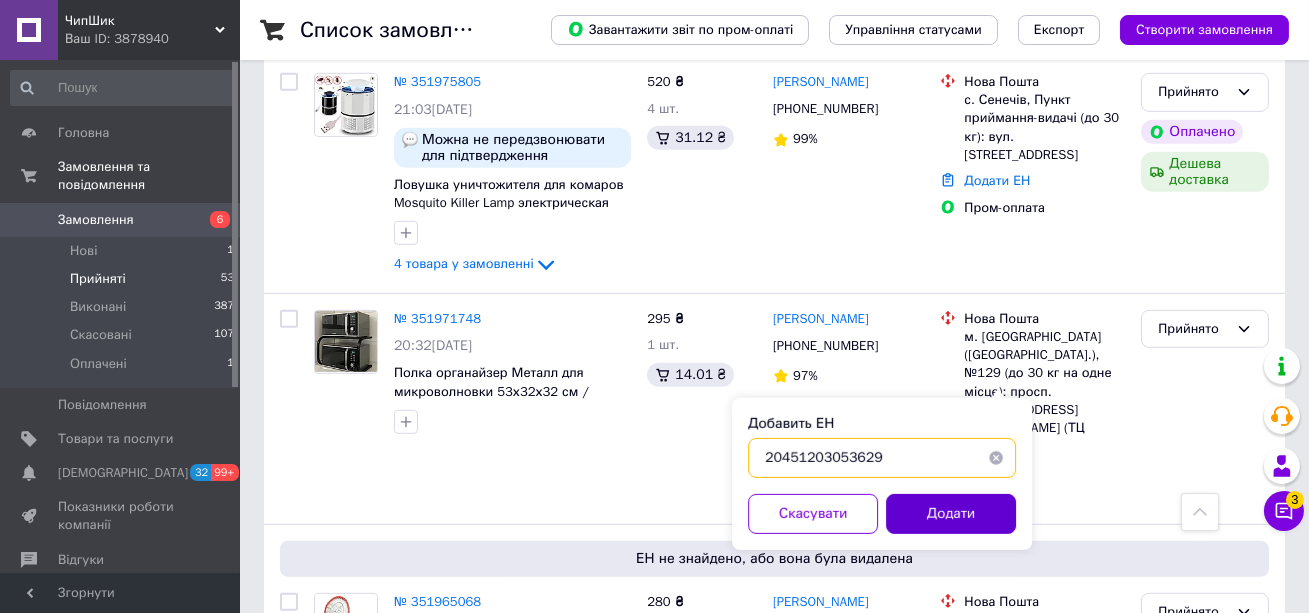 type on "20451203053629" 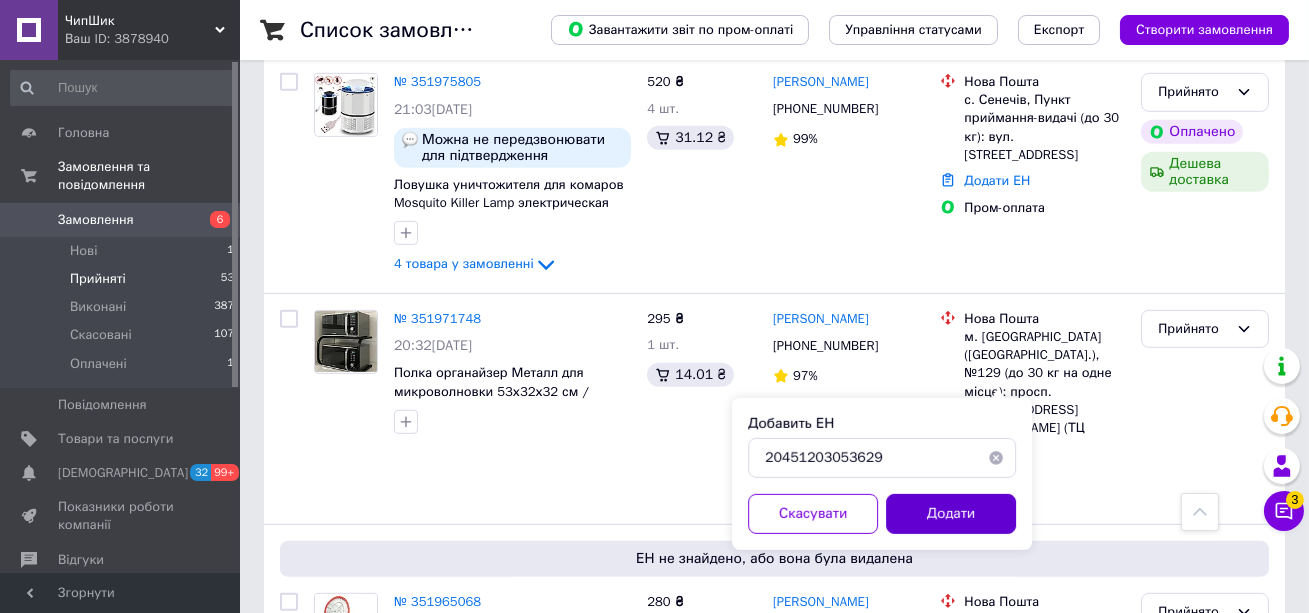 click on "Додати" at bounding box center (951, 514) 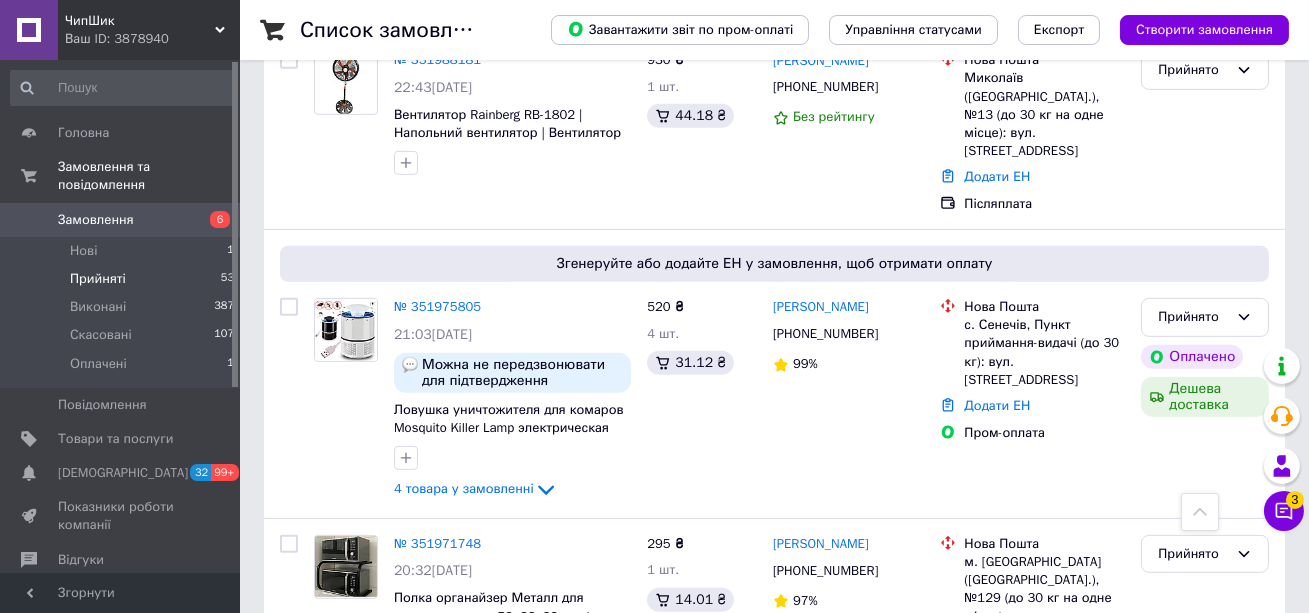 scroll, scrollTop: 1920, scrollLeft: 0, axis: vertical 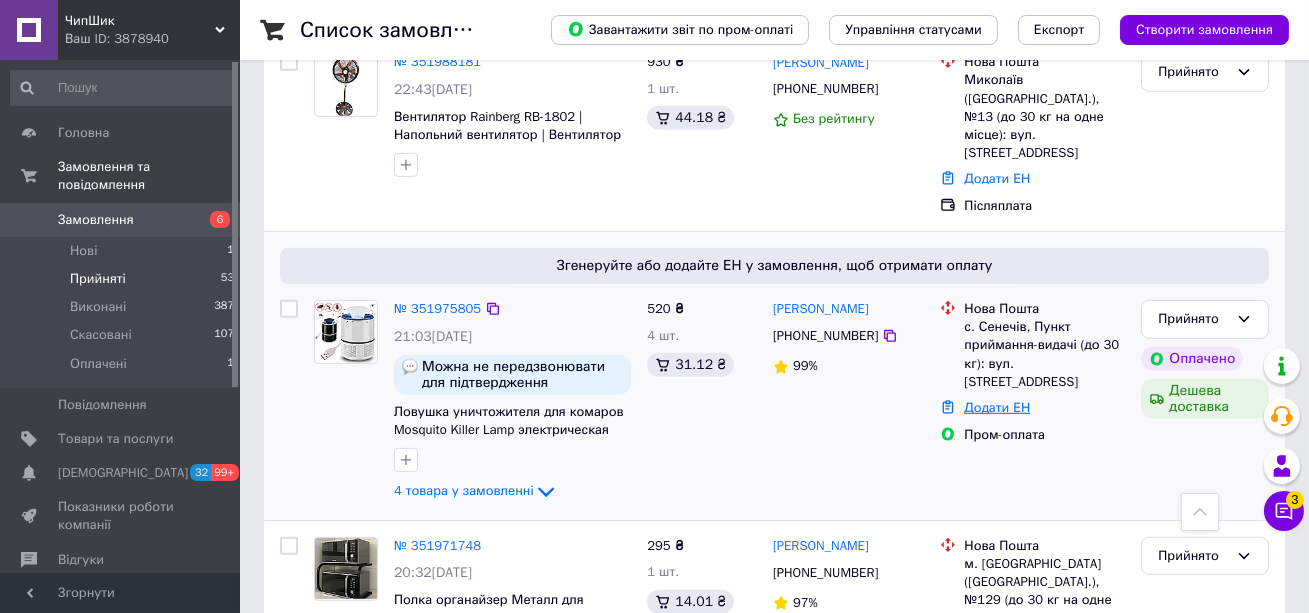 click on "Додати ЕН" at bounding box center (997, 407) 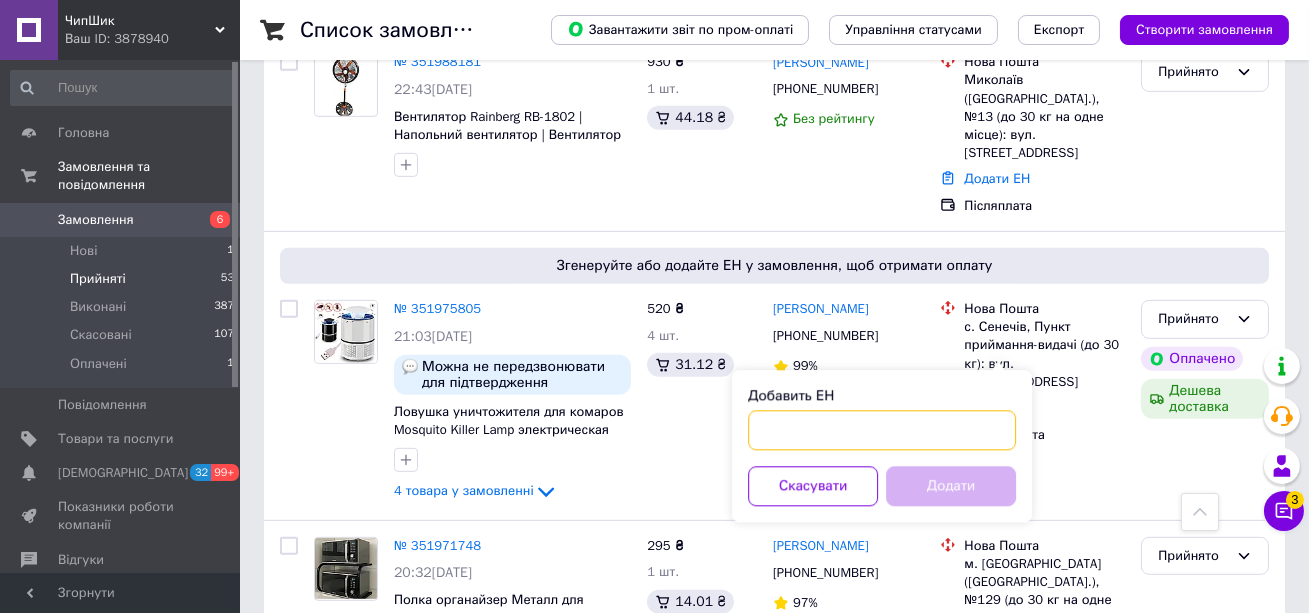 click on "Добавить ЕН" at bounding box center [882, 430] 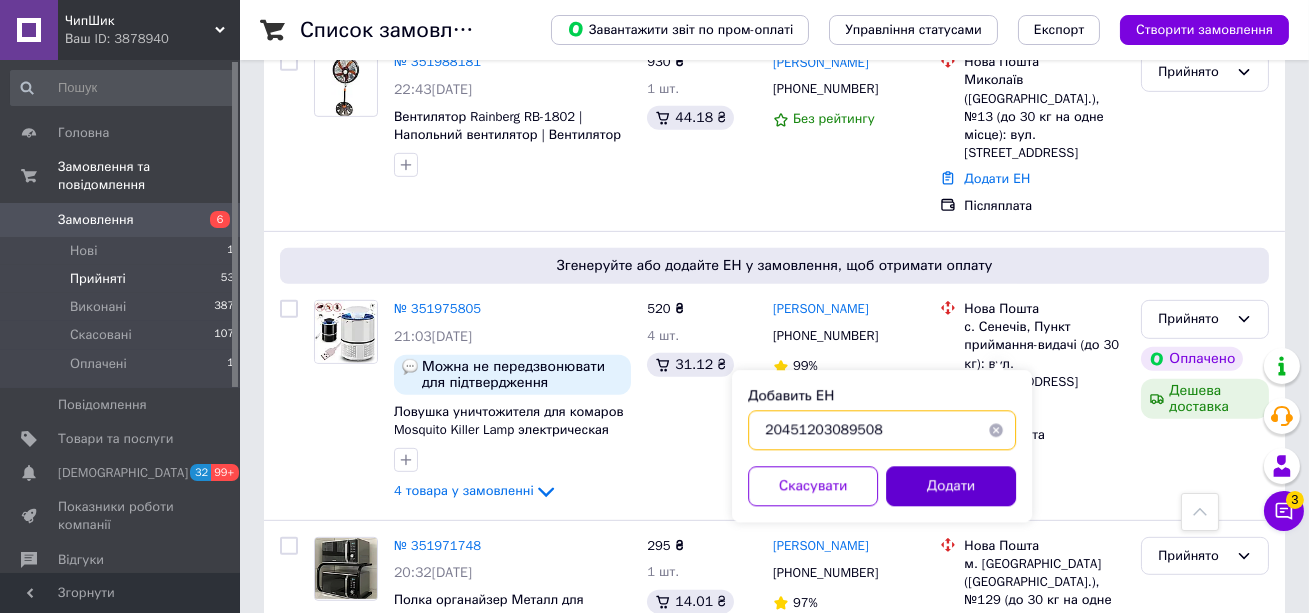 type on "20451203089508" 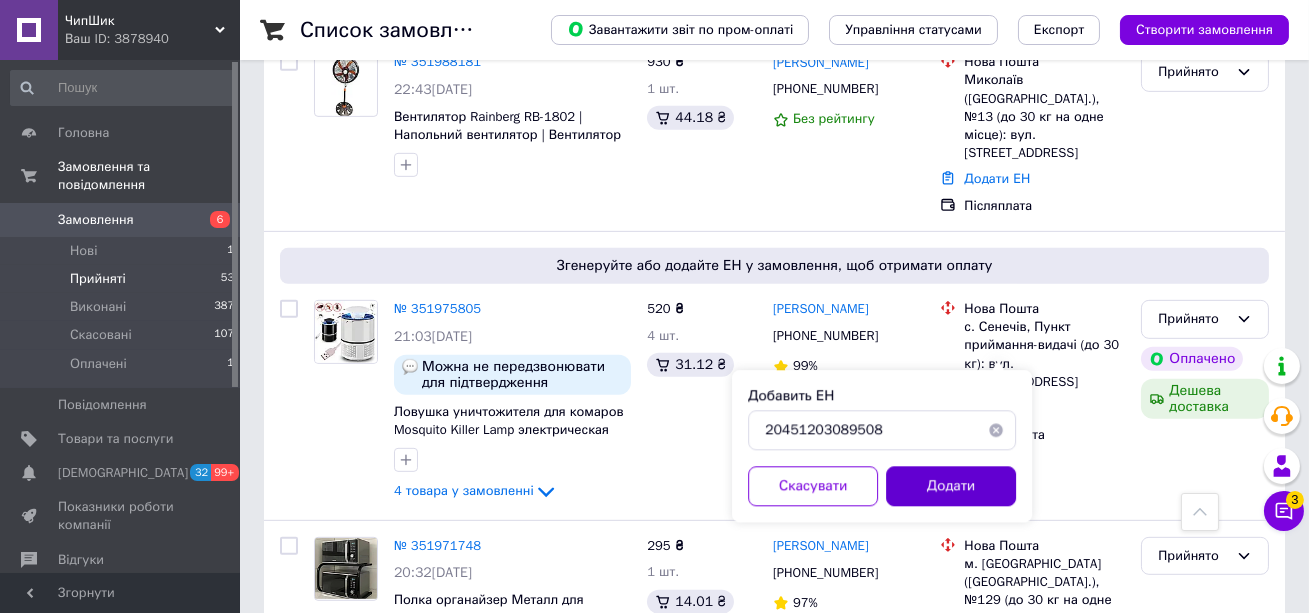 click on "Додати" at bounding box center [951, 486] 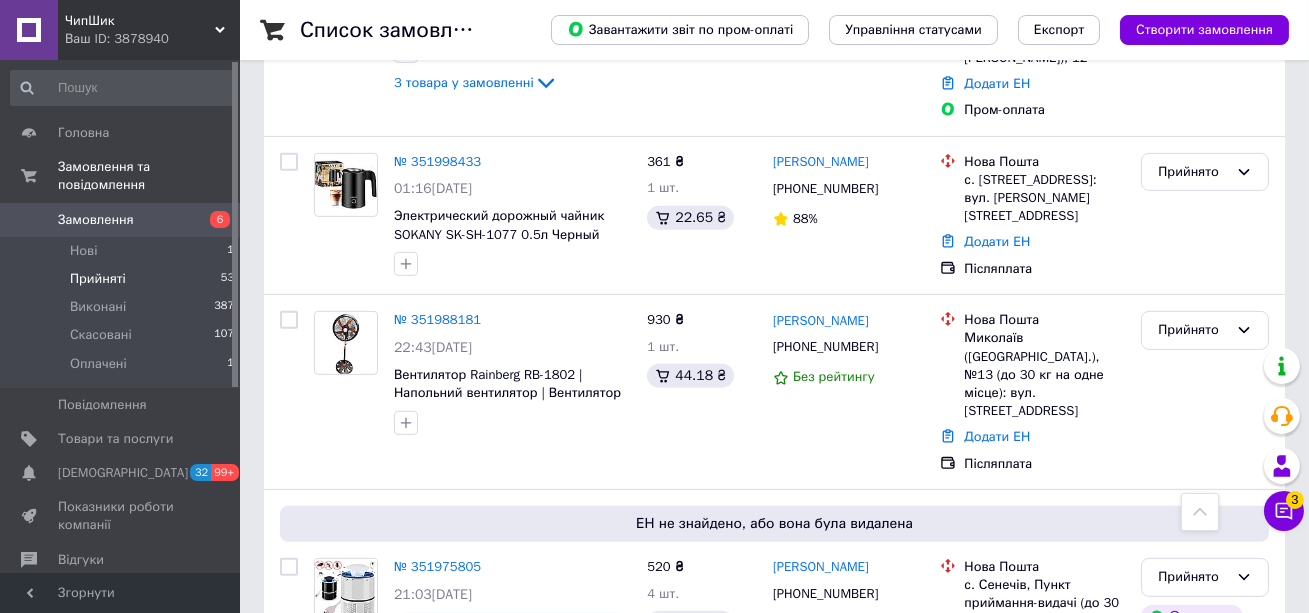 scroll, scrollTop: 1661, scrollLeft: 0, axis: vertical 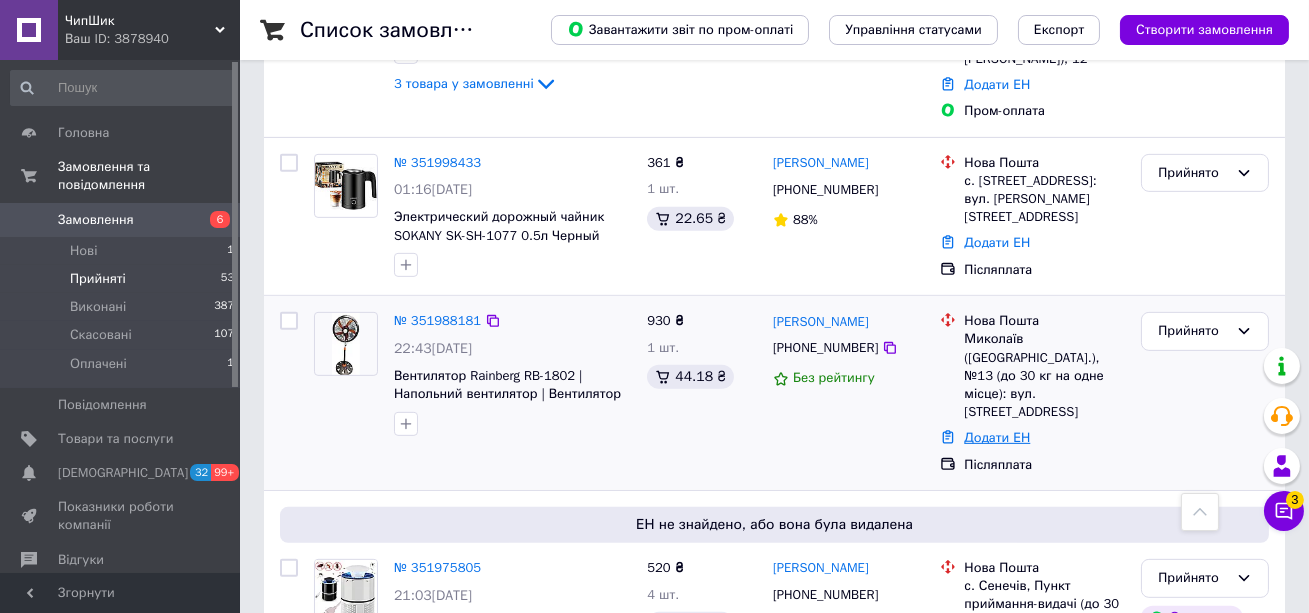 click on "Додати ЕН" at bounding box center [997, 437] 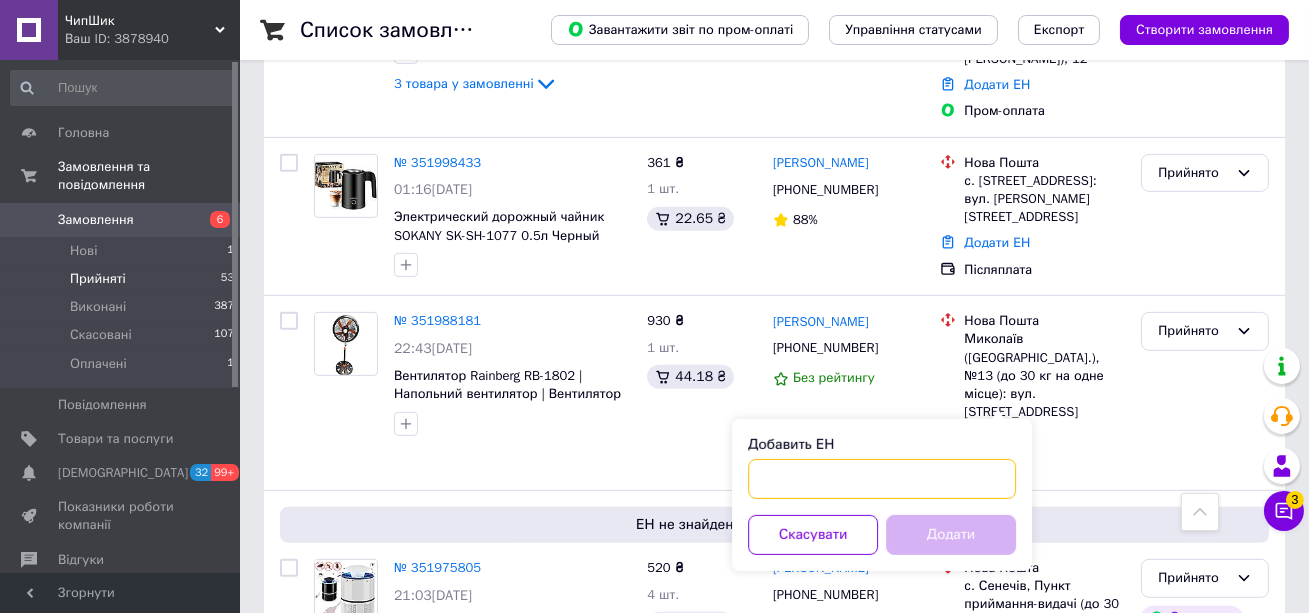 click on "Добавить ЕН" at bounding box center [882, 479] 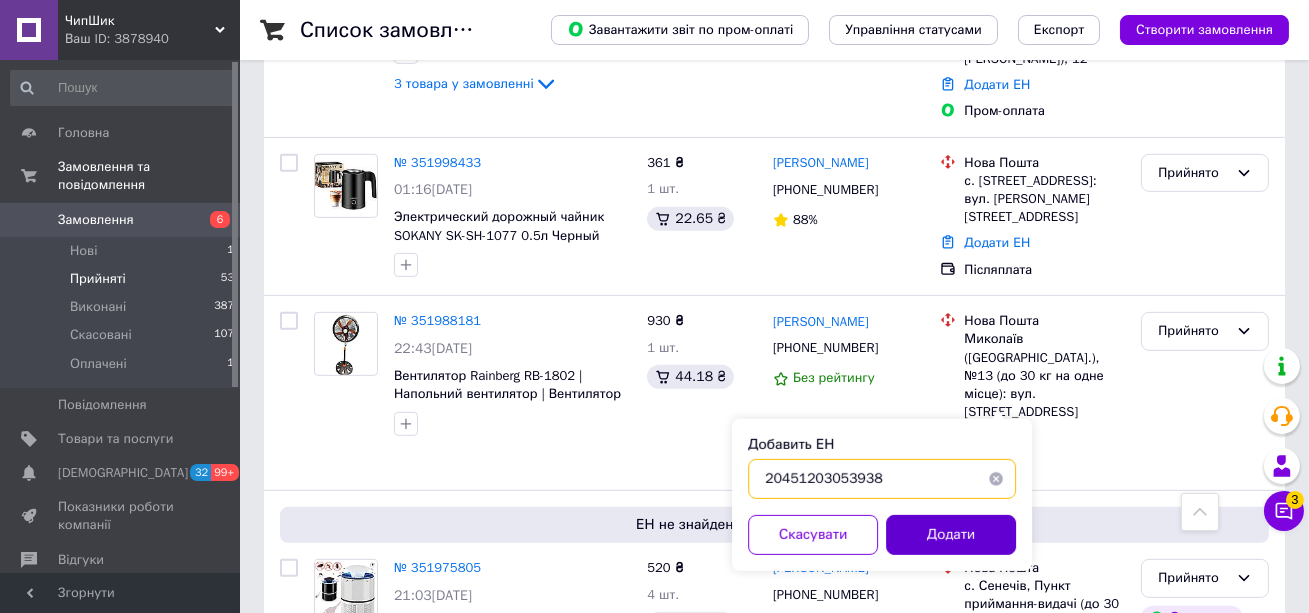 type on "20451203053938" 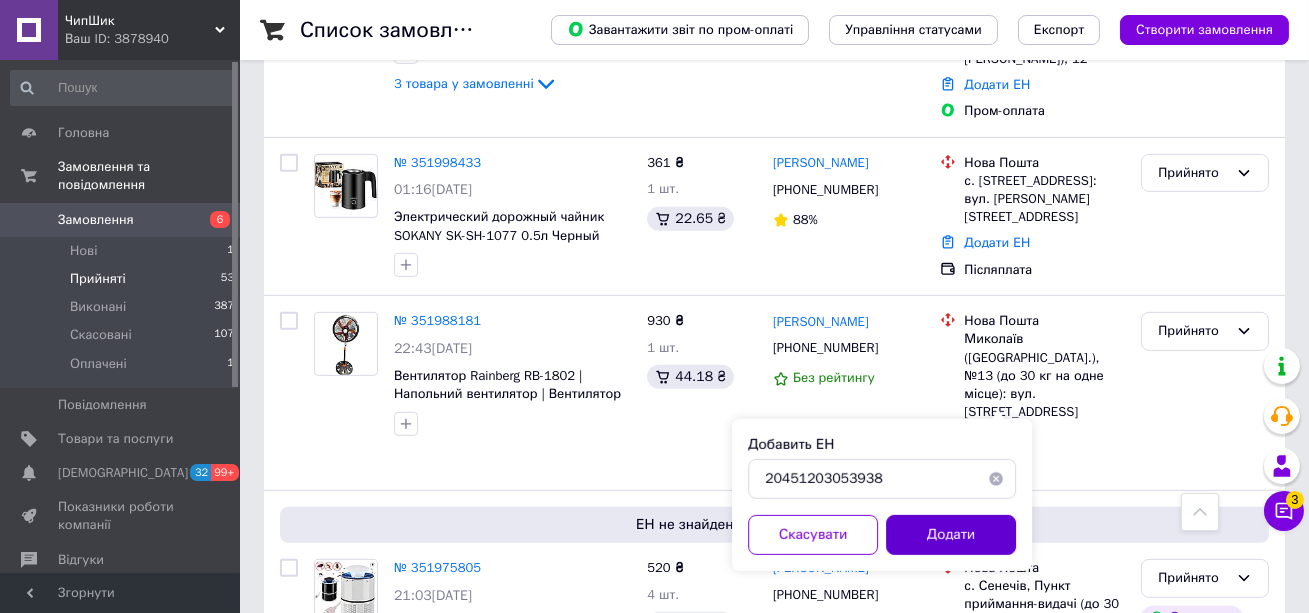 click on "Додати" at bounding box center (951, 535) 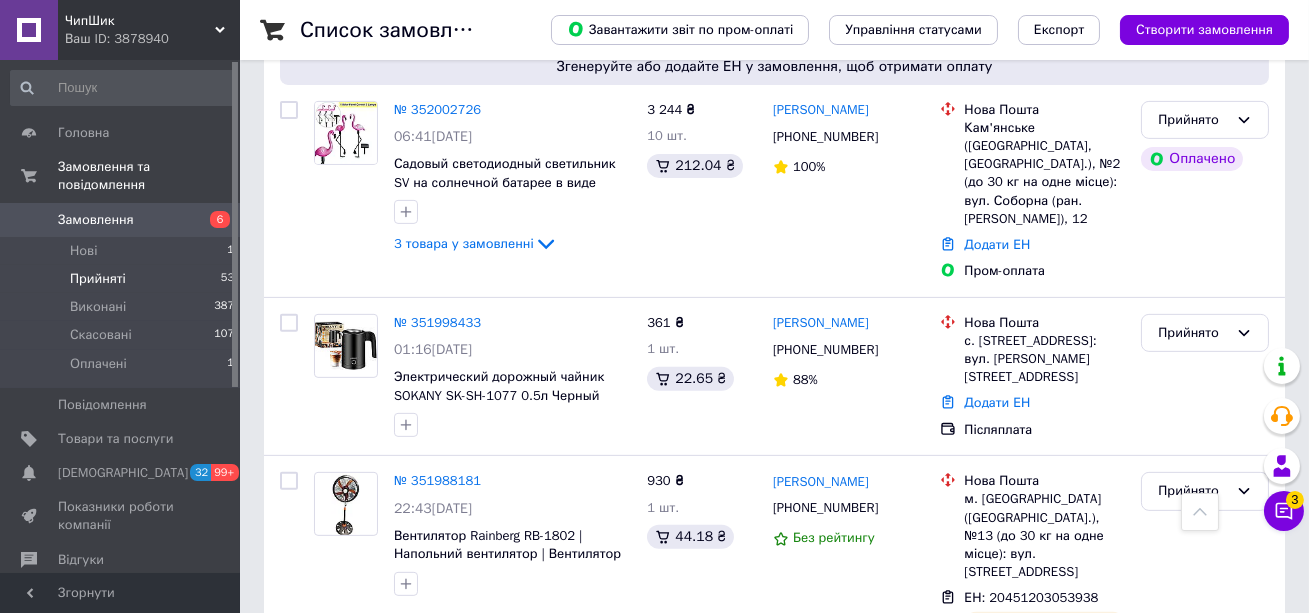 scroll, scrollTop: 1498, scrollLeft: 0, axis: vertical 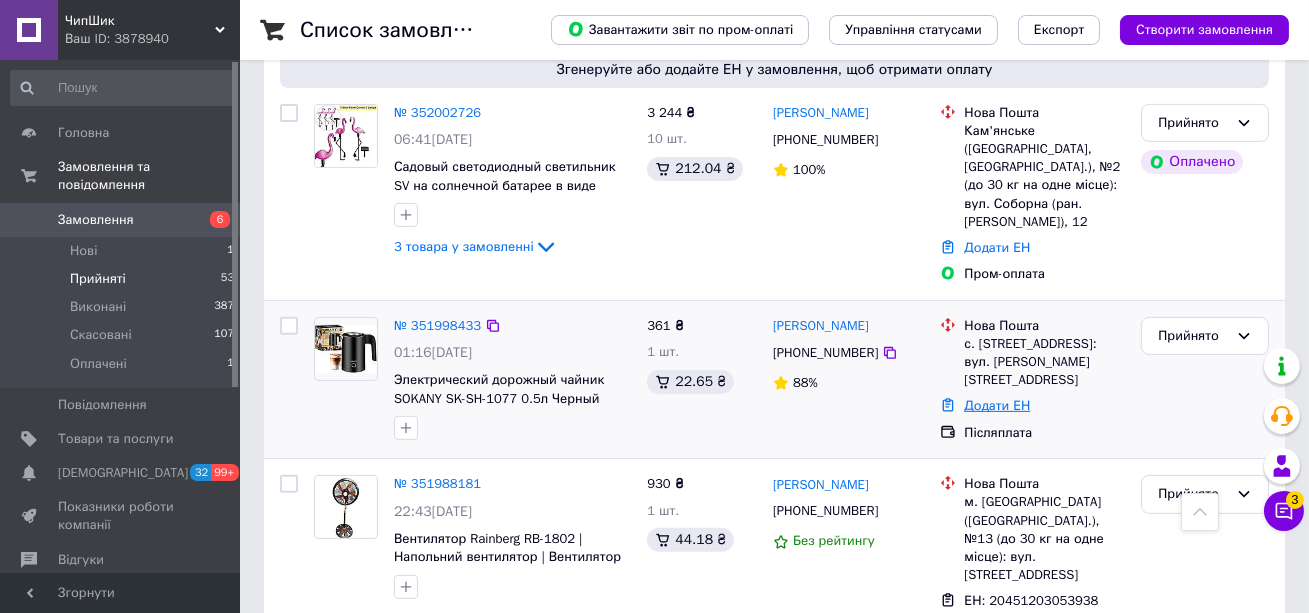 click on "Додати ЕН" at bounding box center (997, 405) 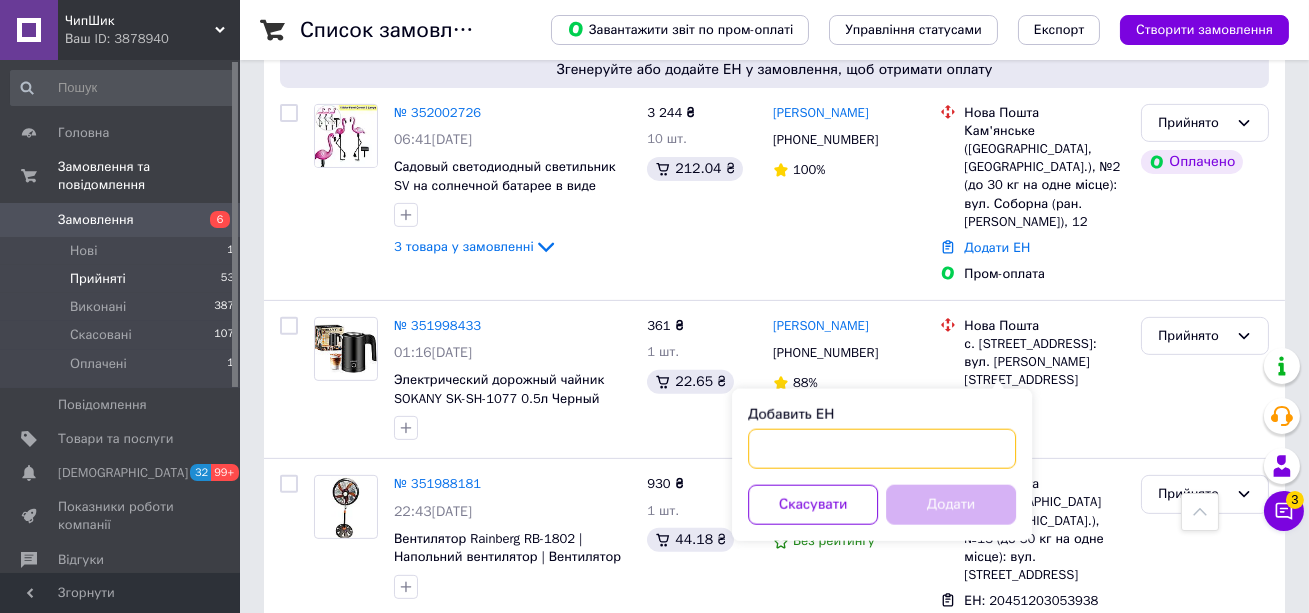 click on "Добавить ЕН" at bounding box center [882, 449] 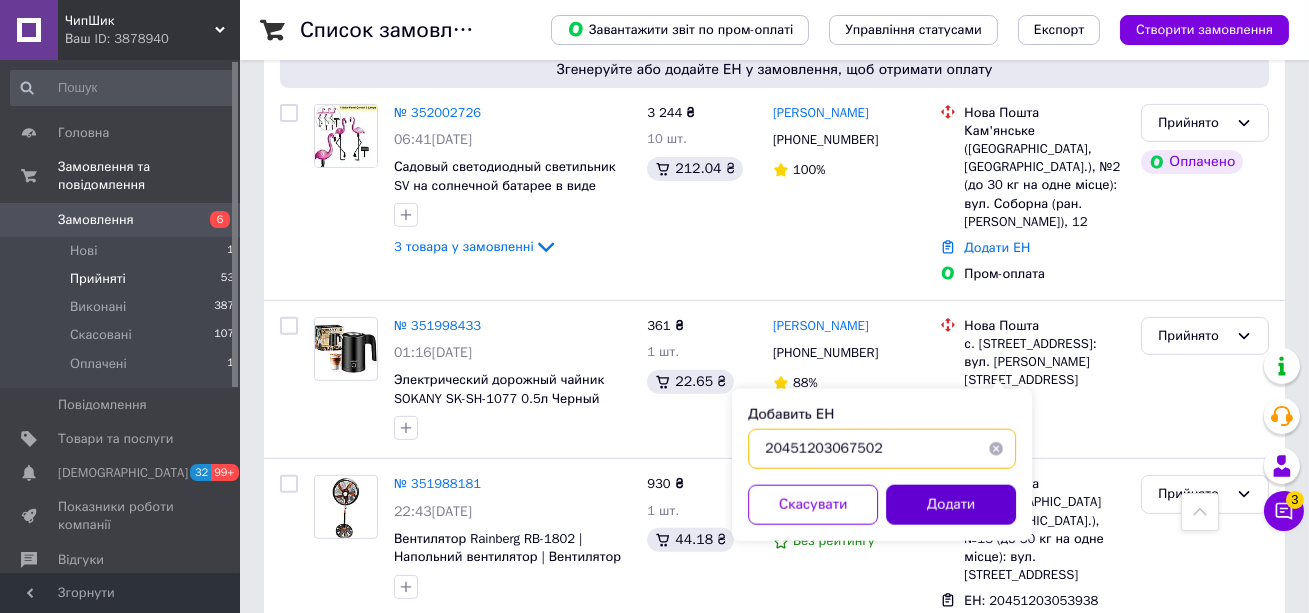 type on "20451203067502" 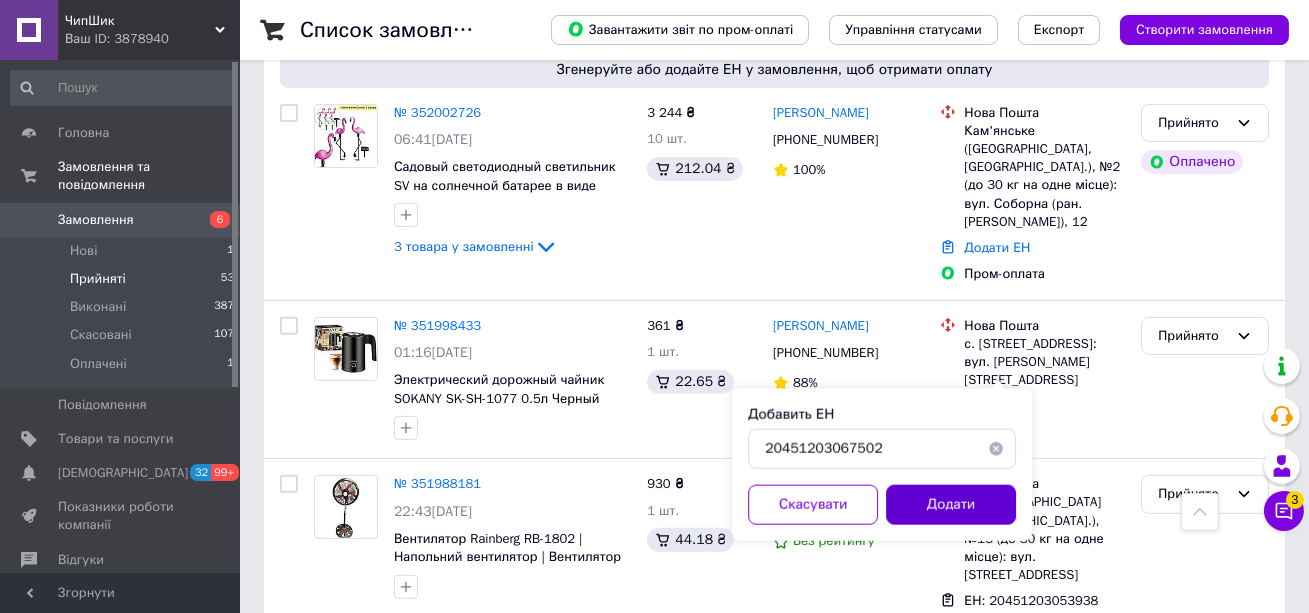 click on "Додати" at bounding box center (951, 505) 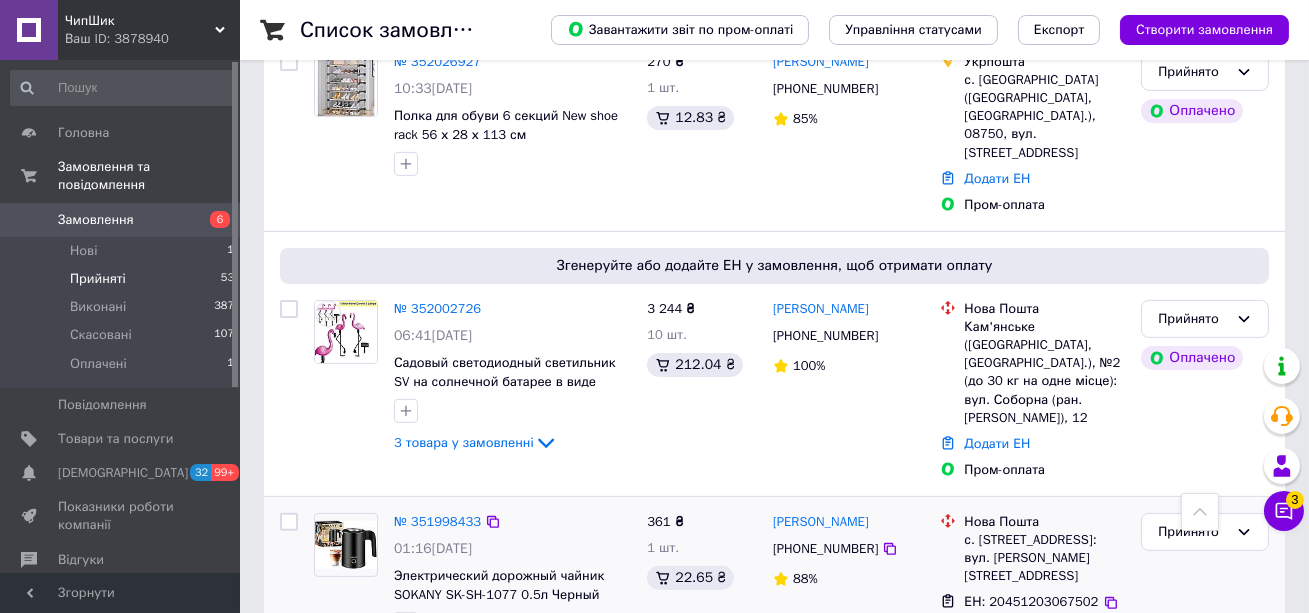 scroll, scrollTop: 1301, scrollLeft: 0, axis: vertical 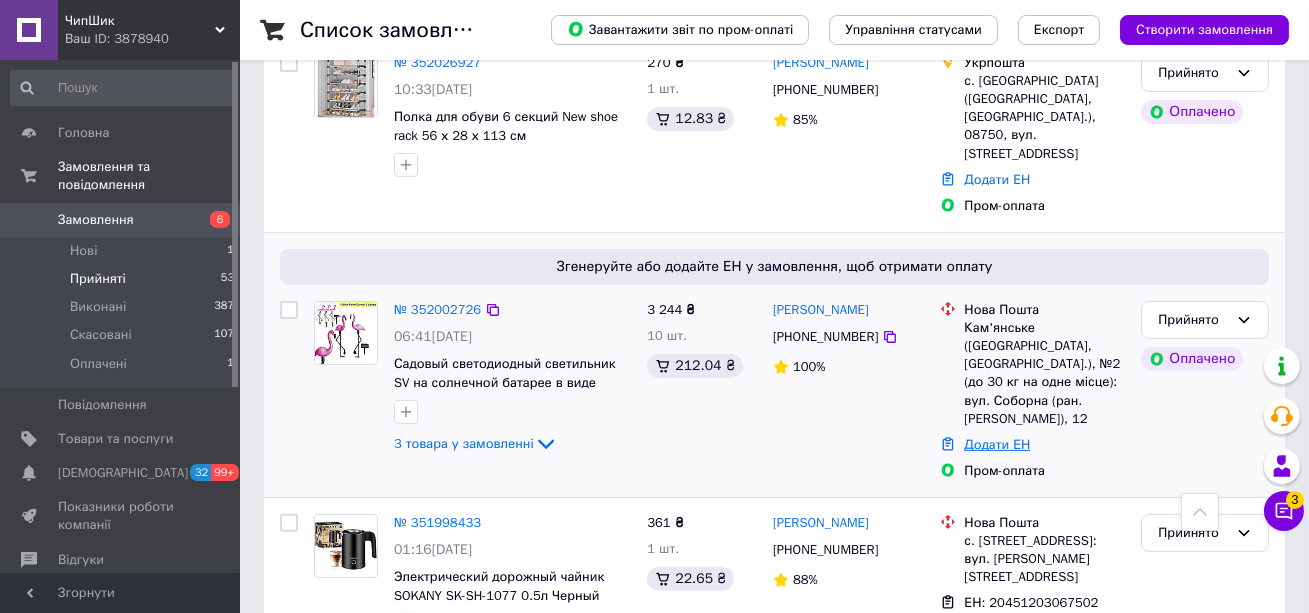 click on "Додати ЕН" at bounding box center (997, 444) 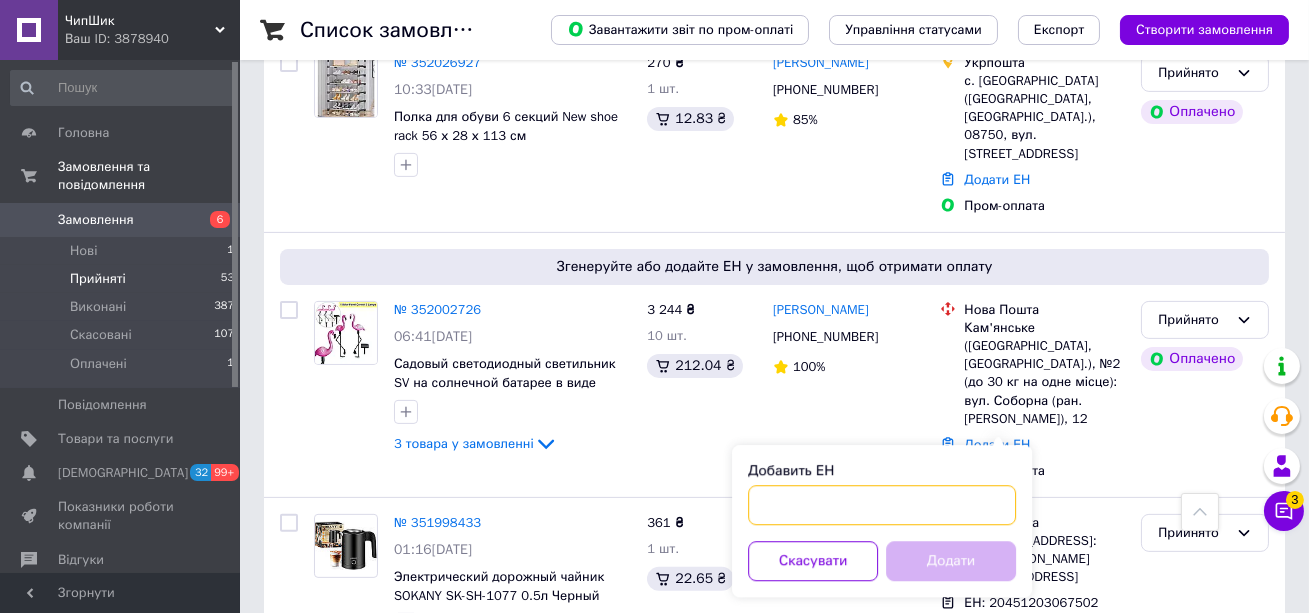 click on "Добавить ЕН" at bounding box center [882, 505] 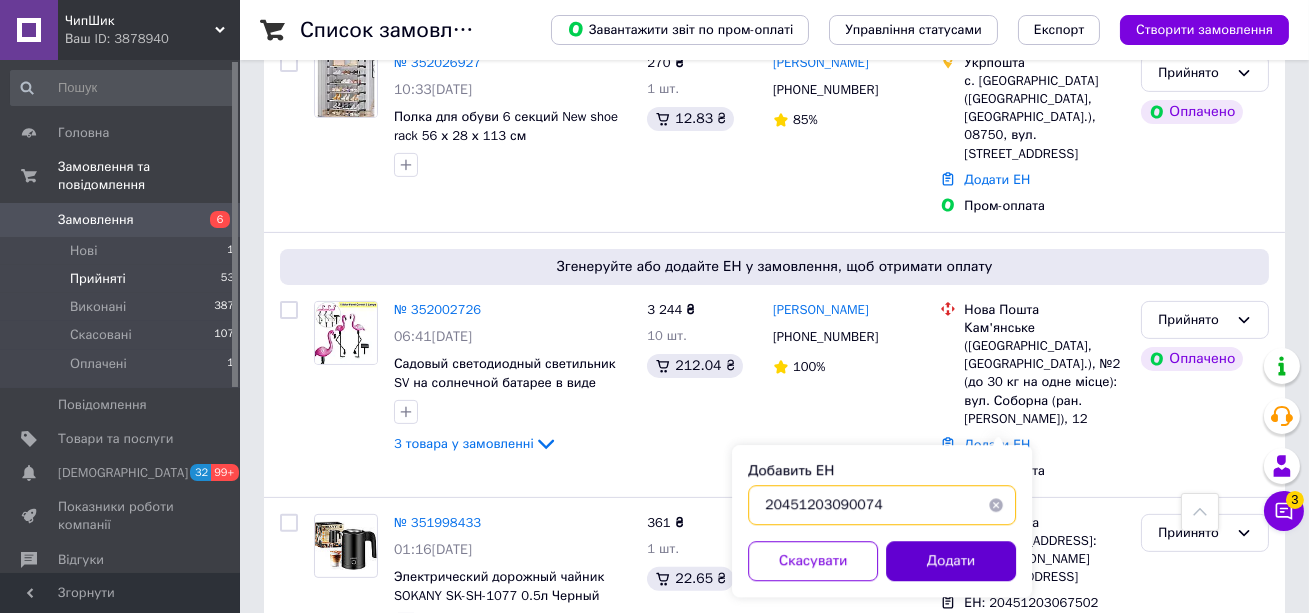 type on "20451203090074" 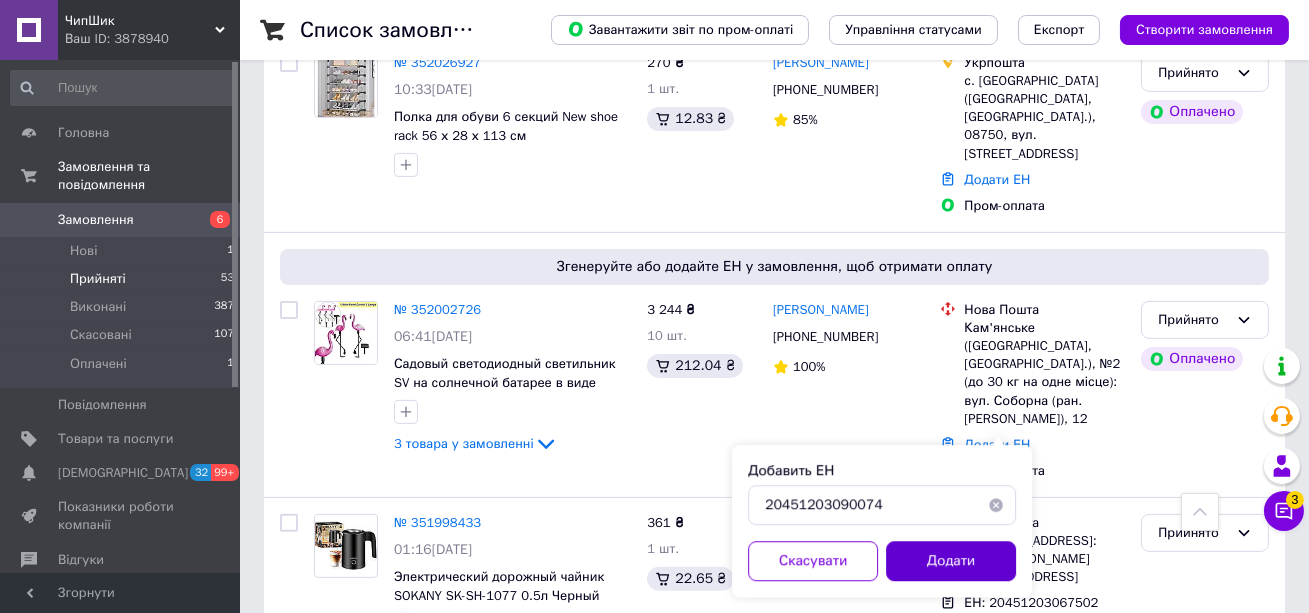 click on "Додати" at bounding box center (951, 561) 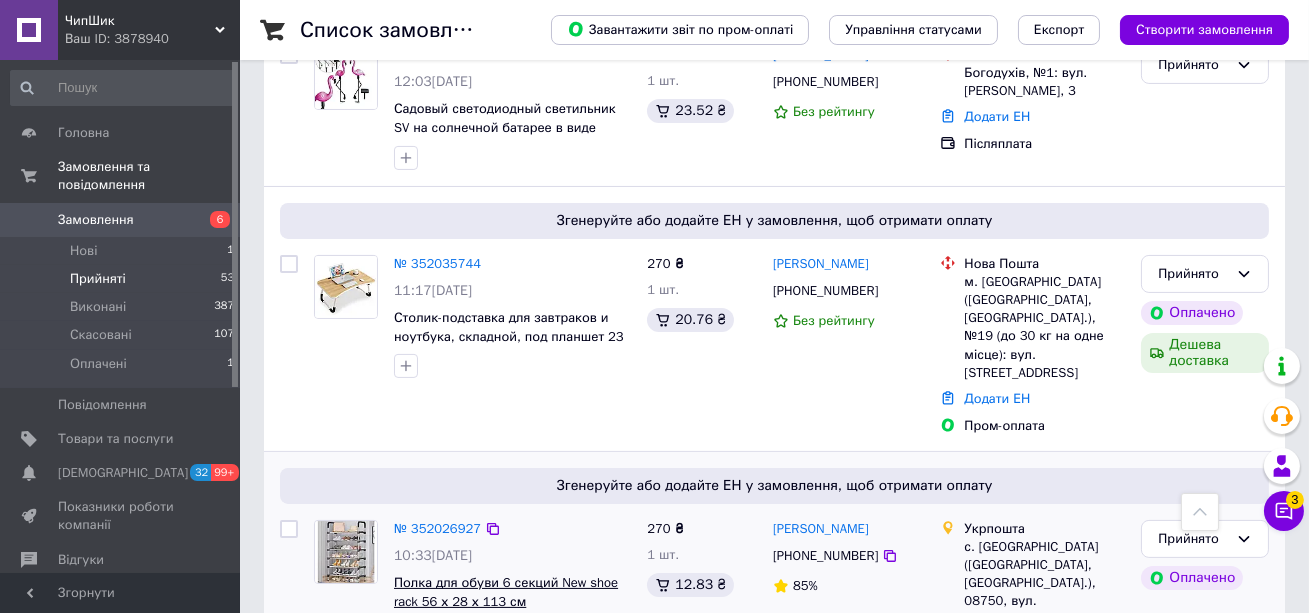 scroll, scrollTop: 837, scrollLeft: 0, axis: vertical 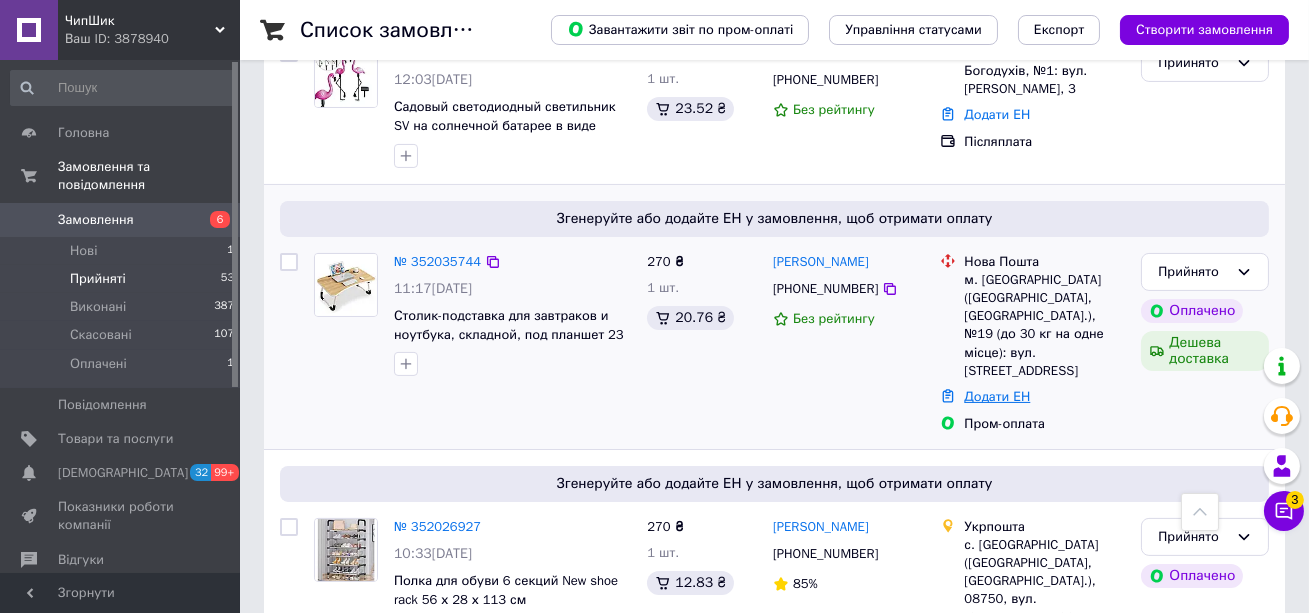 click on "Додати ЕН" at bounding box center (997, 396) 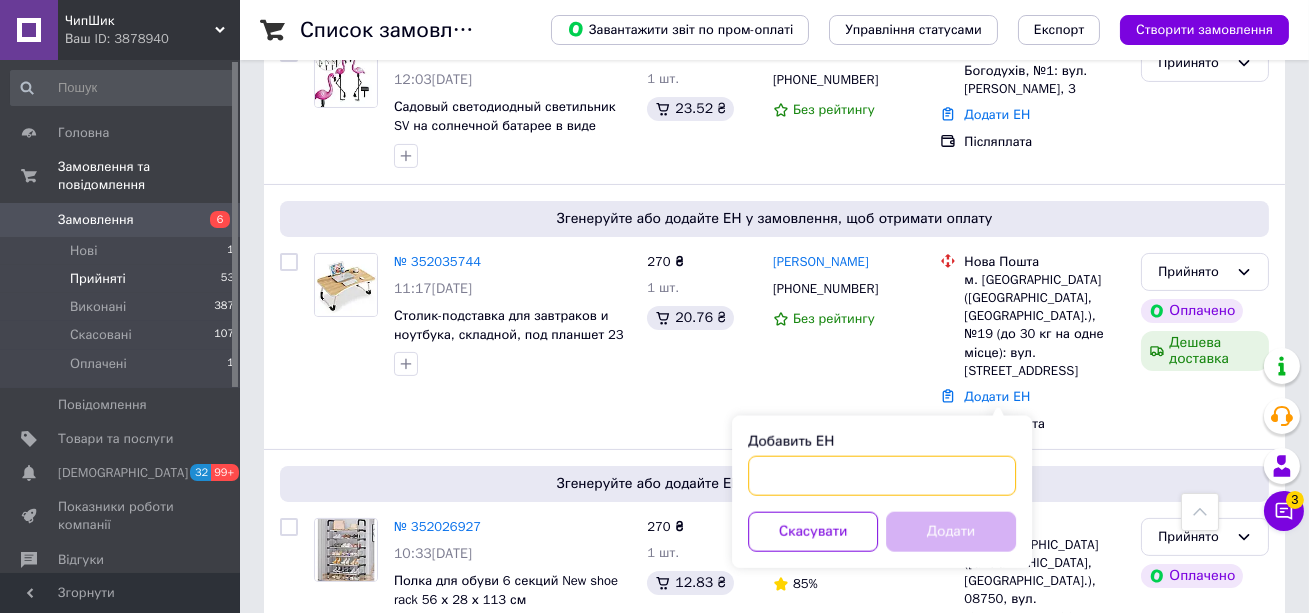 click on "Добавить ЕН" at bounding box center (882, 476) 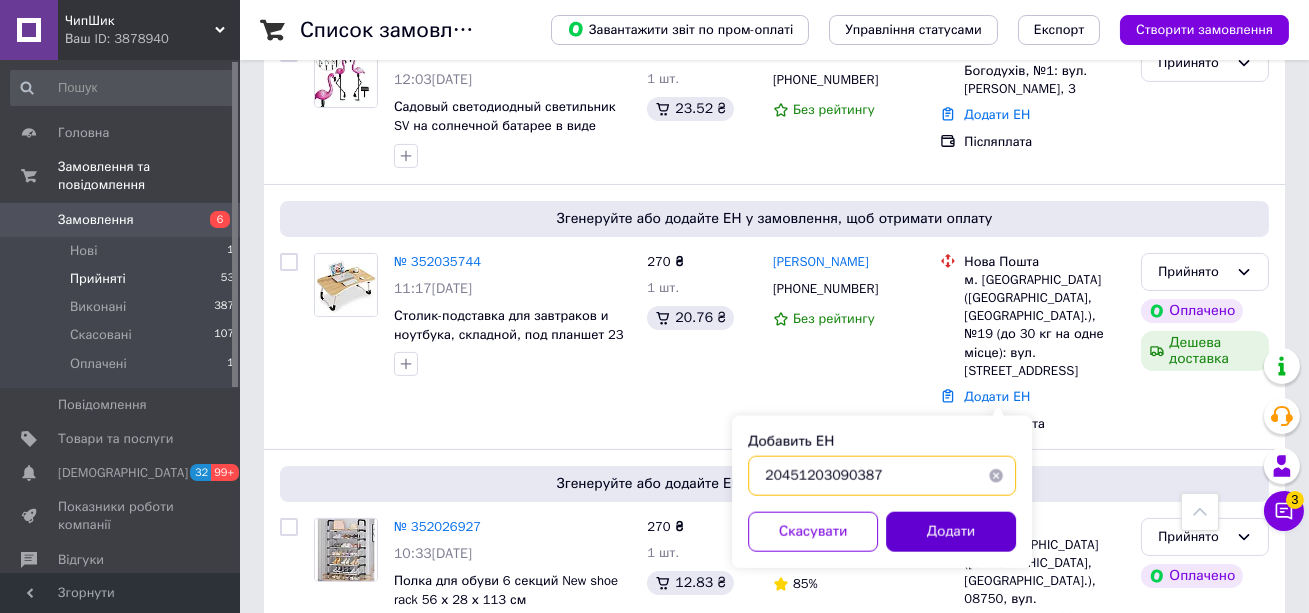 type on "20451203090387" 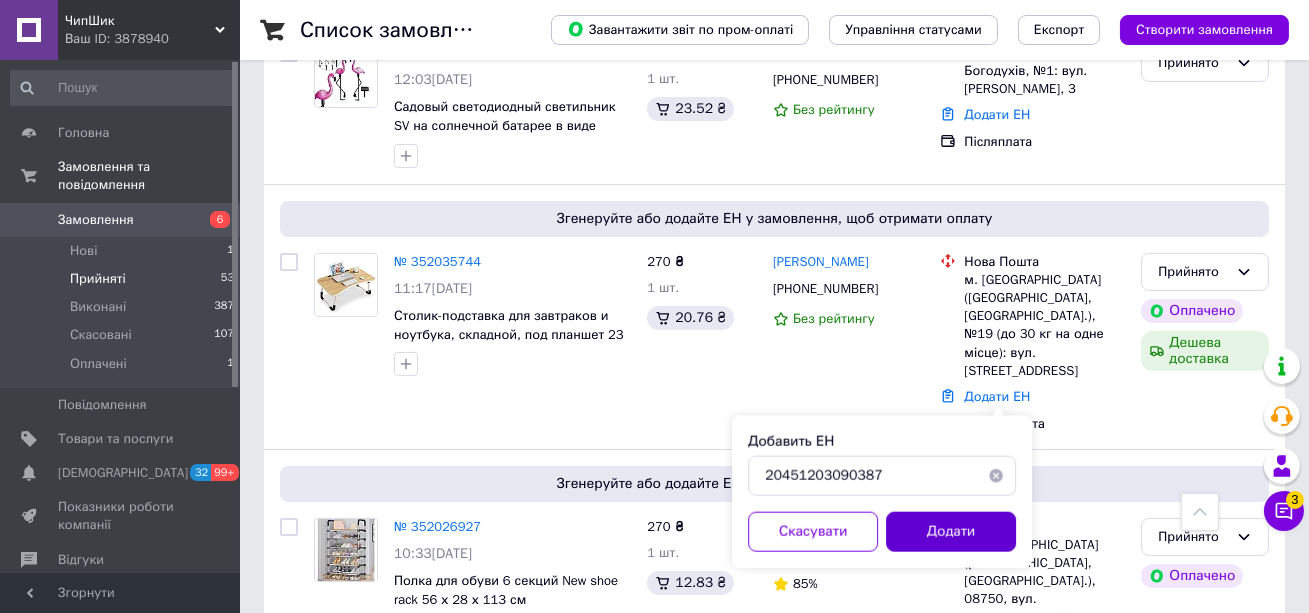 click on "Додати" at bounding box center (951, 532) 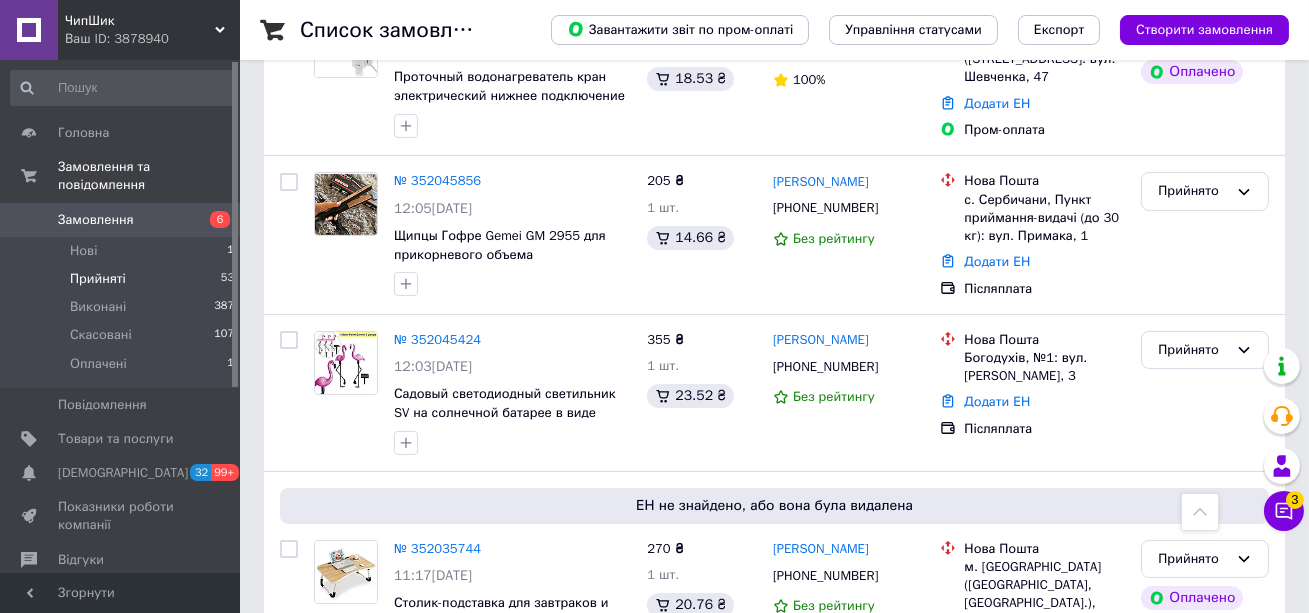 scroll, scrollTop: 547, scrollLeft: 0, axis: vertical 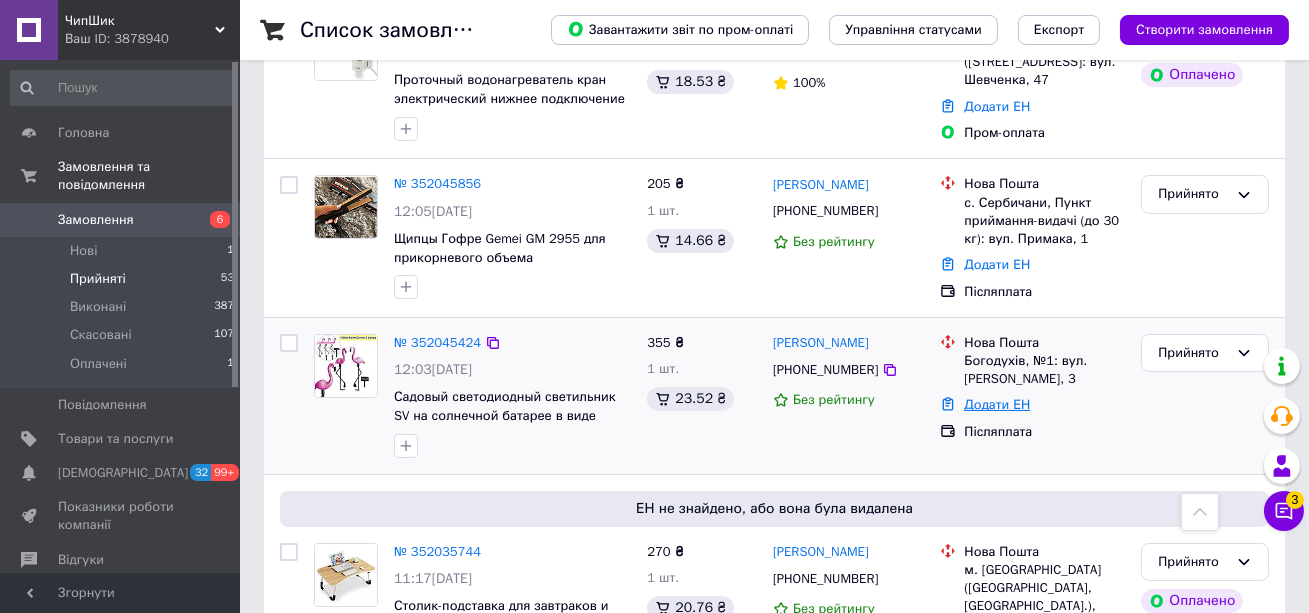 click on "Додати ЕН" at bounding box center (997, 404) 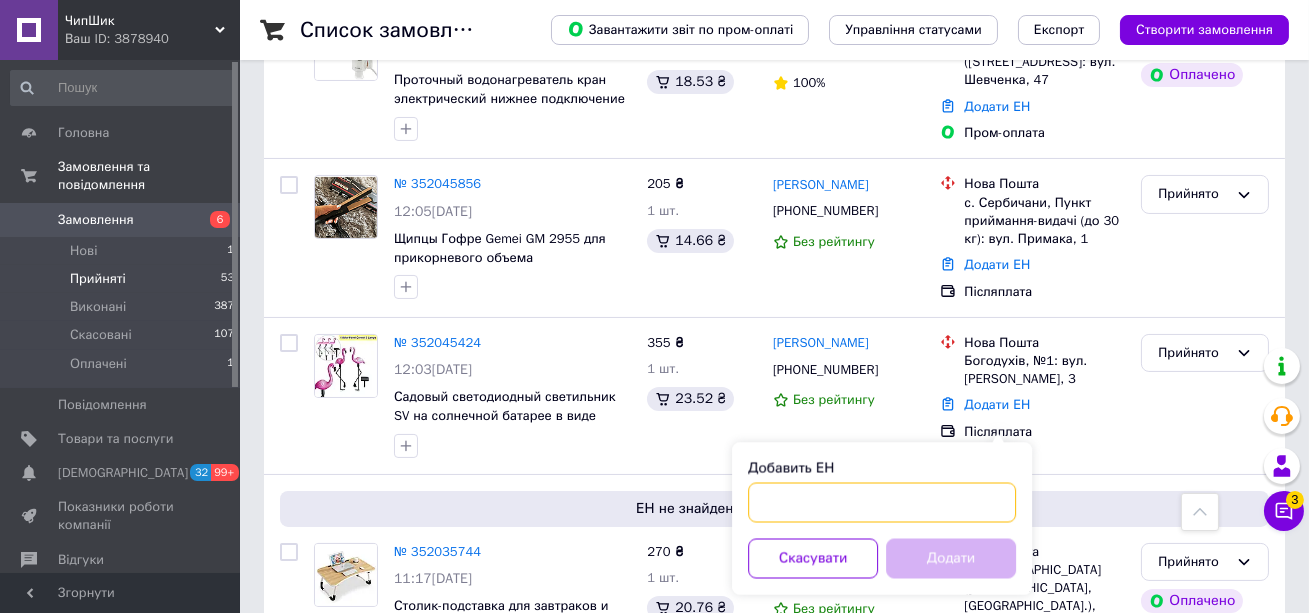 click on "Добавить ЕН" at bounding box center (882, 503) 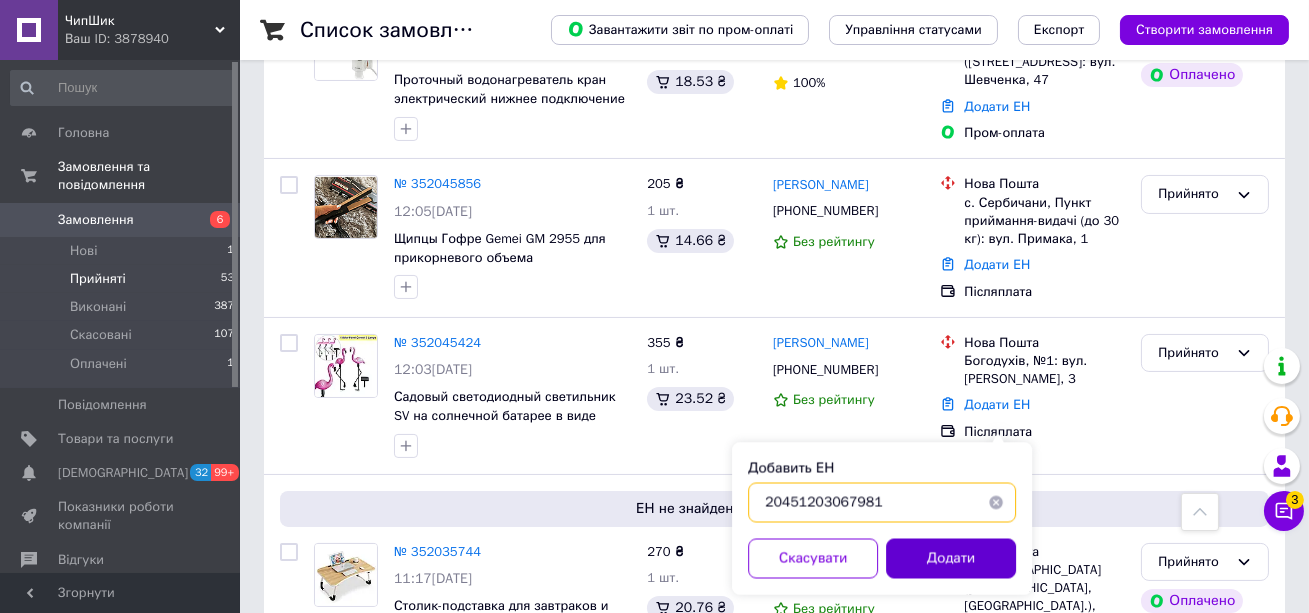 type on "20451203067981" 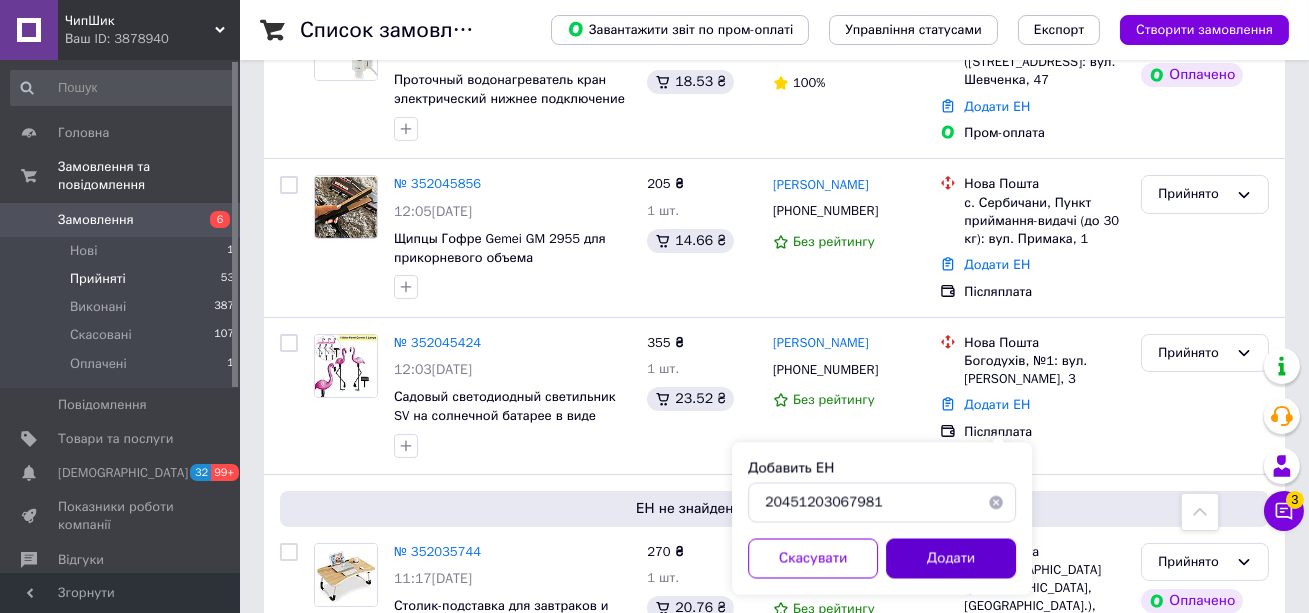 click on "Додати" at bounding box center [951, 559] 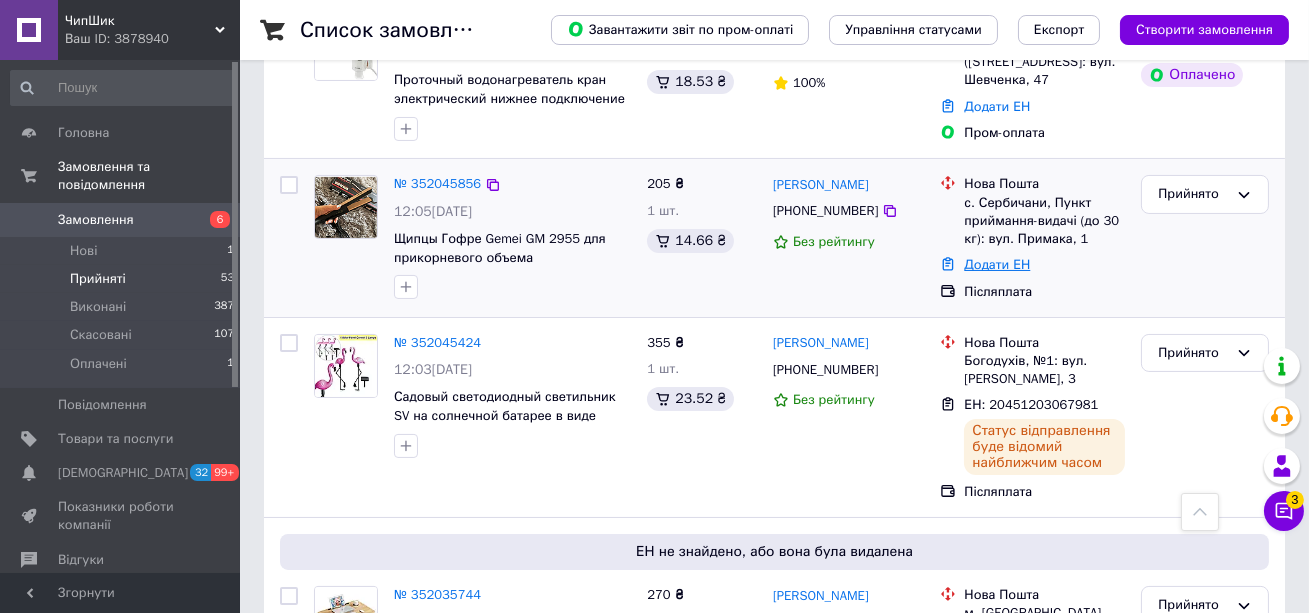 click on "Додати ЕН" at bounding box center [997, 264] 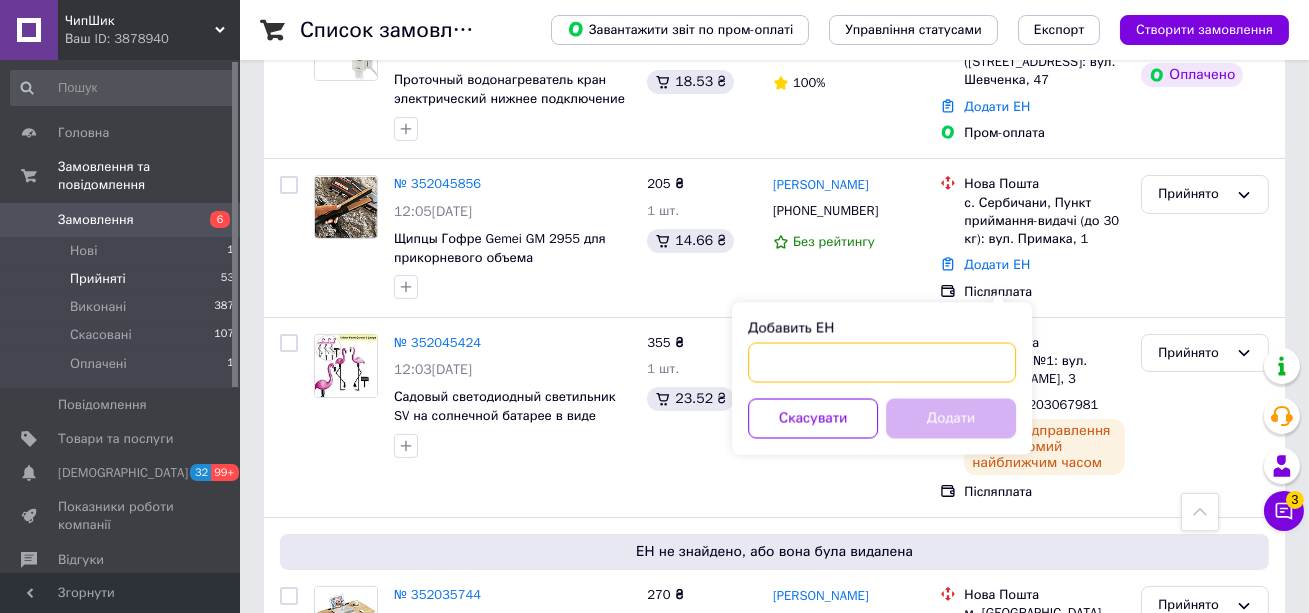 click on "Добавить ЕН" at bounding box center (882, 363) 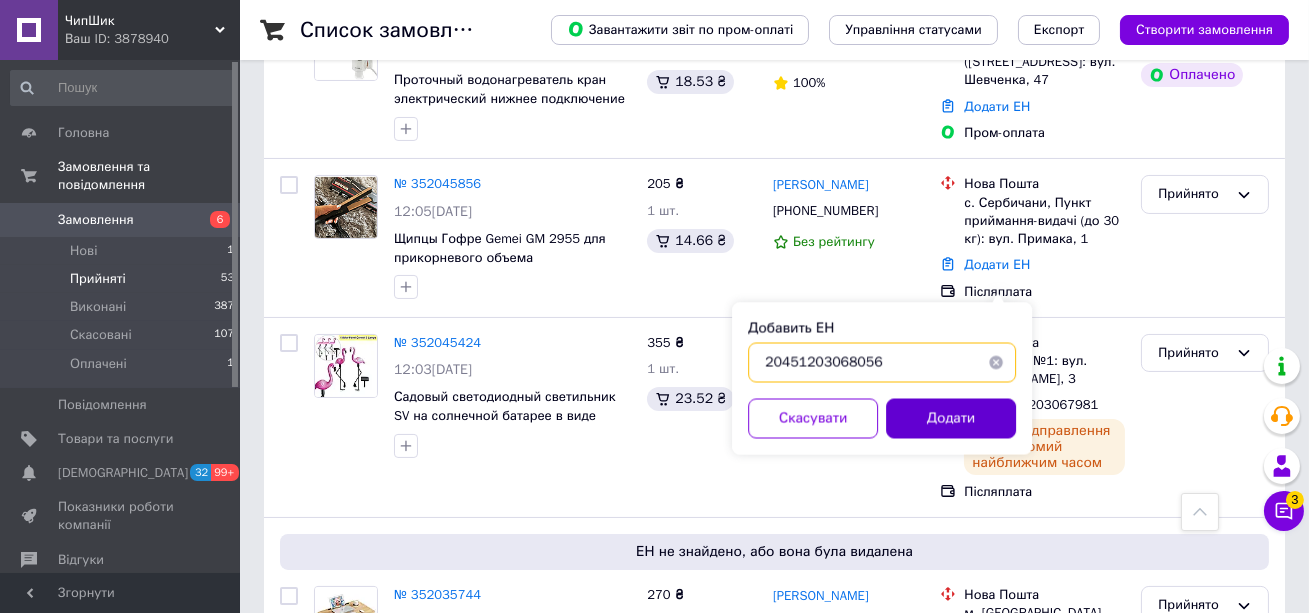 type on "20451203068056" 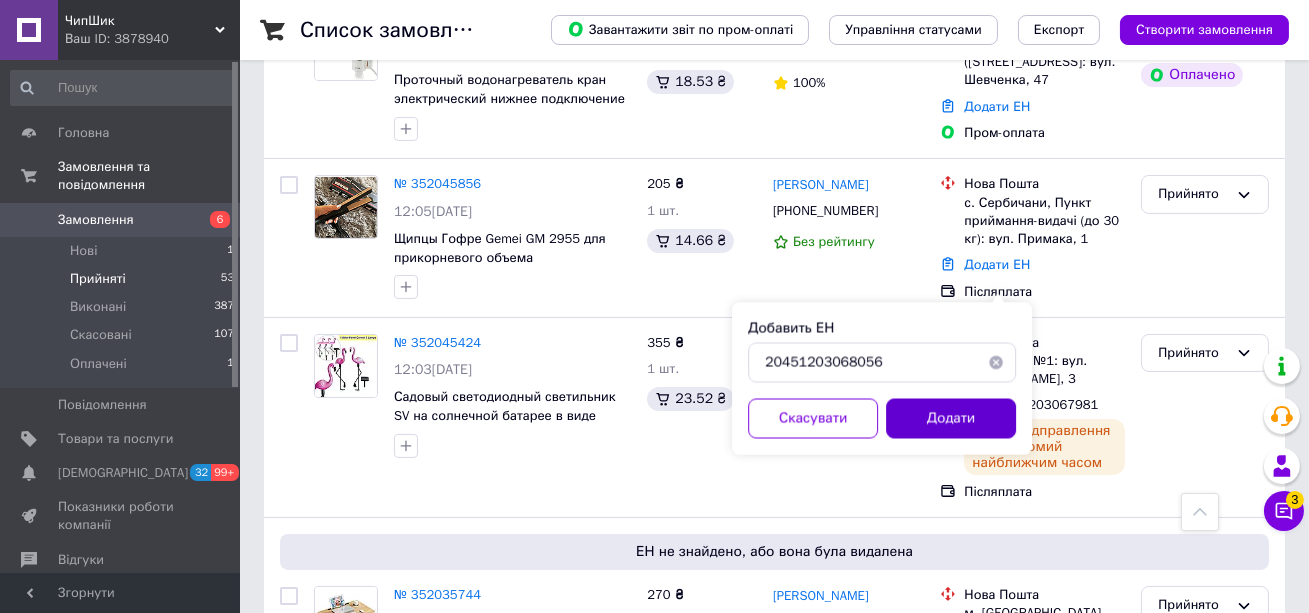 click on "Додати" at bounding box center [951, 419] 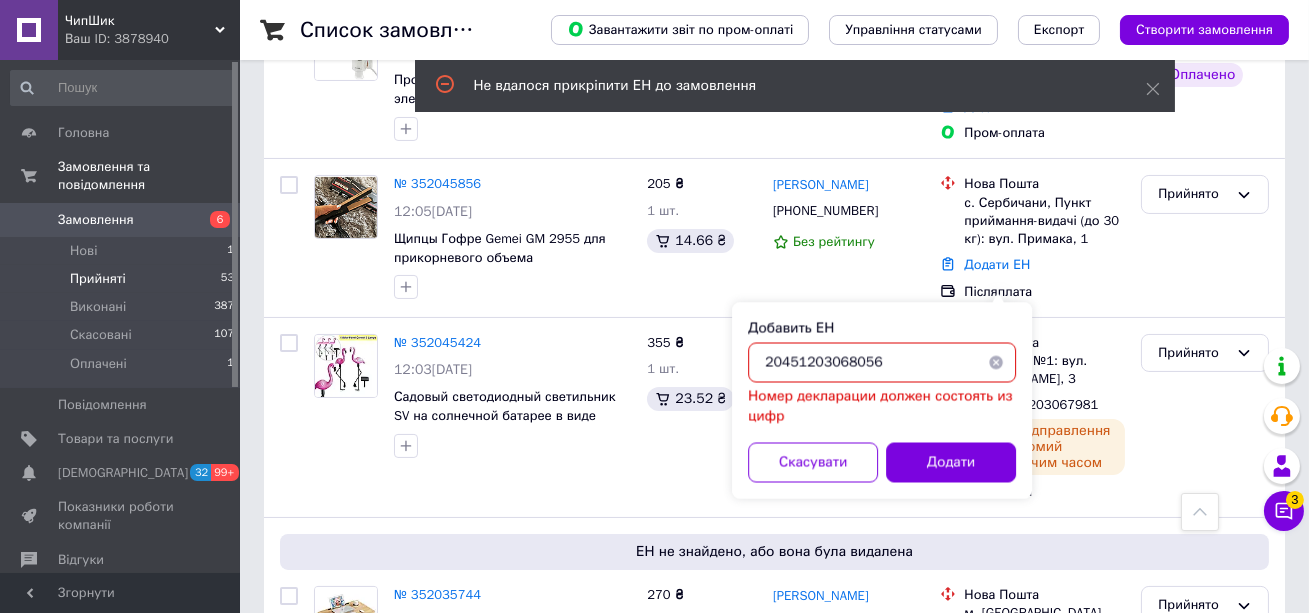 click on "20451203068056" at bounding box center [882, 363] 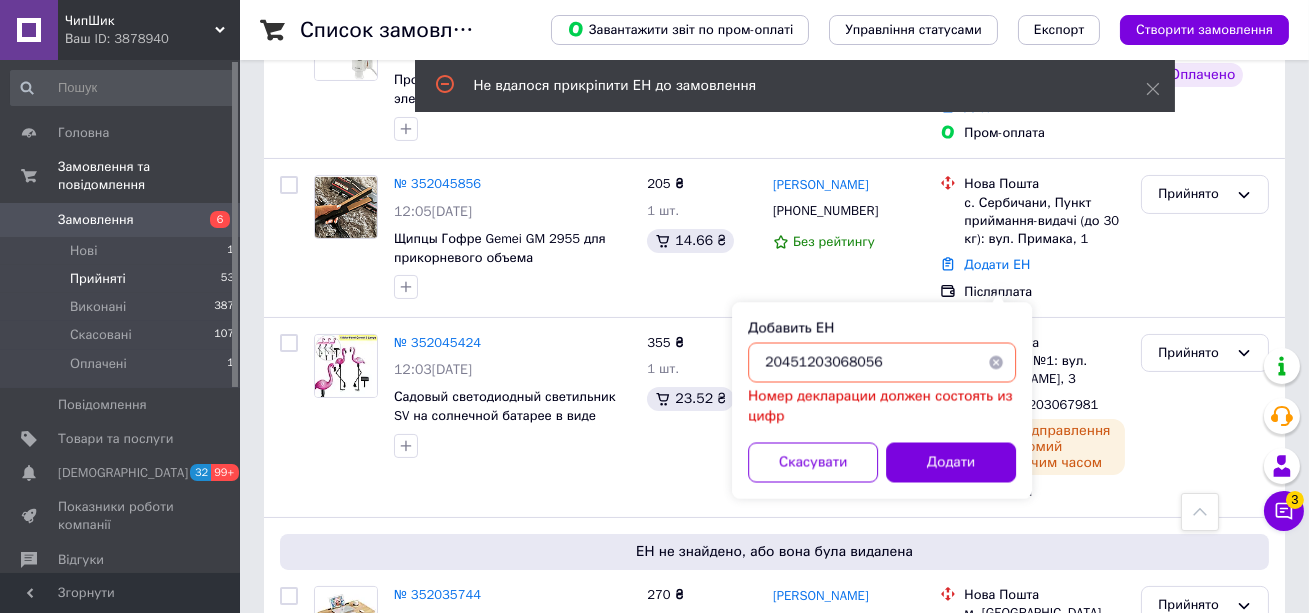 click at bounding box center (996, 363) 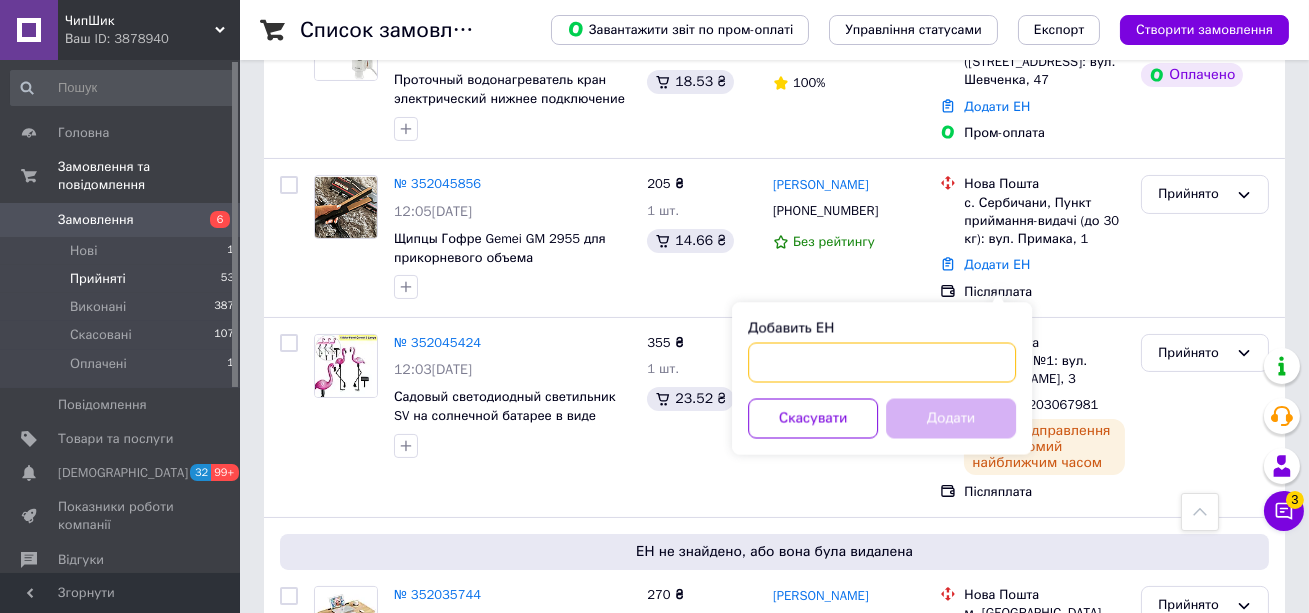click on "Добавить ЕН" at bounding box center [882, 363] 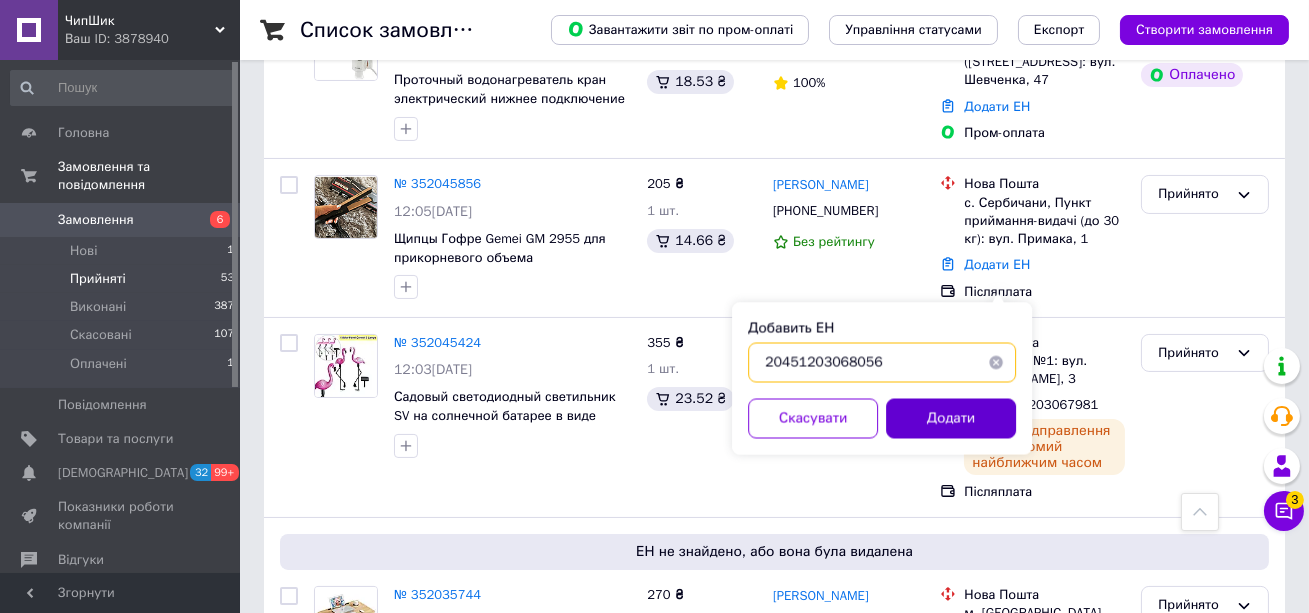 type on "20451203068056" 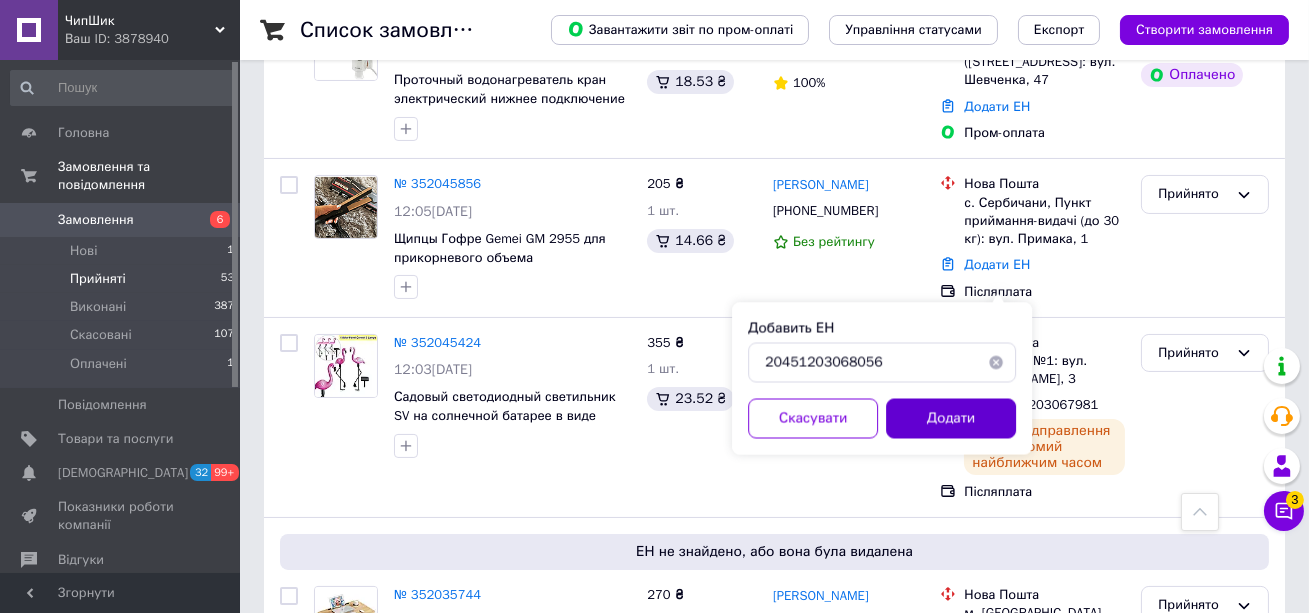 click on "Додати" at bounding box center (951, 419) 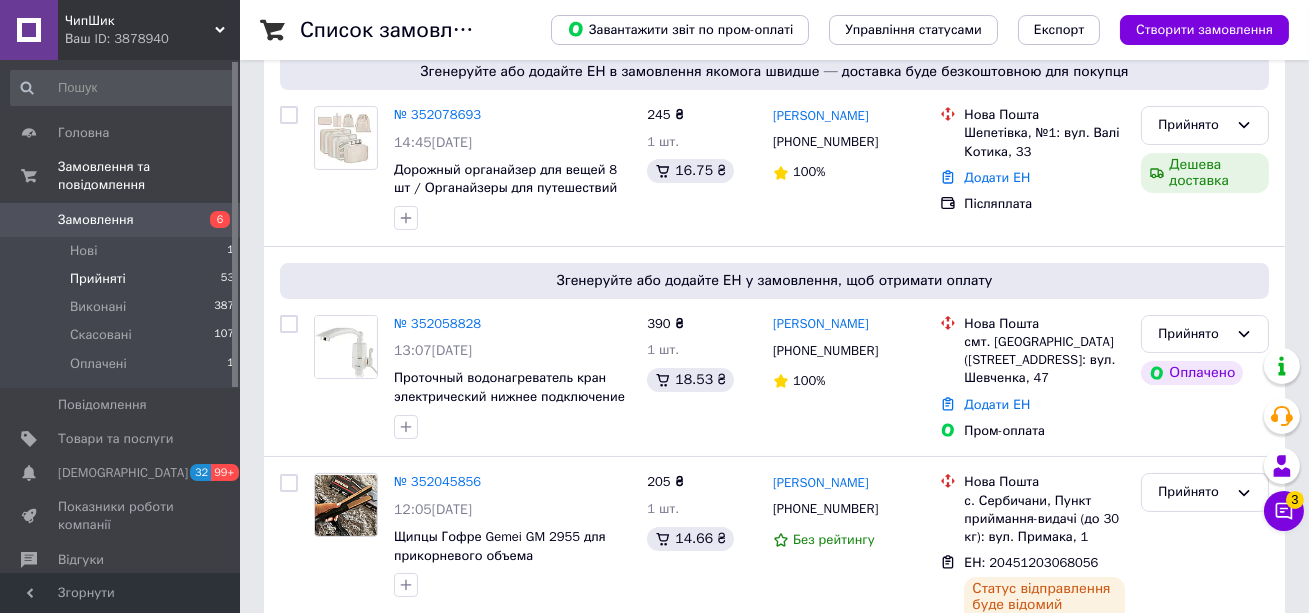 scroll, scrollTop: 242, scrollLeft: 0, axis: vertical 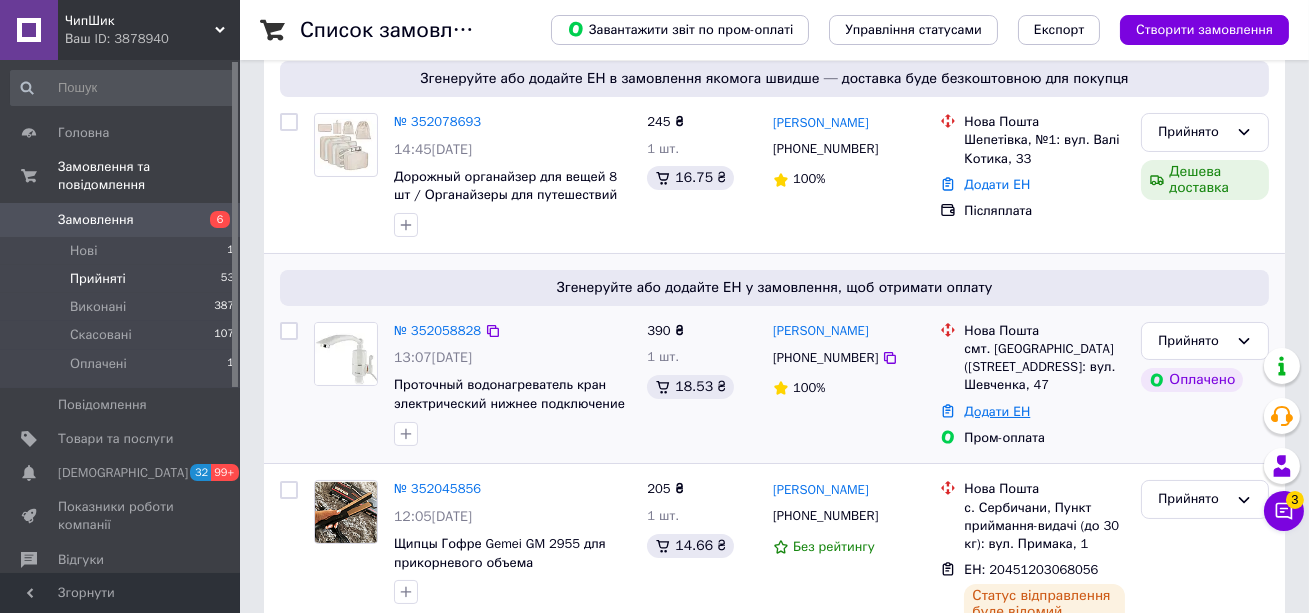 click on "Додати ЕН" at bounding box center (997, 411) 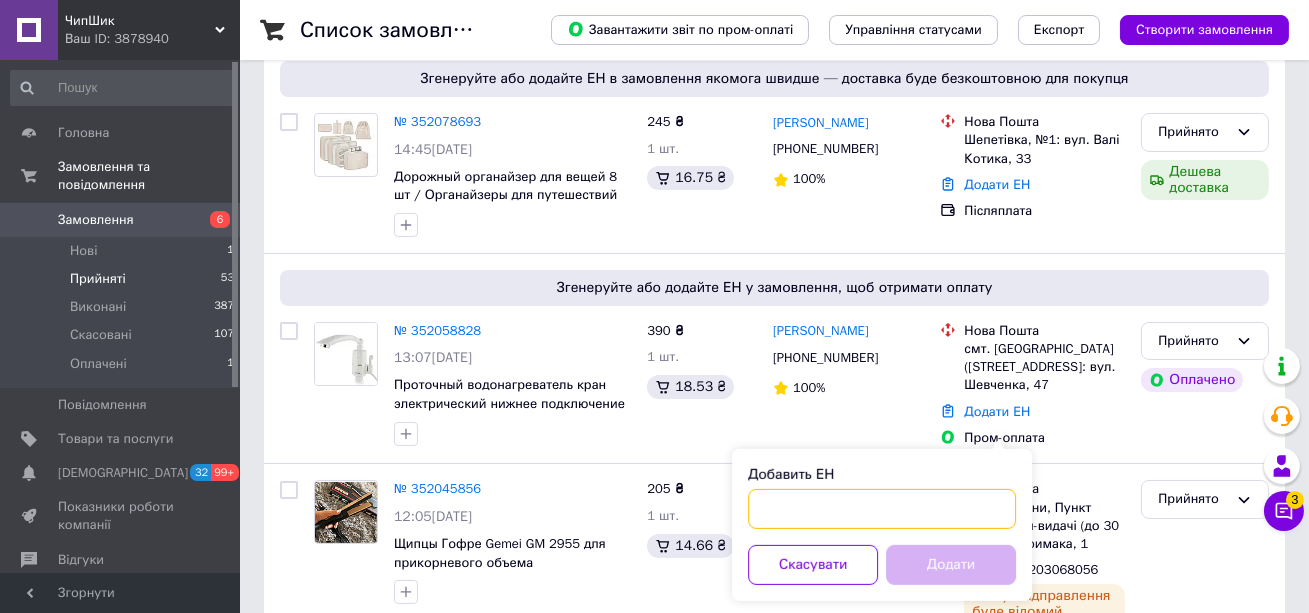 click on "Добавить ЕН" at bounding box center [882, 509] 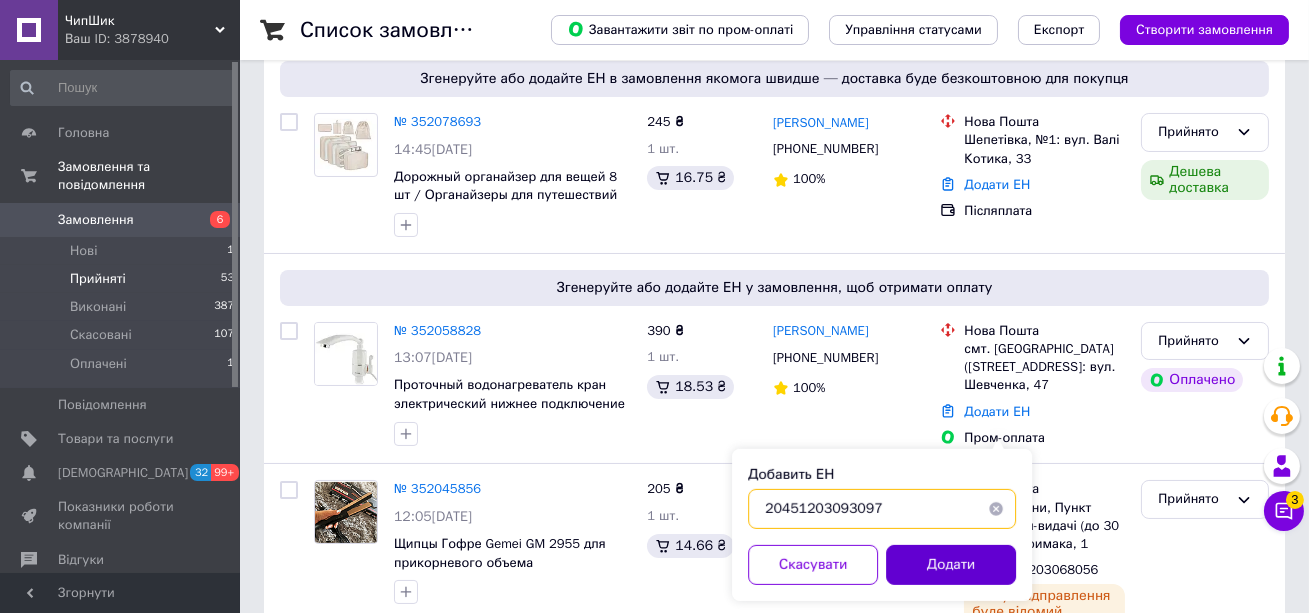 type on "20451203093097" 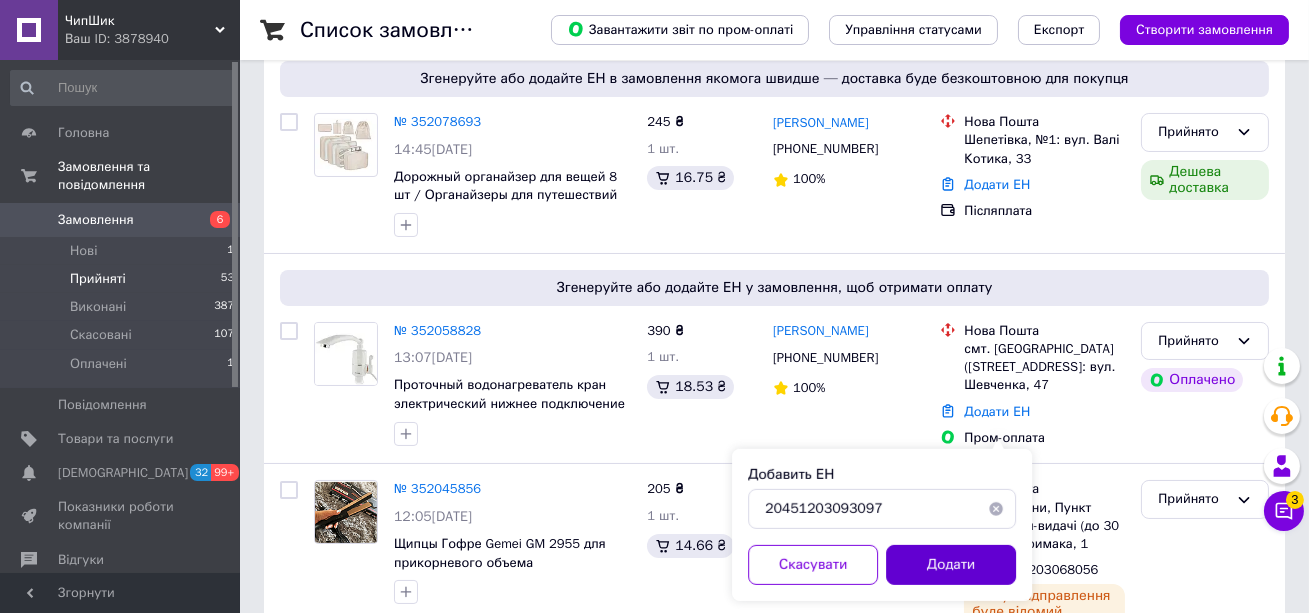click on "Додати" at bounding box center [951, 565] 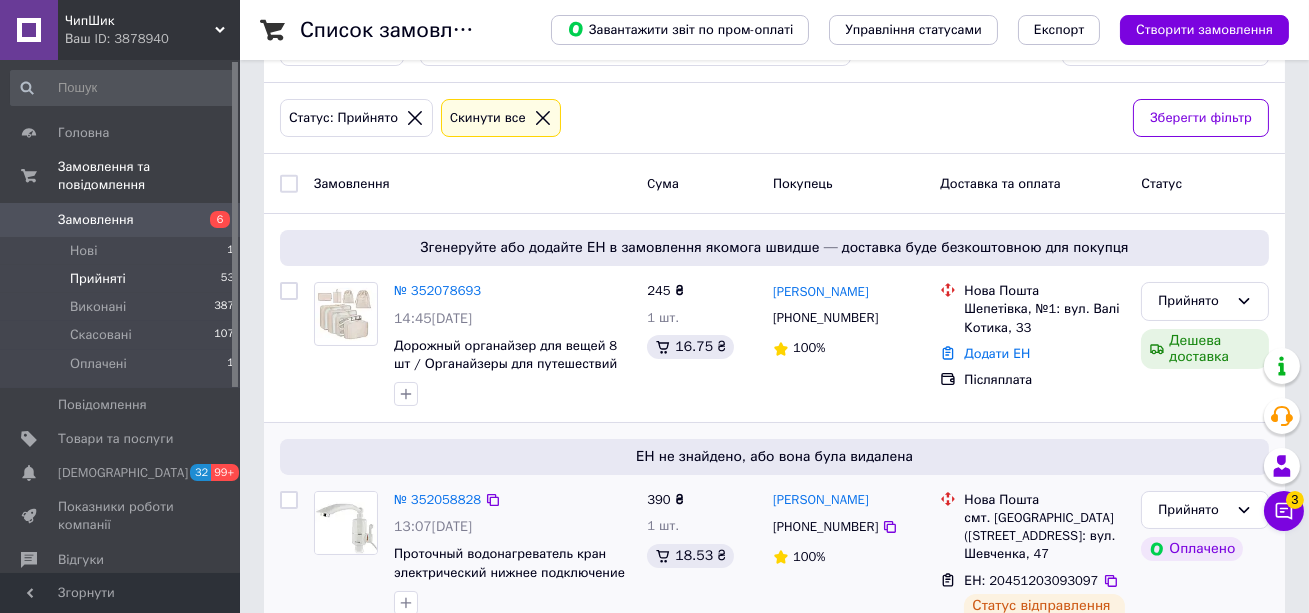 scroll, scrollTop: 71, scrollLeft: 0, axis: vertical 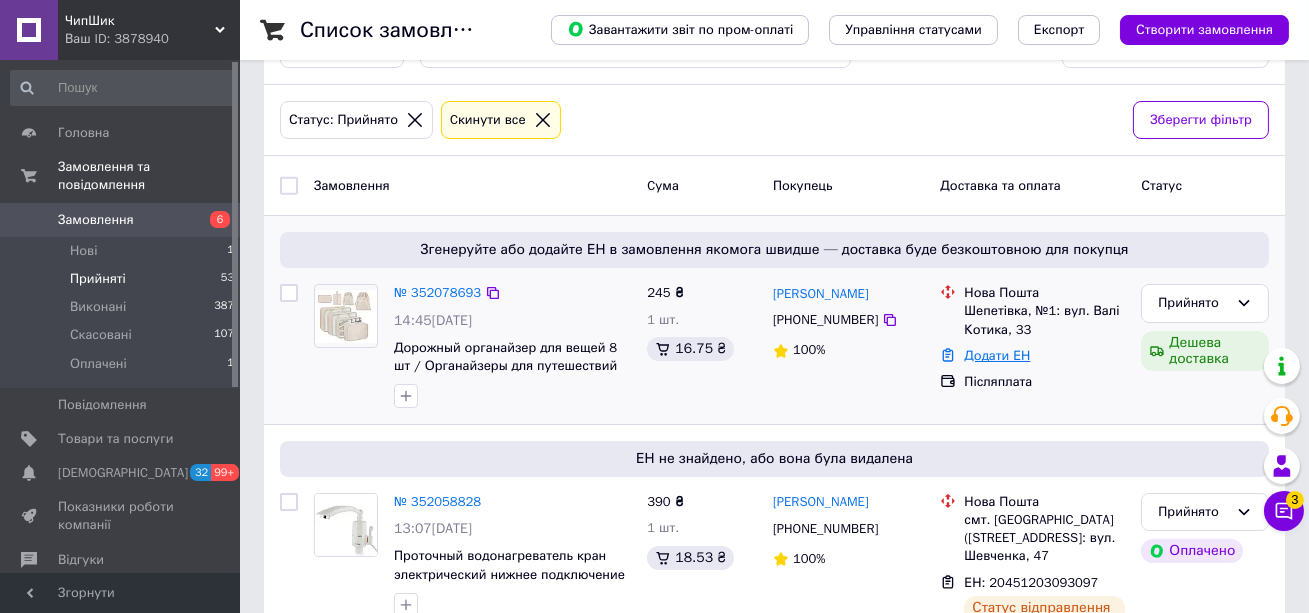 click on "Додати ЕН" at bounding box center (997, 355) 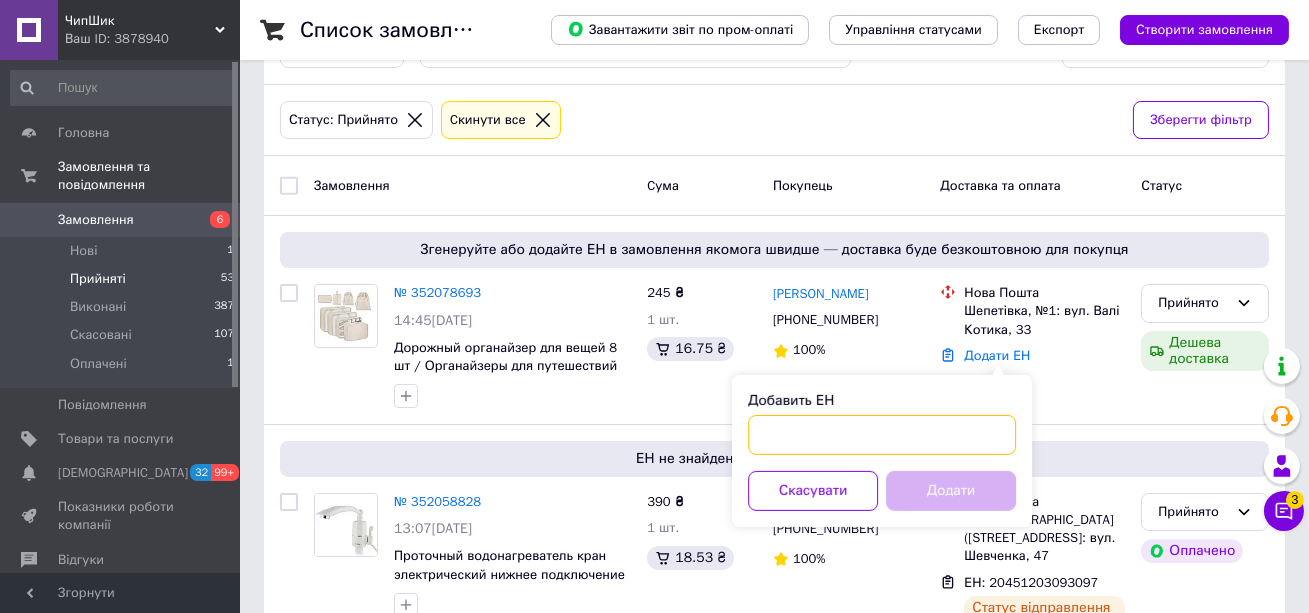 click on "Добавить ЕН" at bounding box center (882, 435) 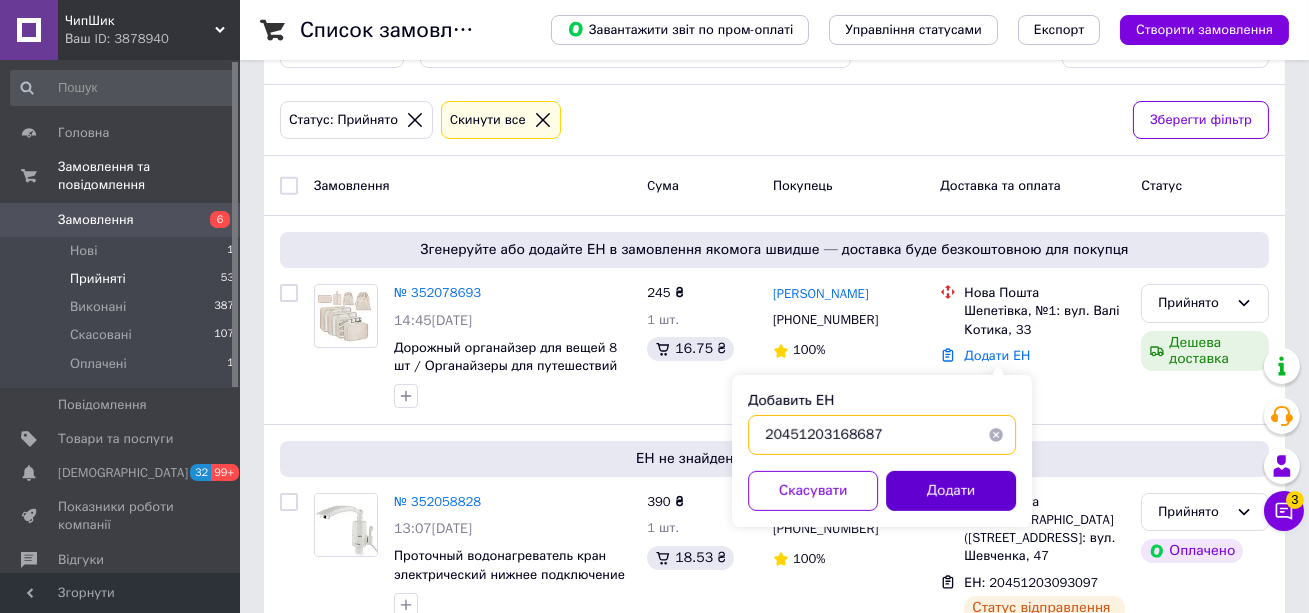 type on "20451203168687" 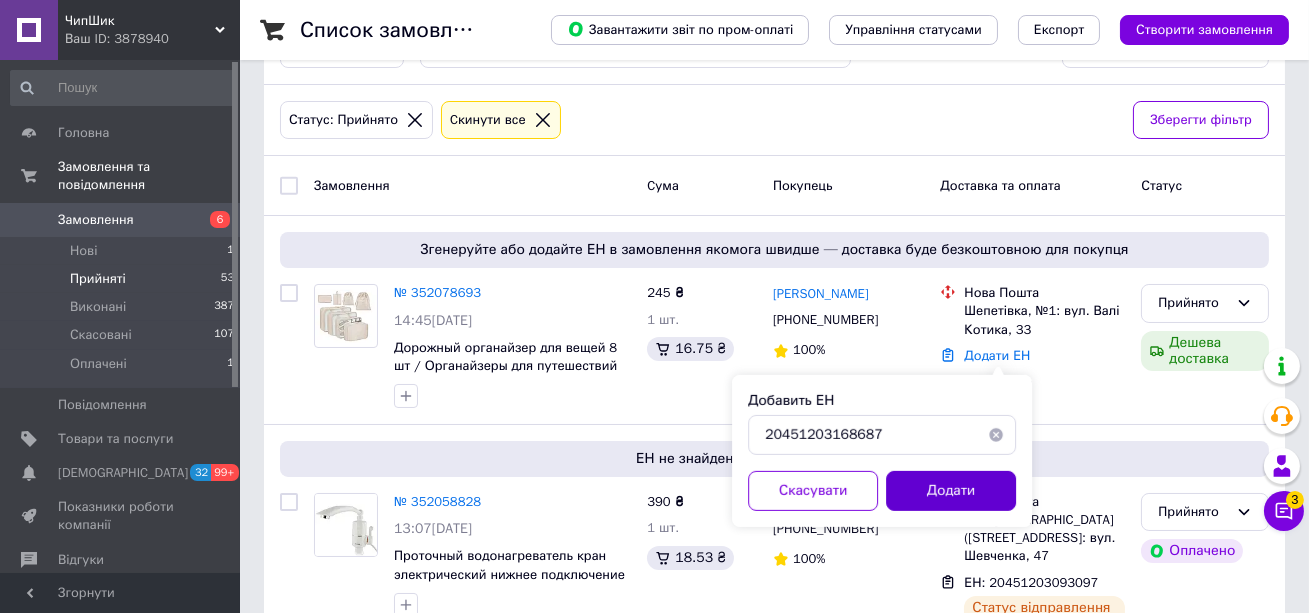 click on "Додати" at bounding box center [951, 491] 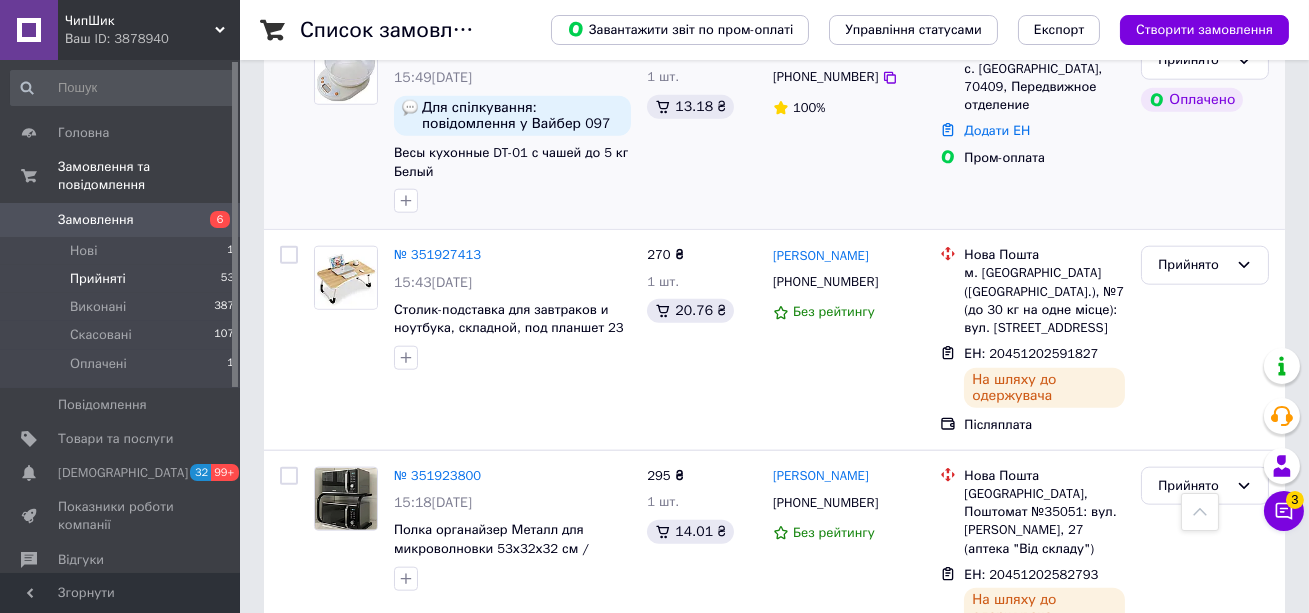 scroll, scrollTop: 4323, scrollLeft: 0, axis: vertical 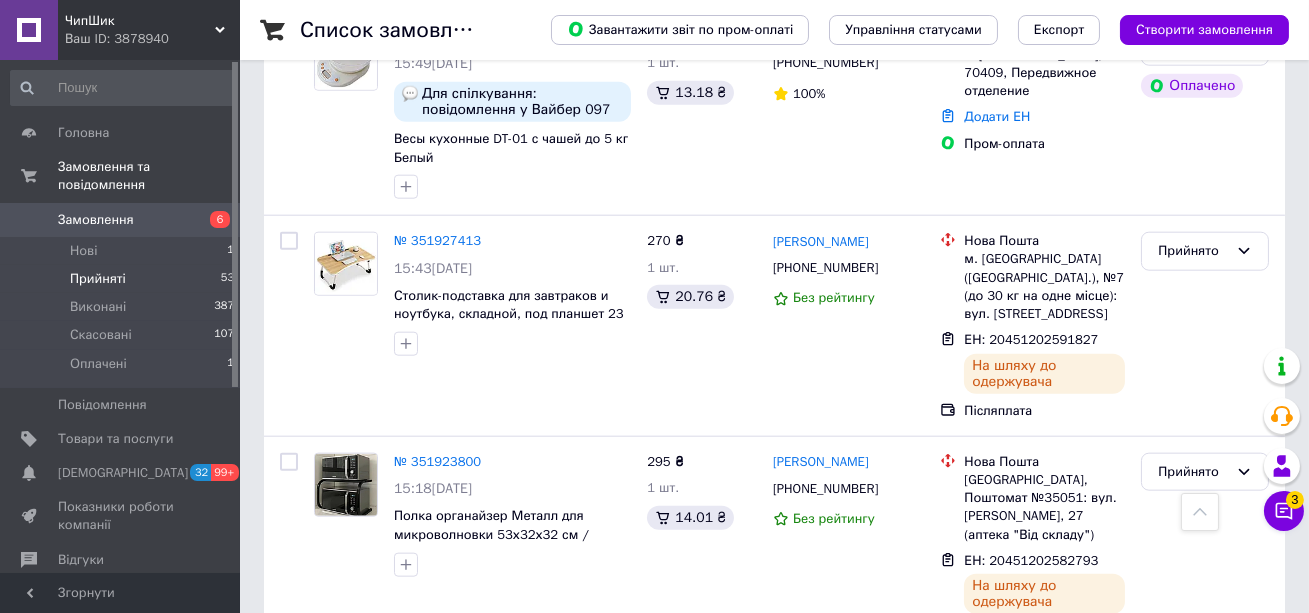 click on "2" at bounding box center [327, 702] 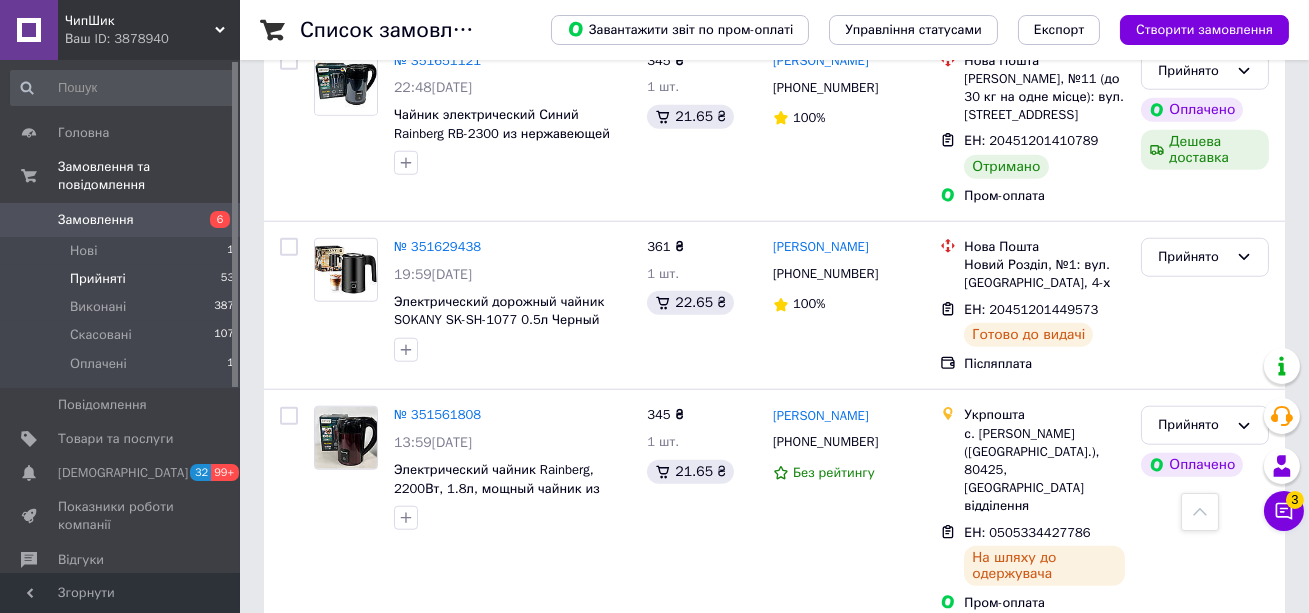scroll, scrollTop: 3733, scrollLeft: 0, axis: vertical 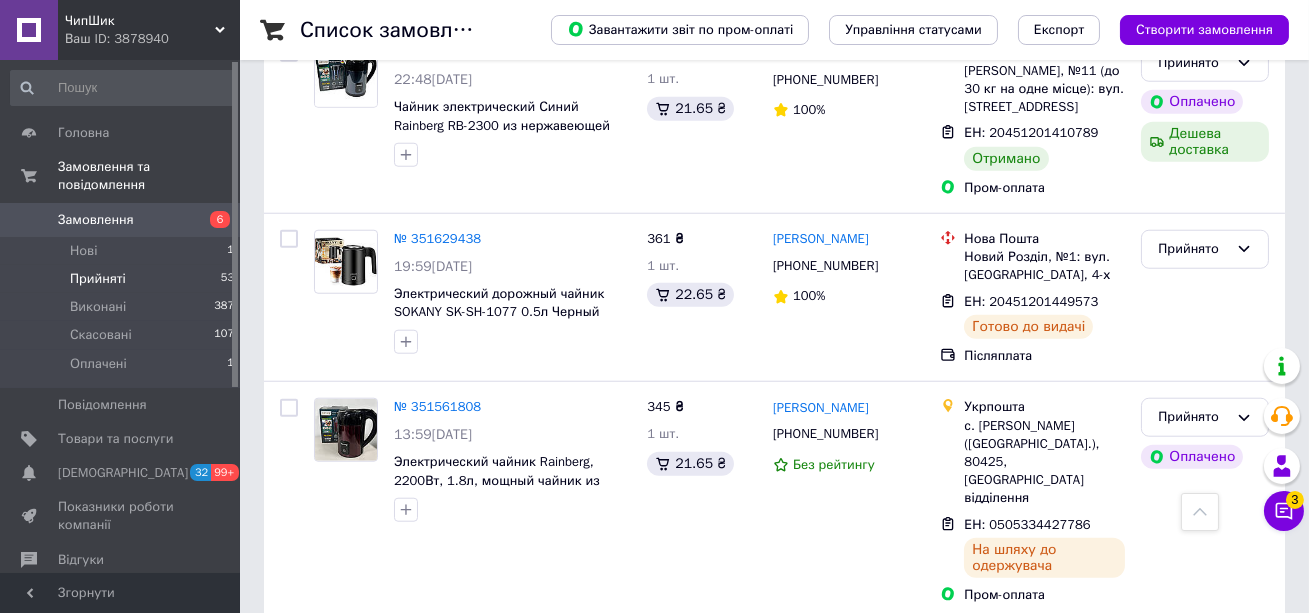 click on "3" at bounding box center [494, 665] 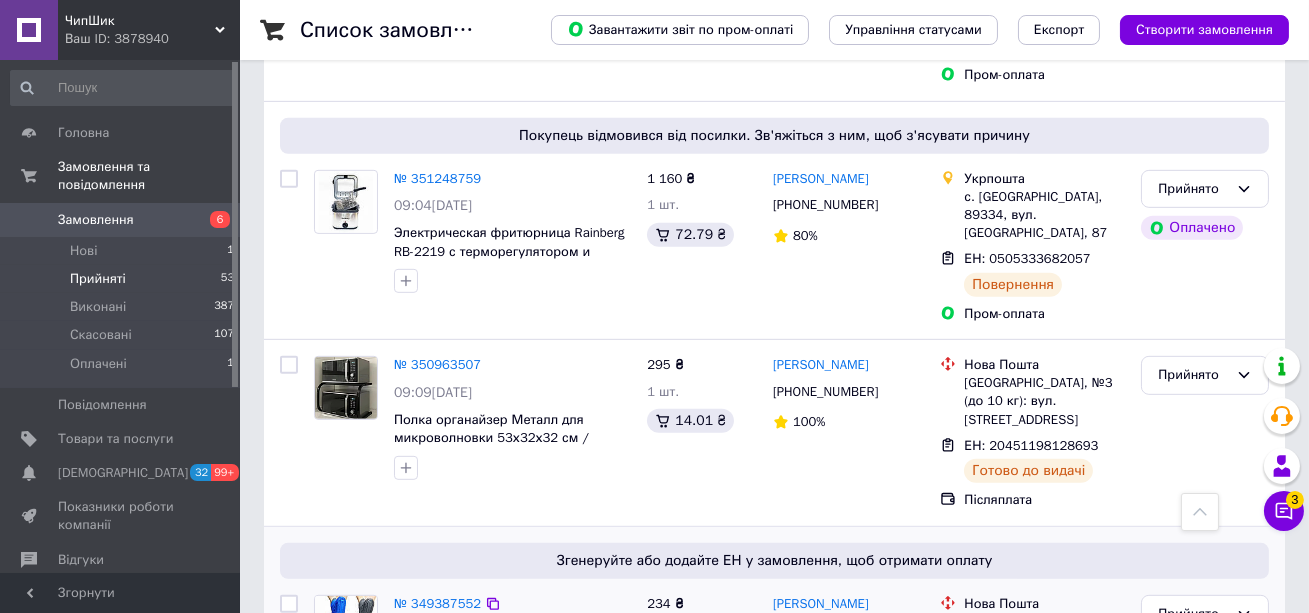 scroll, scrollTop: 2100, scrollLeft: 0, axis: vertical 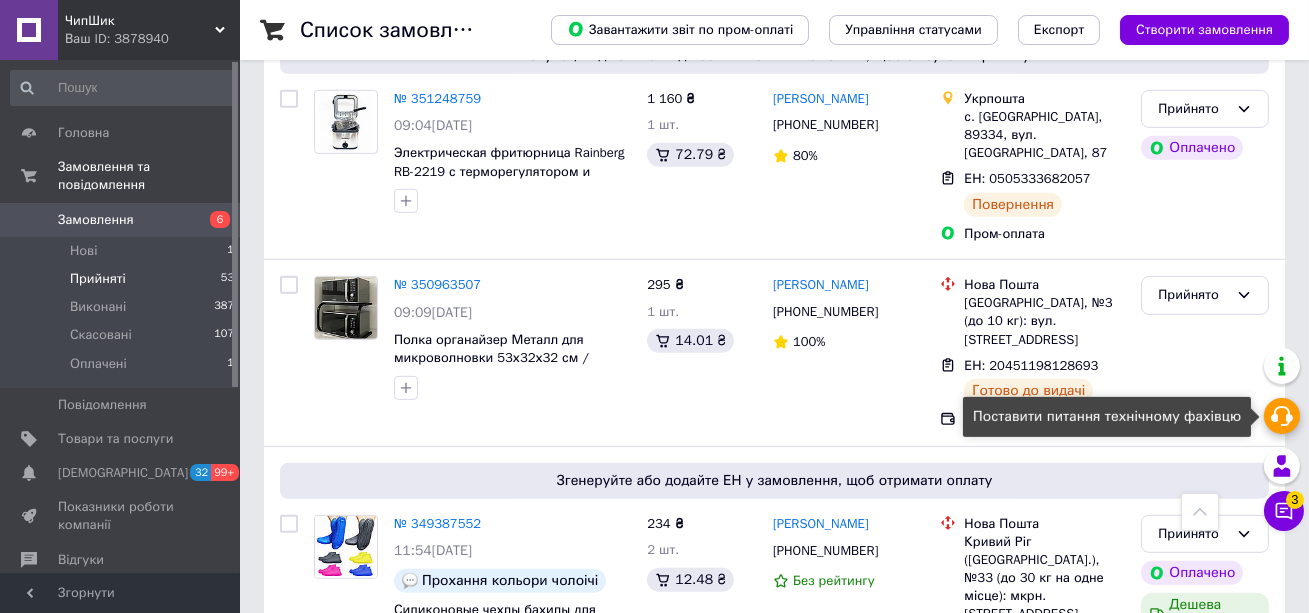 click 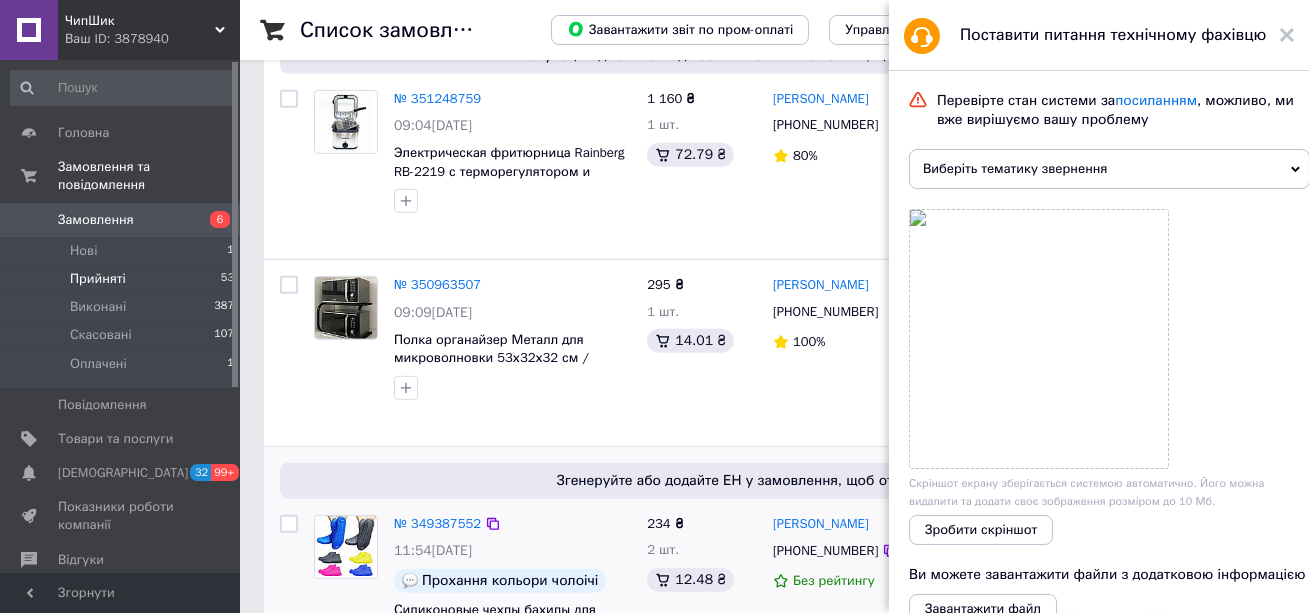 click on "Олена Цюпа +380972907011 Без рейтингу" at bounding box center (849, 596) 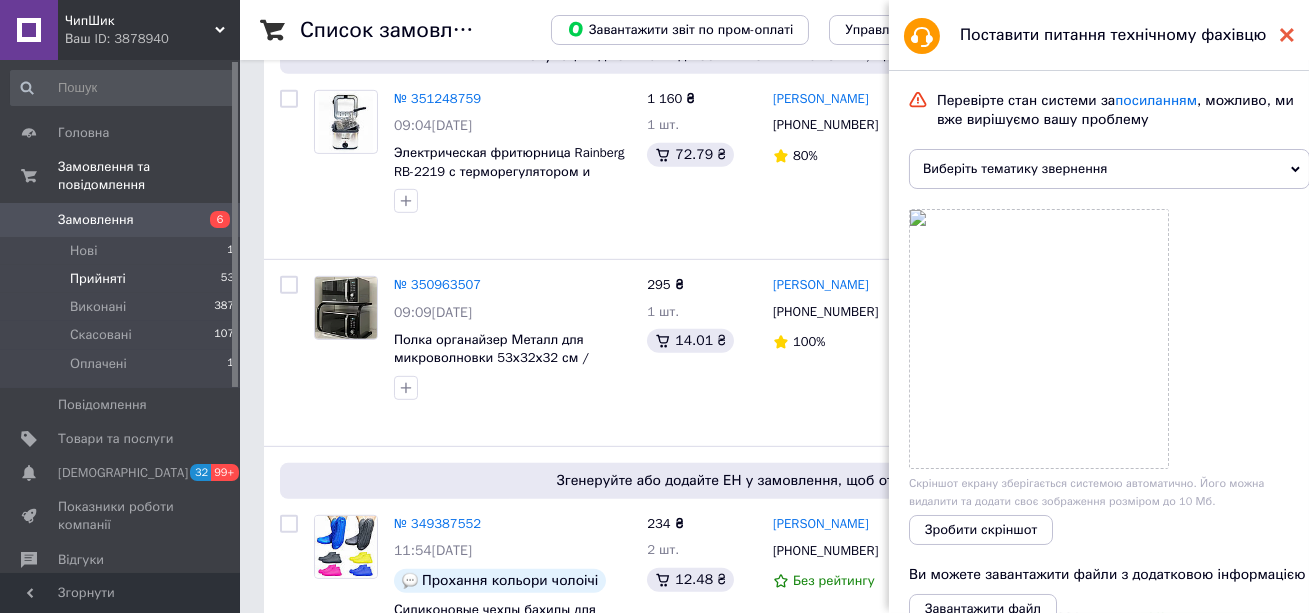 click 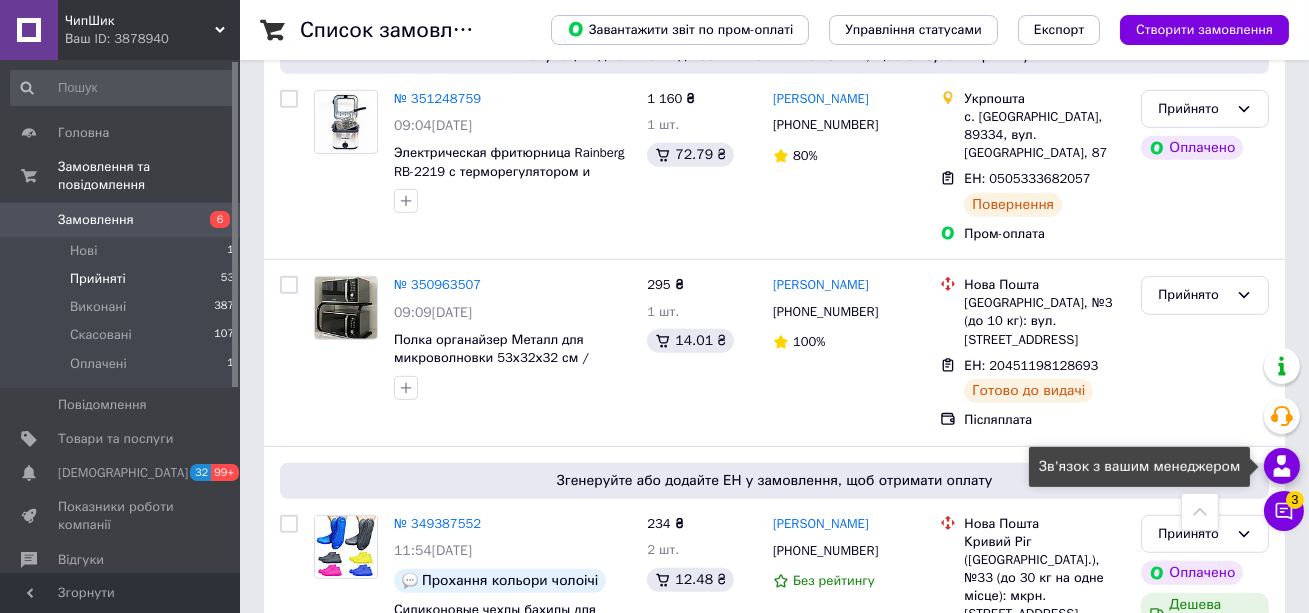 click 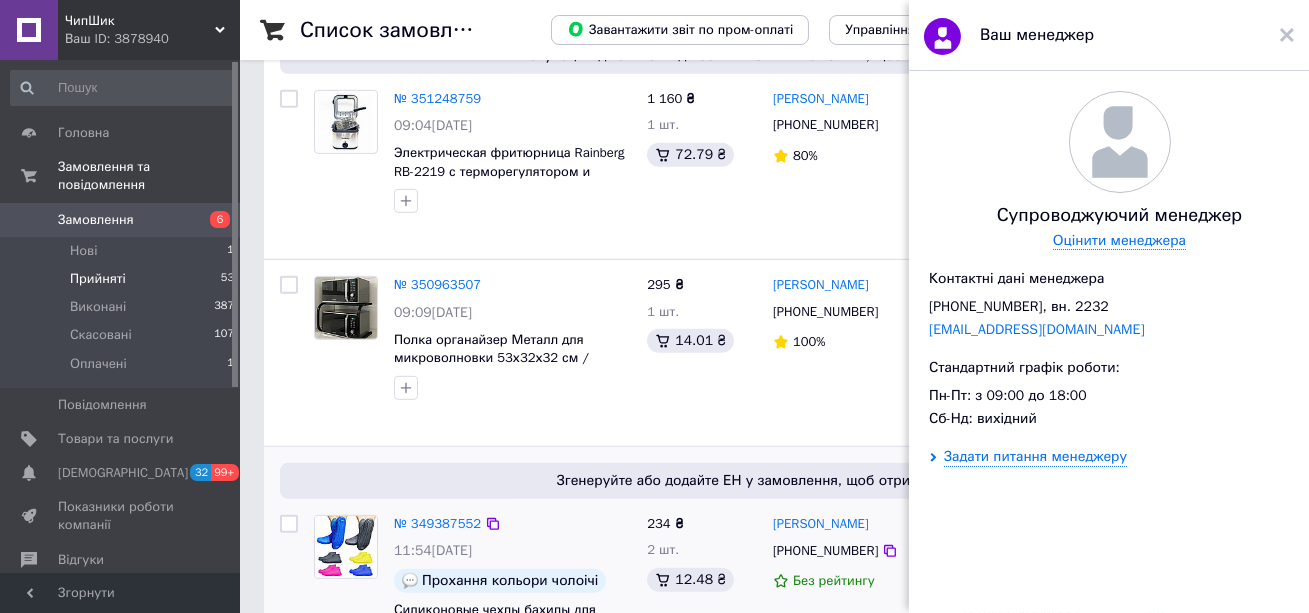 click on "Олена Цюпа +380972907011 Без рейтингу" at bounding box center [849, 596] 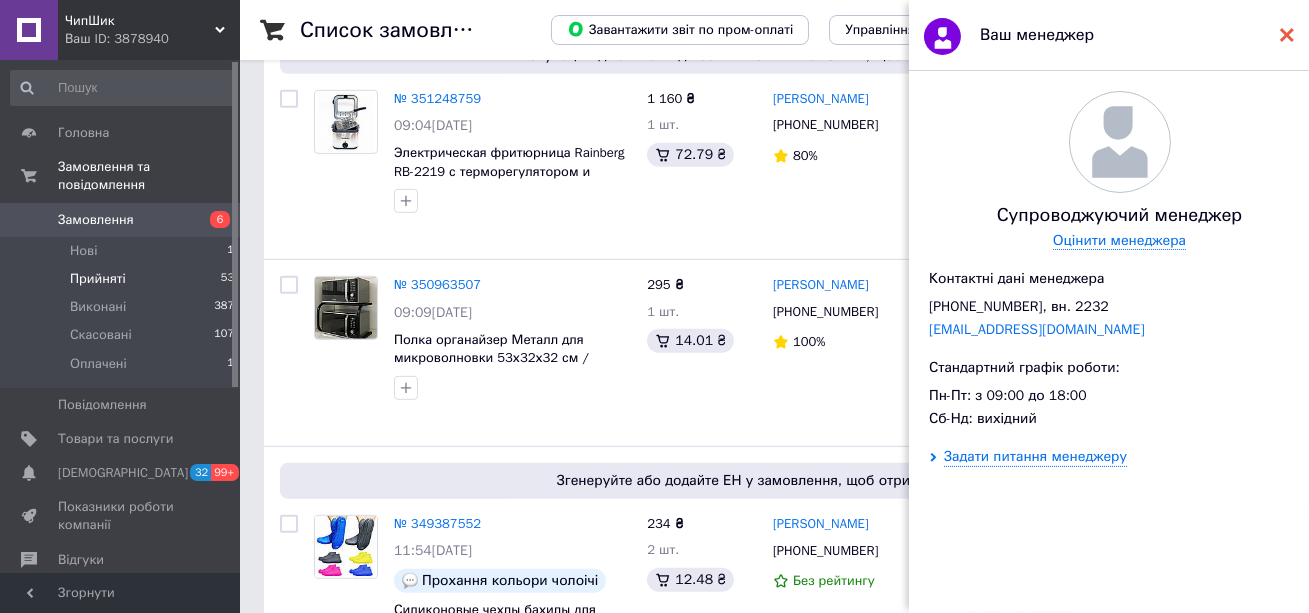click 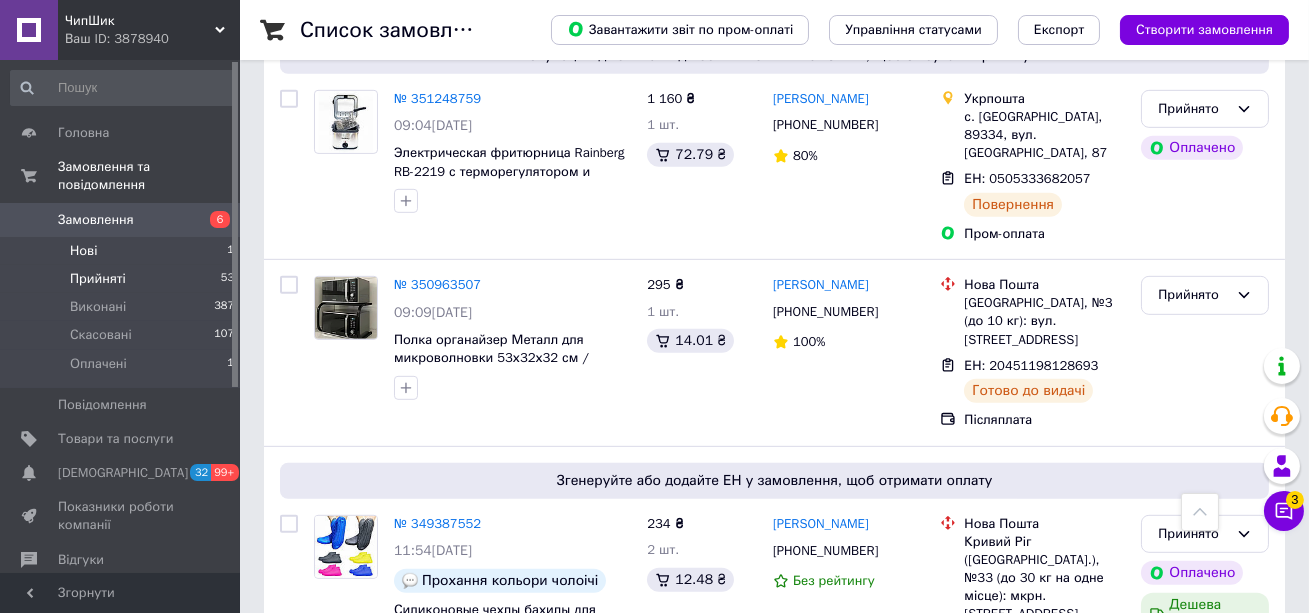 click on "Нові 1" at bounding box center (123, 251) 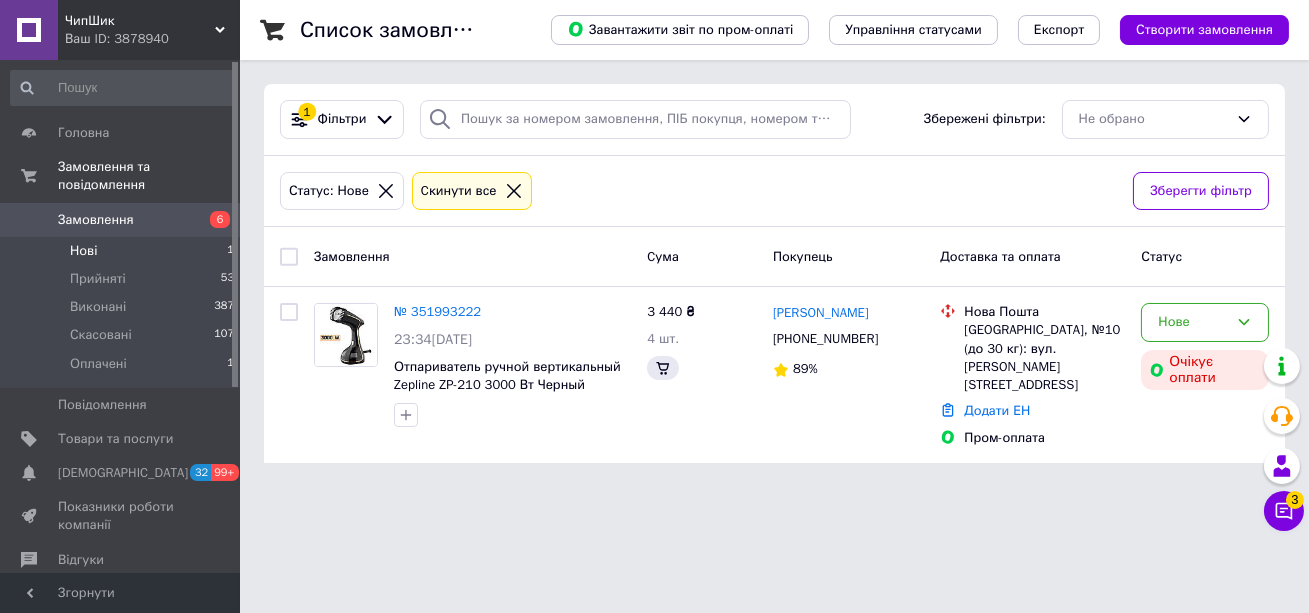 scroll, scrollTop: 0, scrollLeft: 0, axis: both 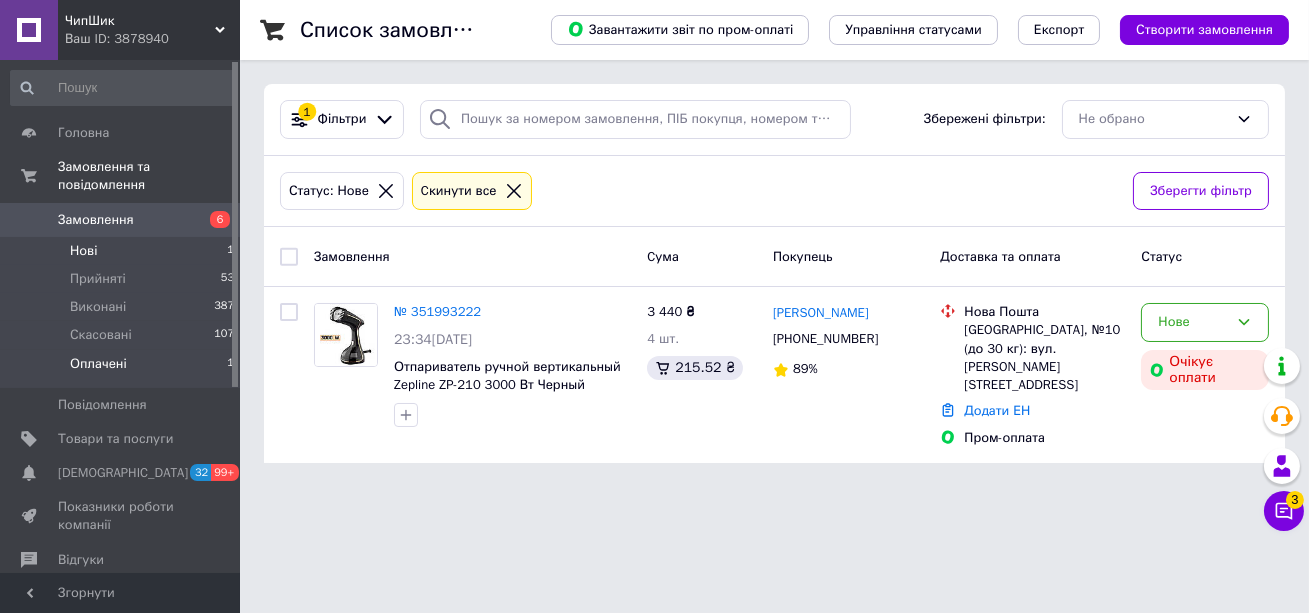 click on "Оплачені" at bounding box center [98, 364] 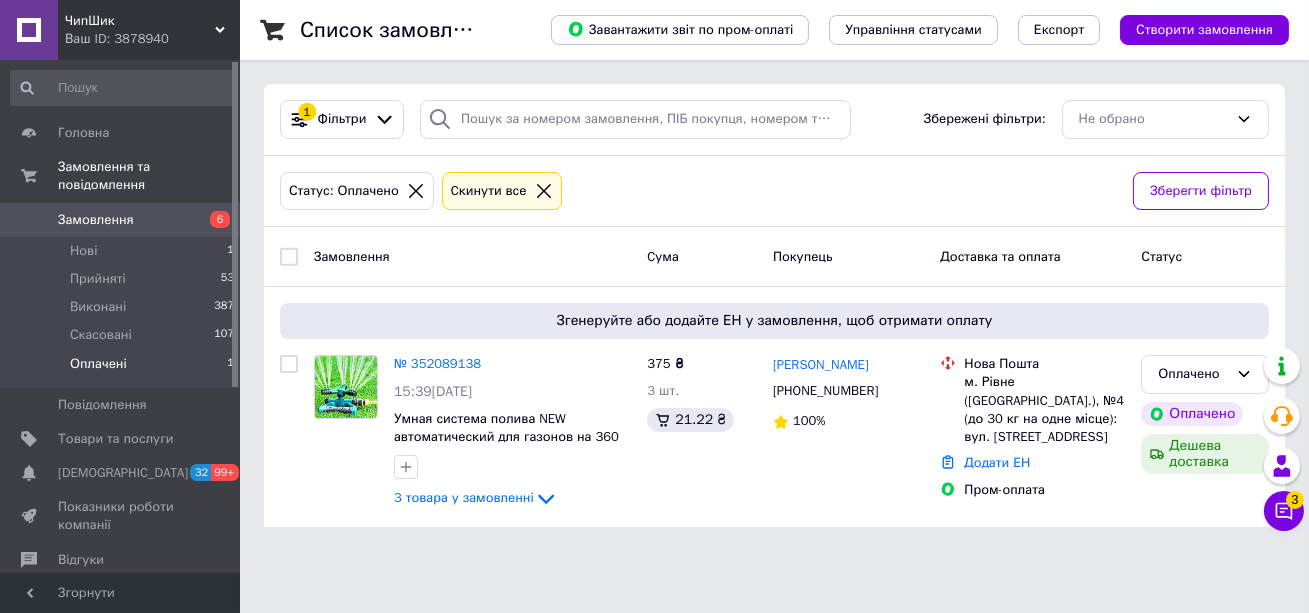 click on "Замовлення" at bounding box center (96, 220) 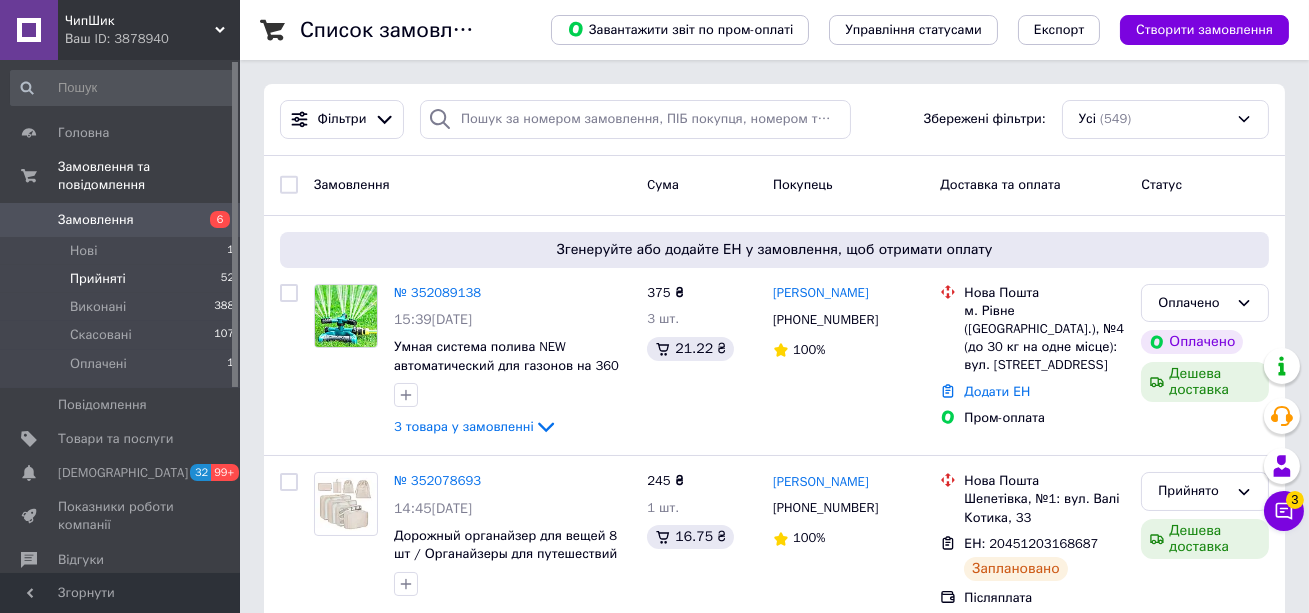 click on "Прийняті" at bounding box center (98, 279) 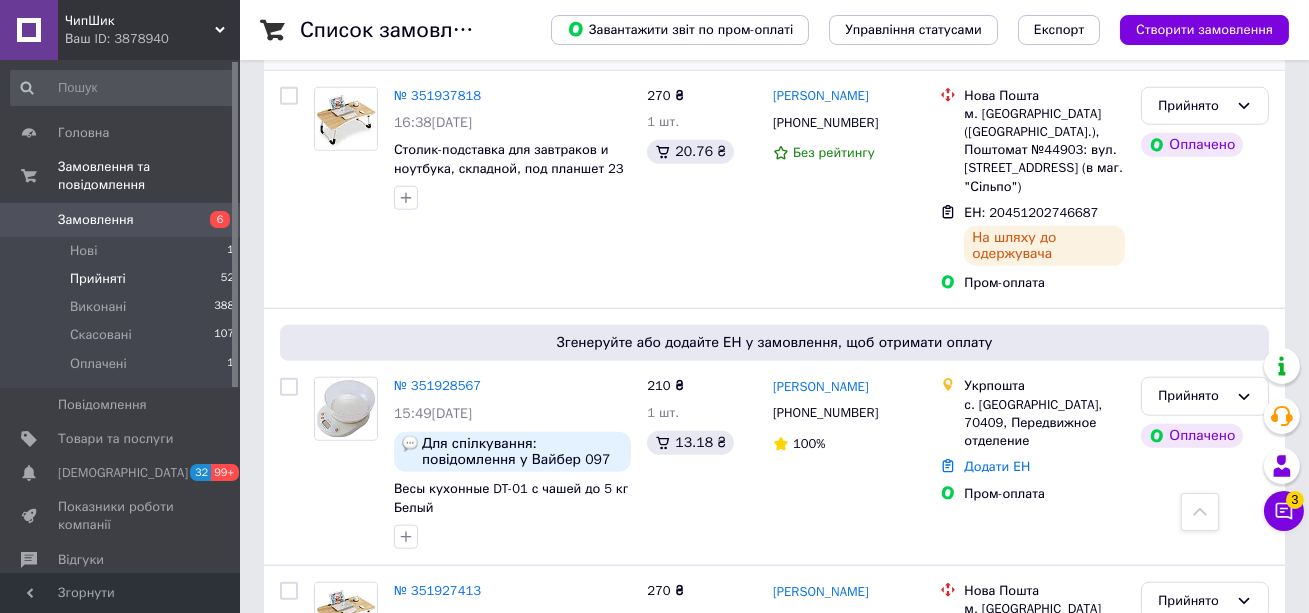 scroll, scrollTop: 4259, scrollLeft: 0, axis: vertical 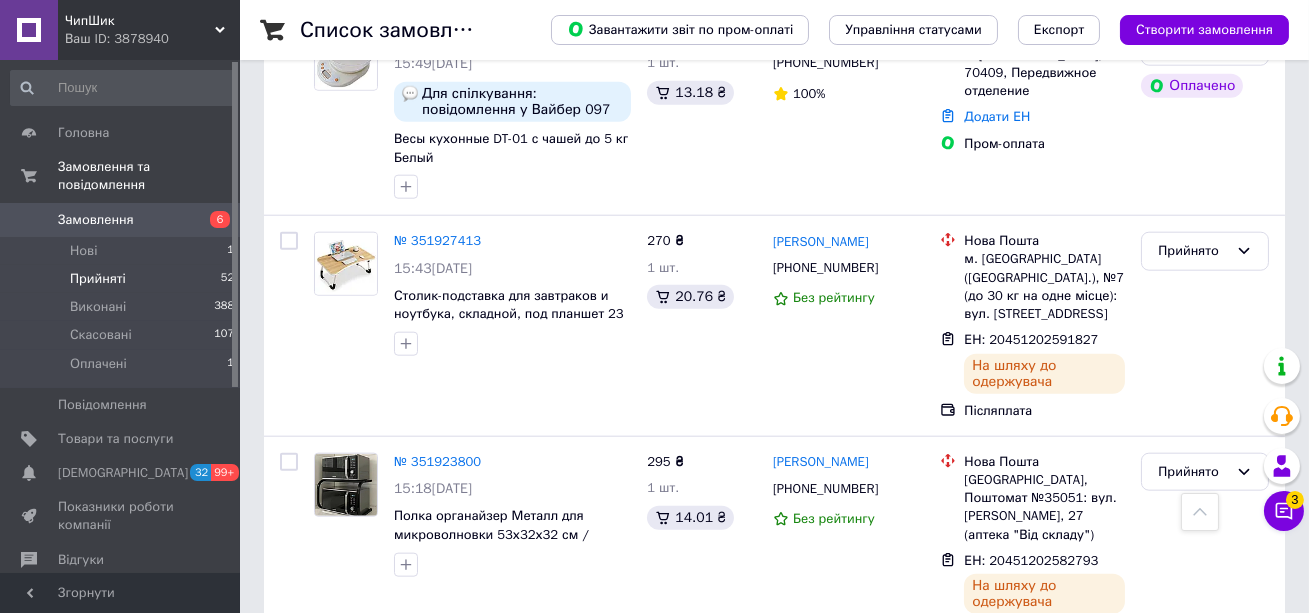 click on "Наступна" at bounding box center [450, 702] 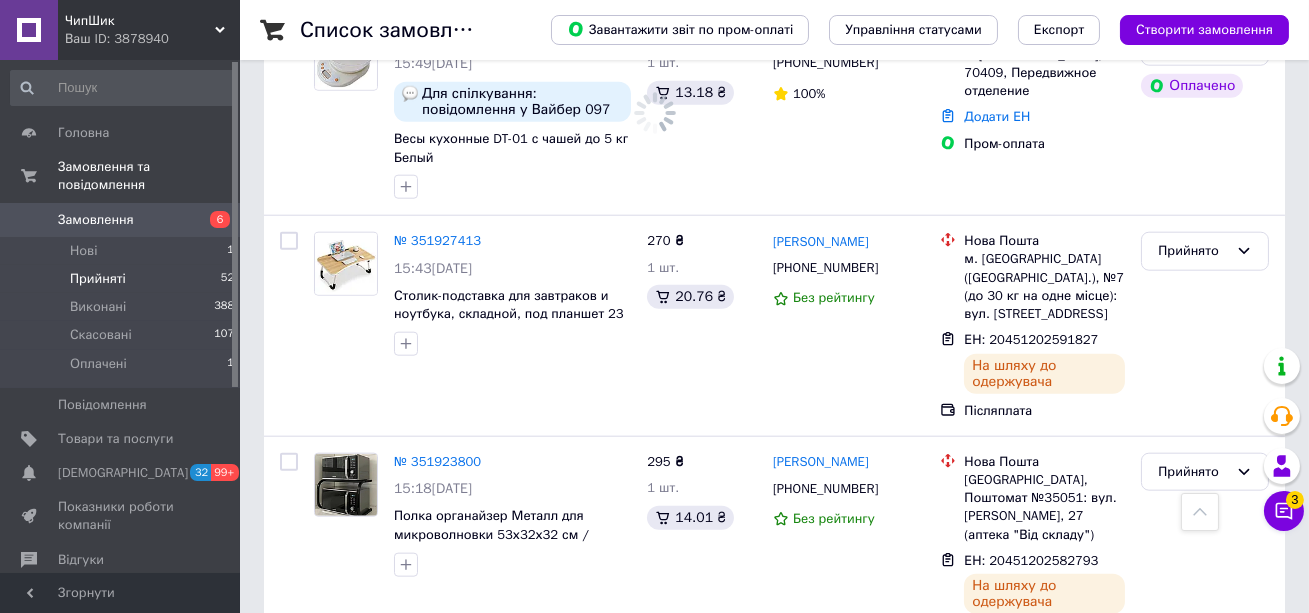 click on "3" at bounding box center (494, 702) 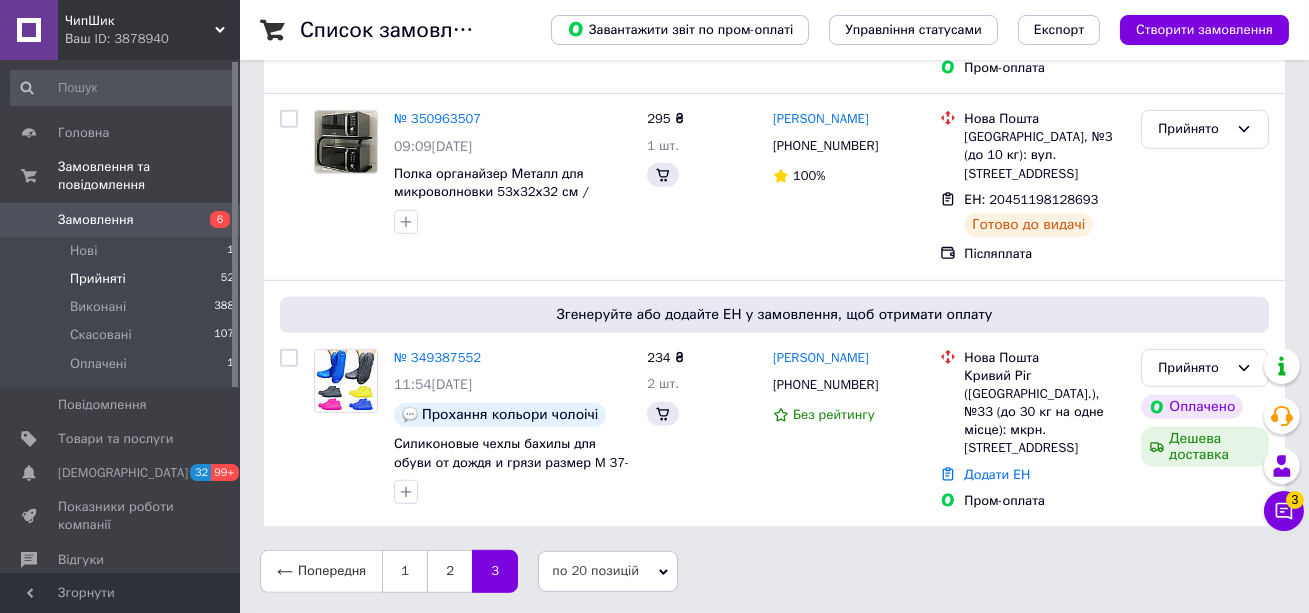 scroll, scrollTop: 0, scrollLeft: 0, axis: both 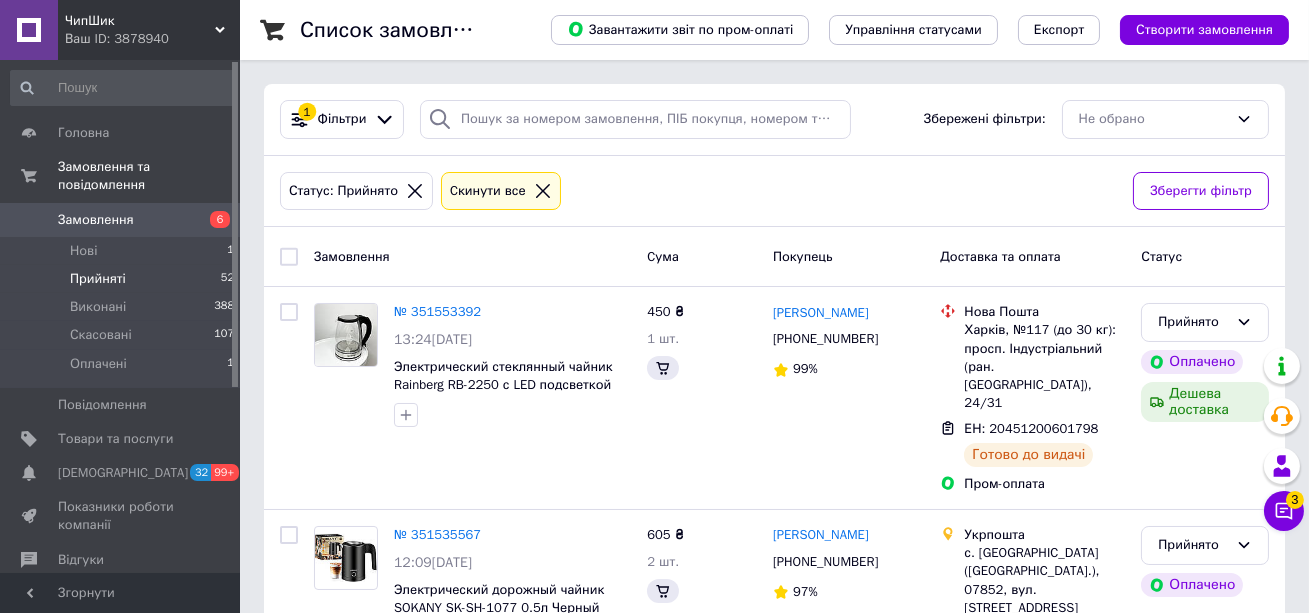 click on "Электрический дорожный чайник SOKANY SK-SH-1077 0.5л Черный" at bounding box center (499, 599) 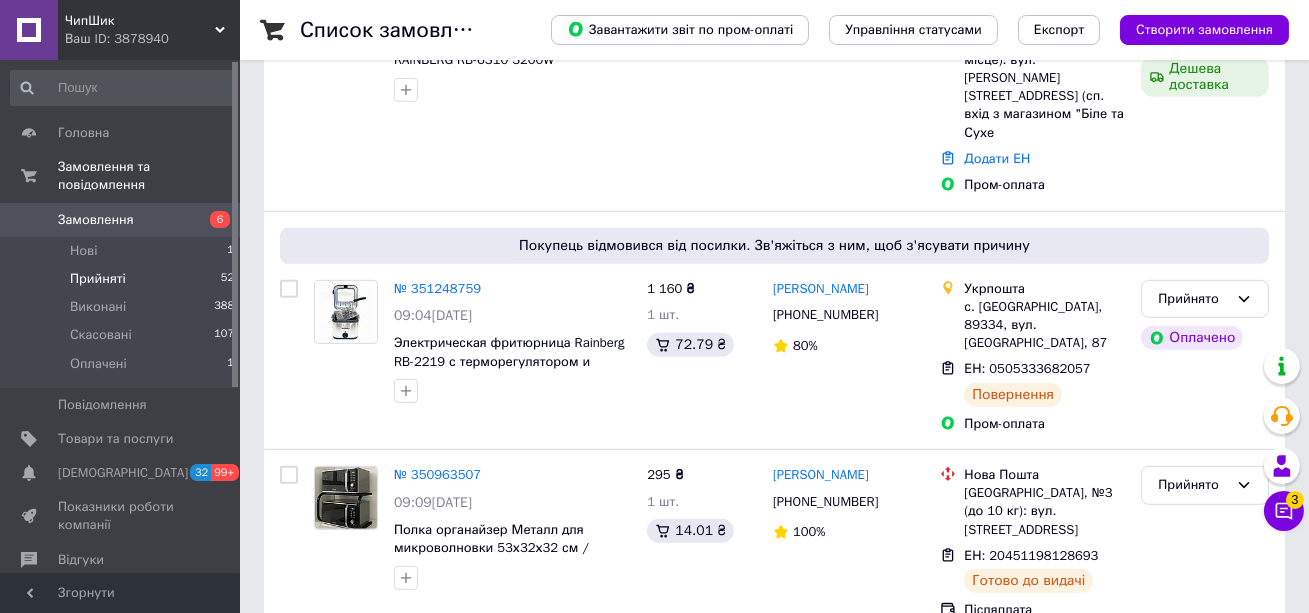 scroll, scrollTop: 2100, scrollLeft: 0, axis: vertical 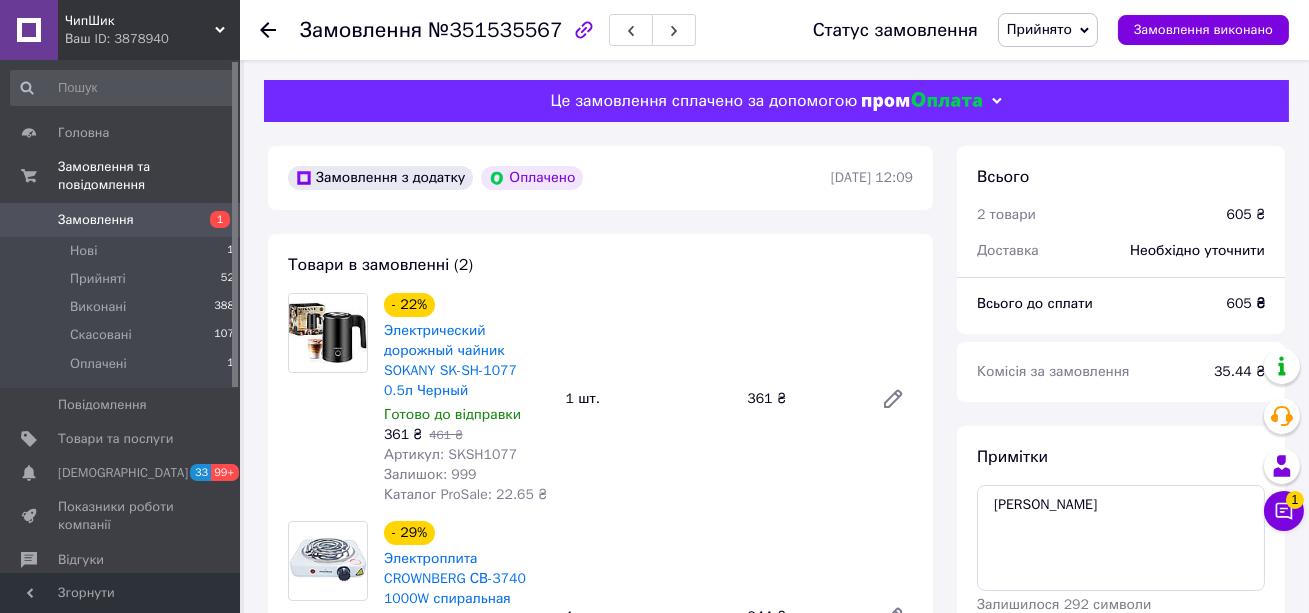 click at bounding box center (268, 30) 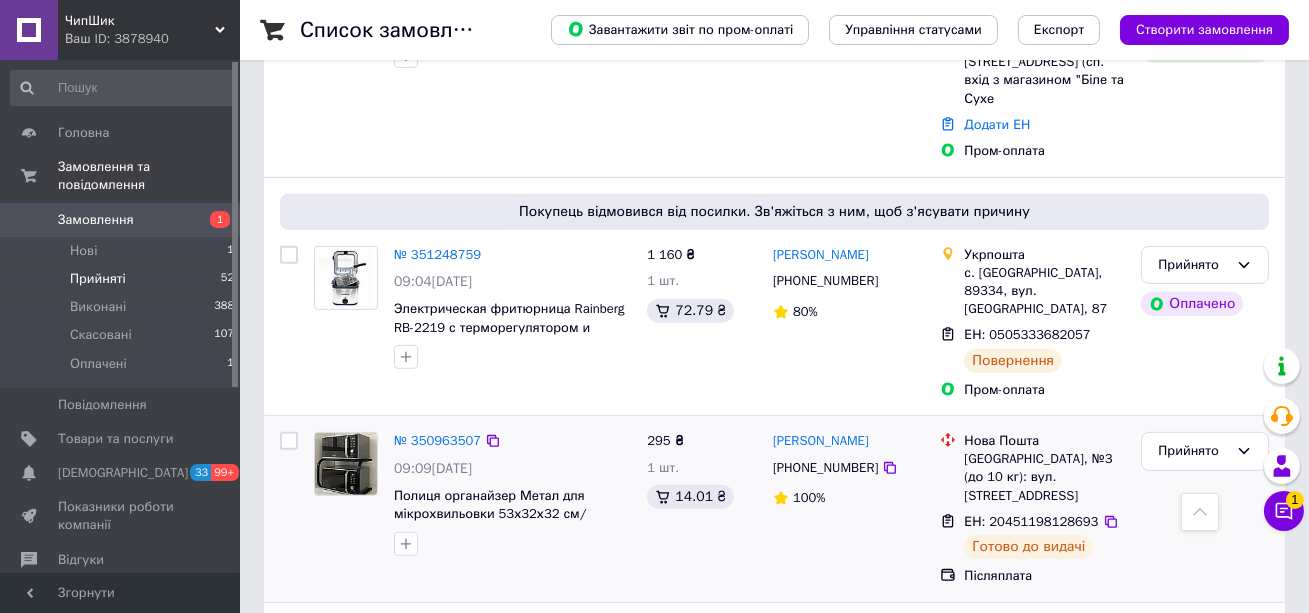 scroll, scrollTop: 1942, scrollLeft: 0, axis: vertical 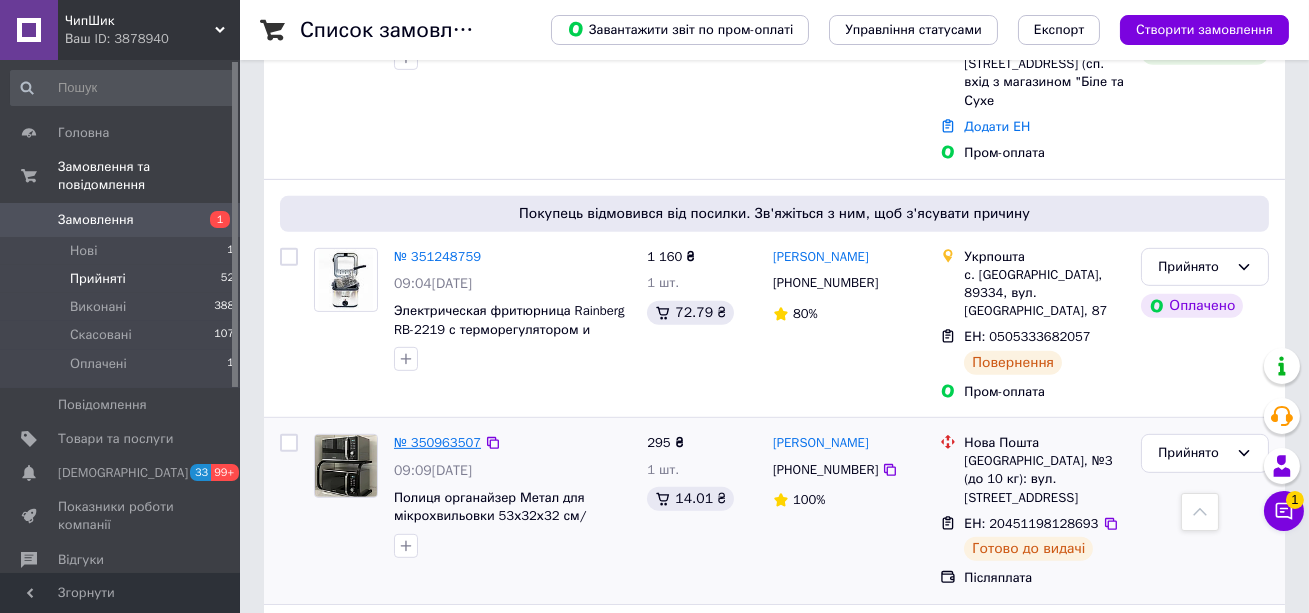 click on "№ 350963507" at bounding box center [437, 442] 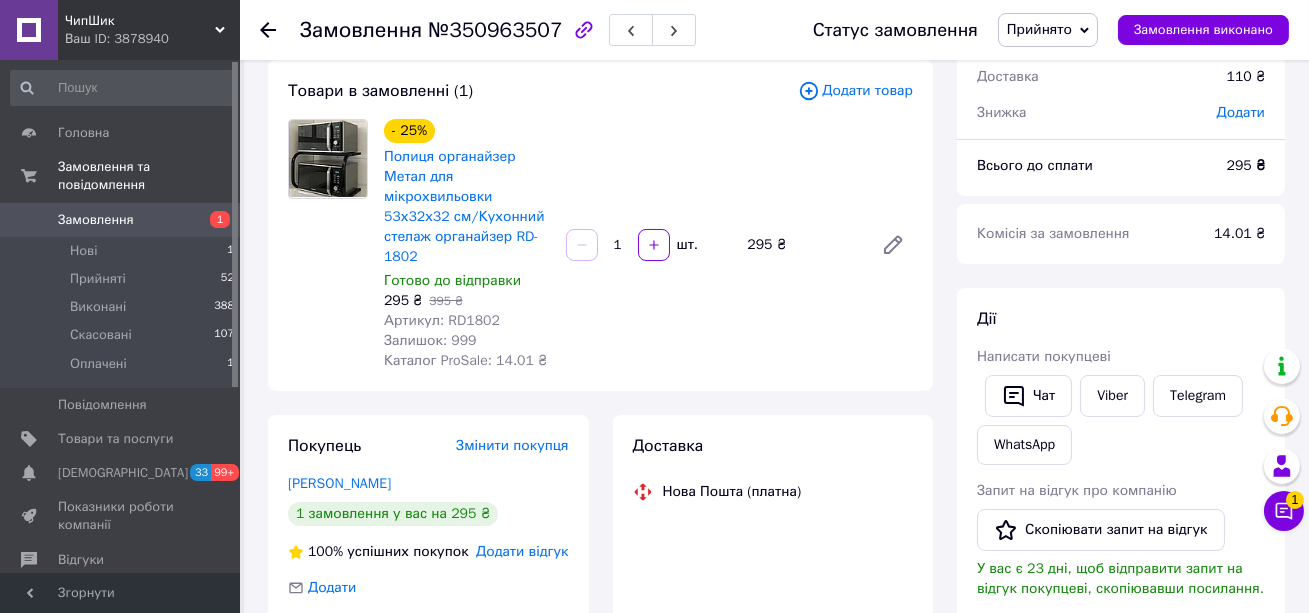 scroll, scrollTop: 139, scrollLeft: 0, axis: vertical 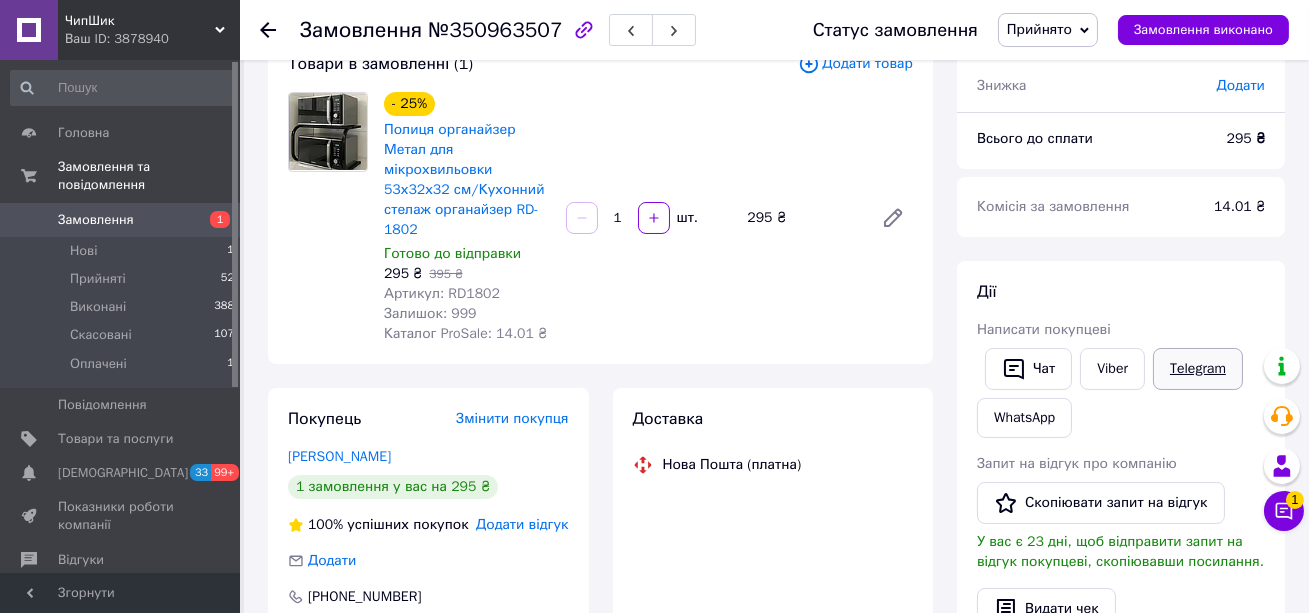 click on "Telegram" at bounding box center [1198, 369] 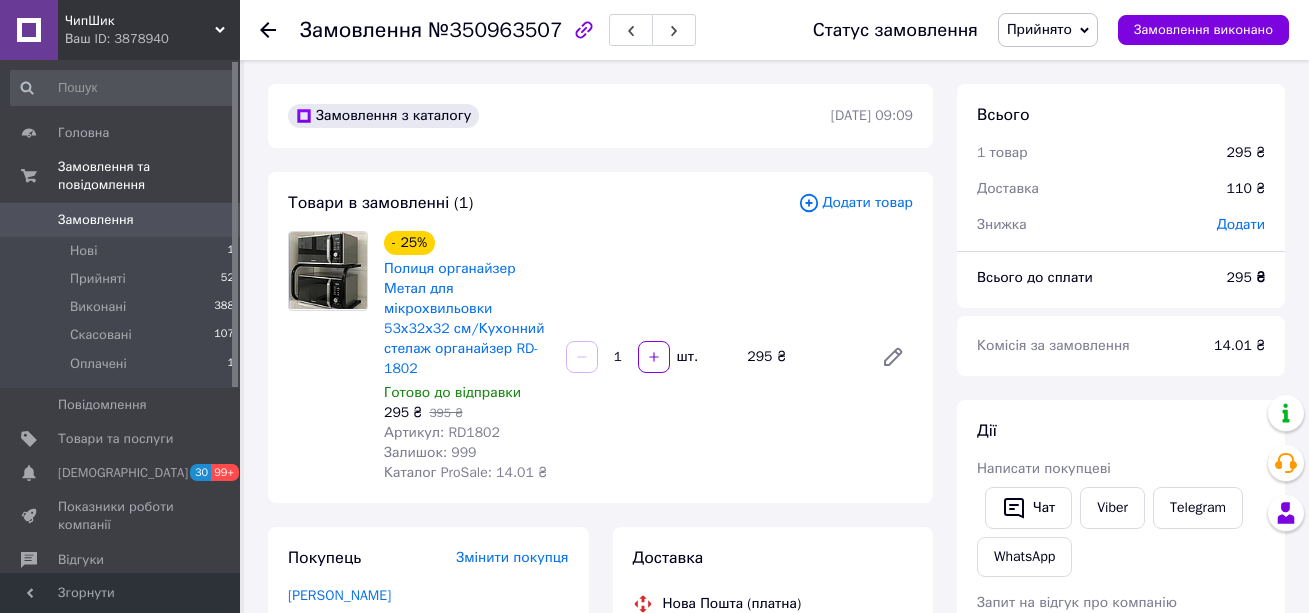 scroll, scrollTop: 139, scrollLeft: 0, axis: vertical 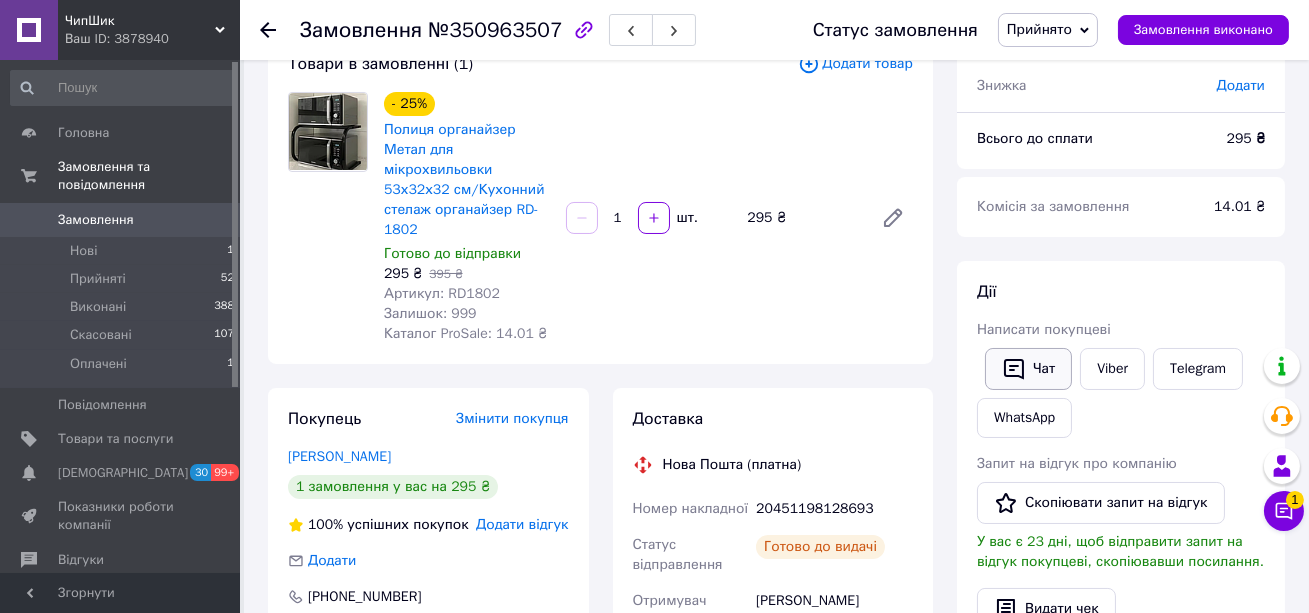 click on "Чат" at bounding box center (1028, 369) 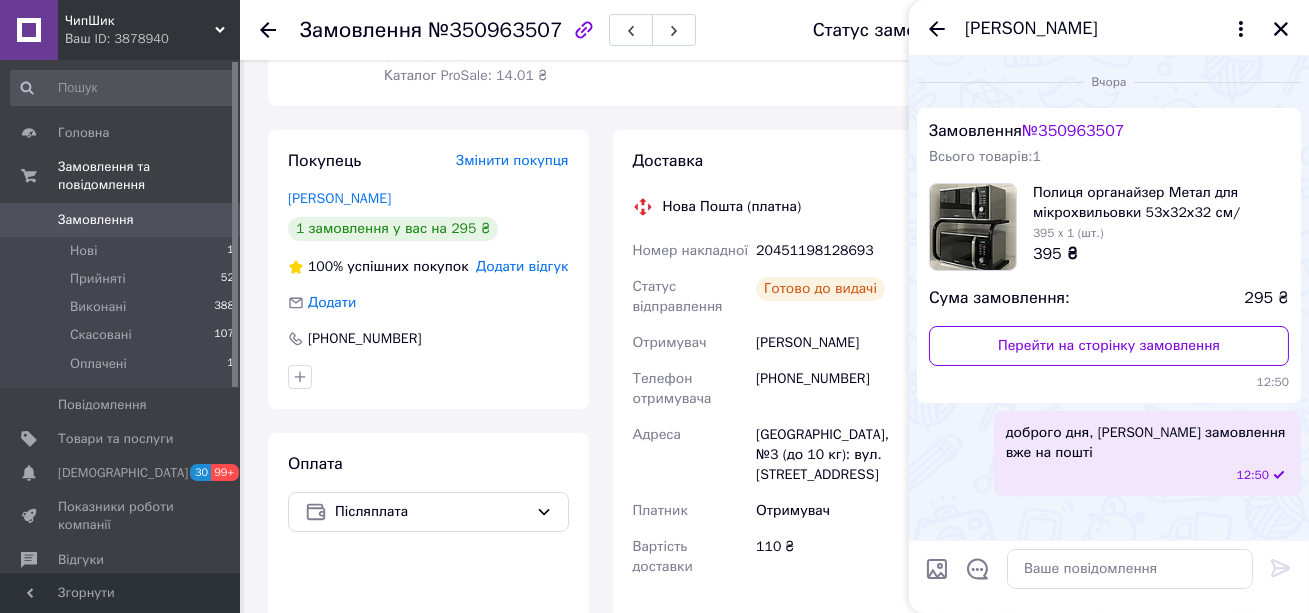 scroll, scrollTop: 839, scrollLeft: 0, axis: vertical 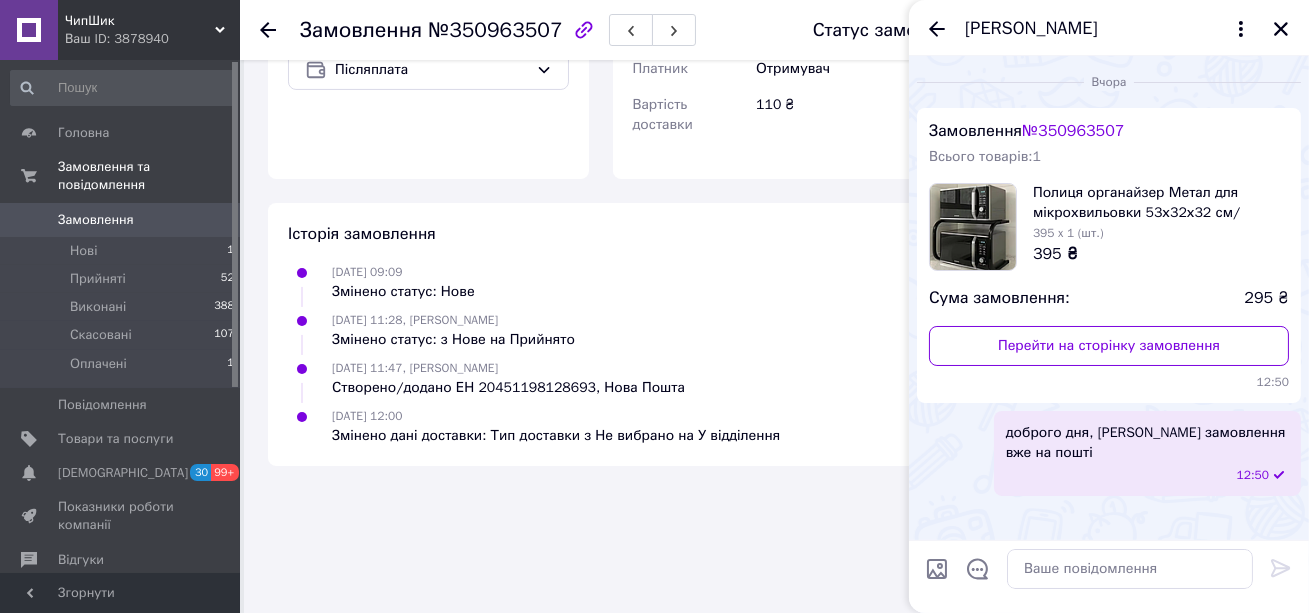click on "[DATE] 09:09 Змінено статус: Нове" at bounding box center (600, 282) 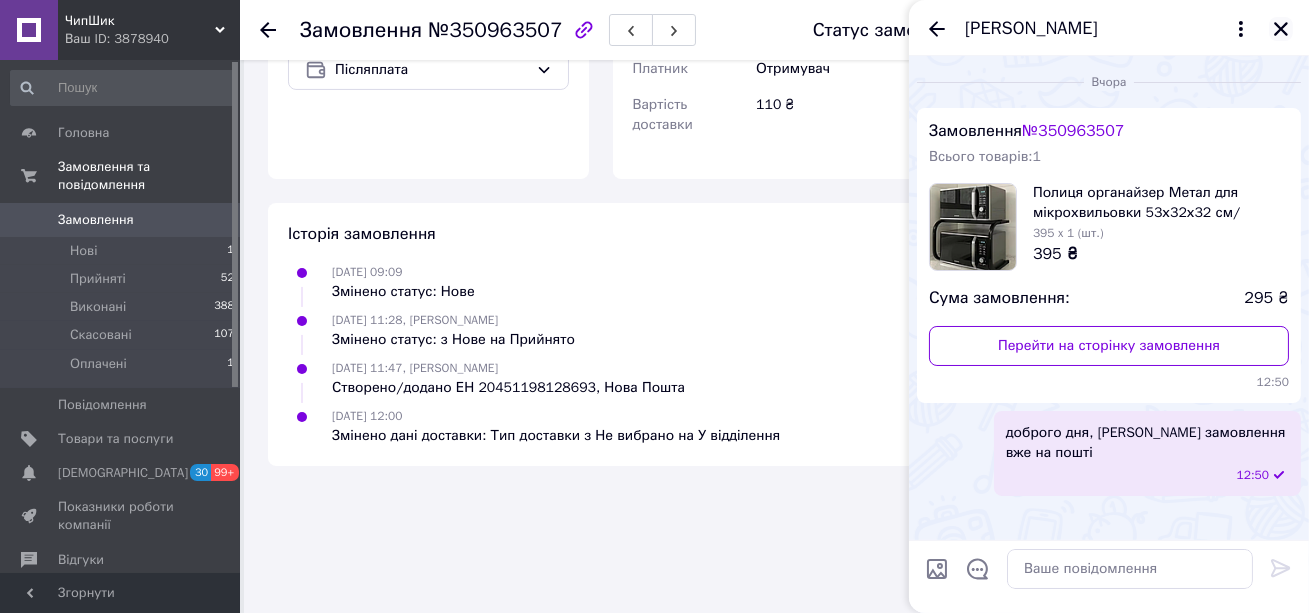 click 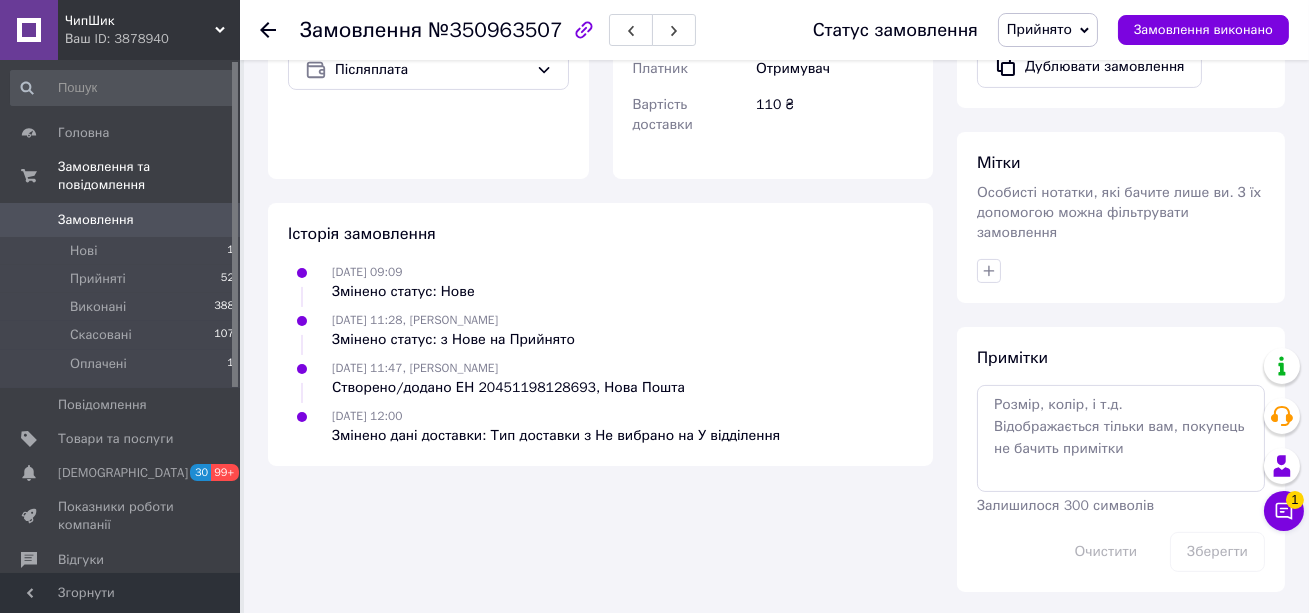 click at bounding box center (268, 30) 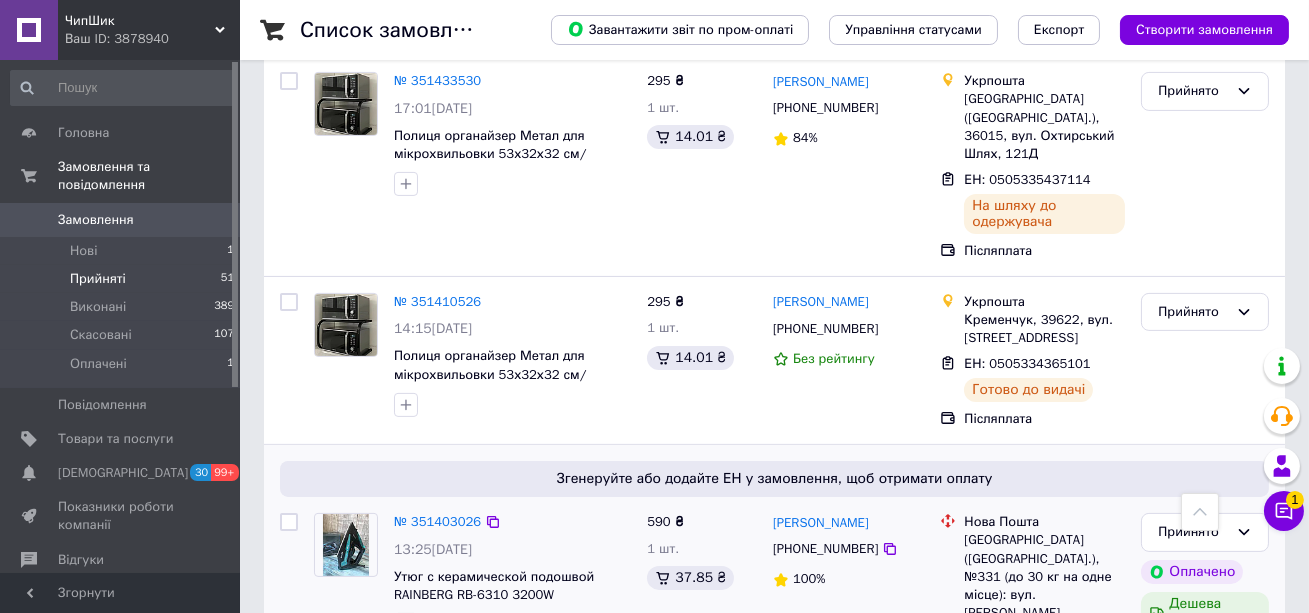 scroll, scrollTop: 1128, scrollLeft: 0, axis: vertical 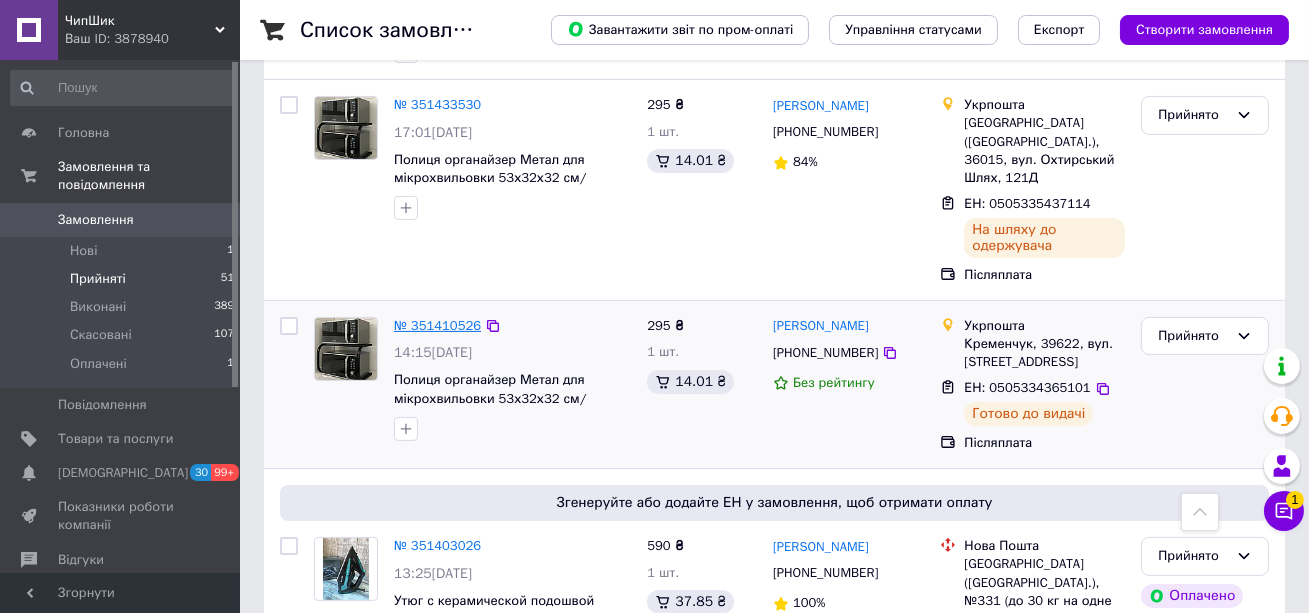 click on "№ 351410526" at bounding box center (437, 325) 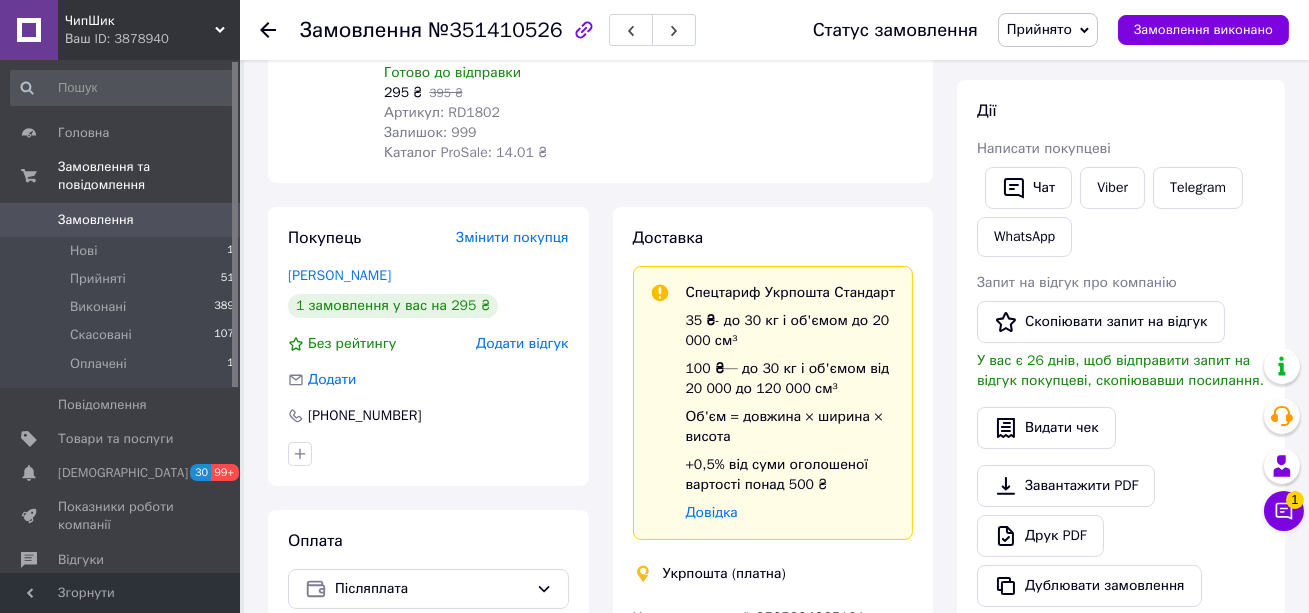 scroll, scrollTop: 320, scrollLeft: 0, axis: vertical 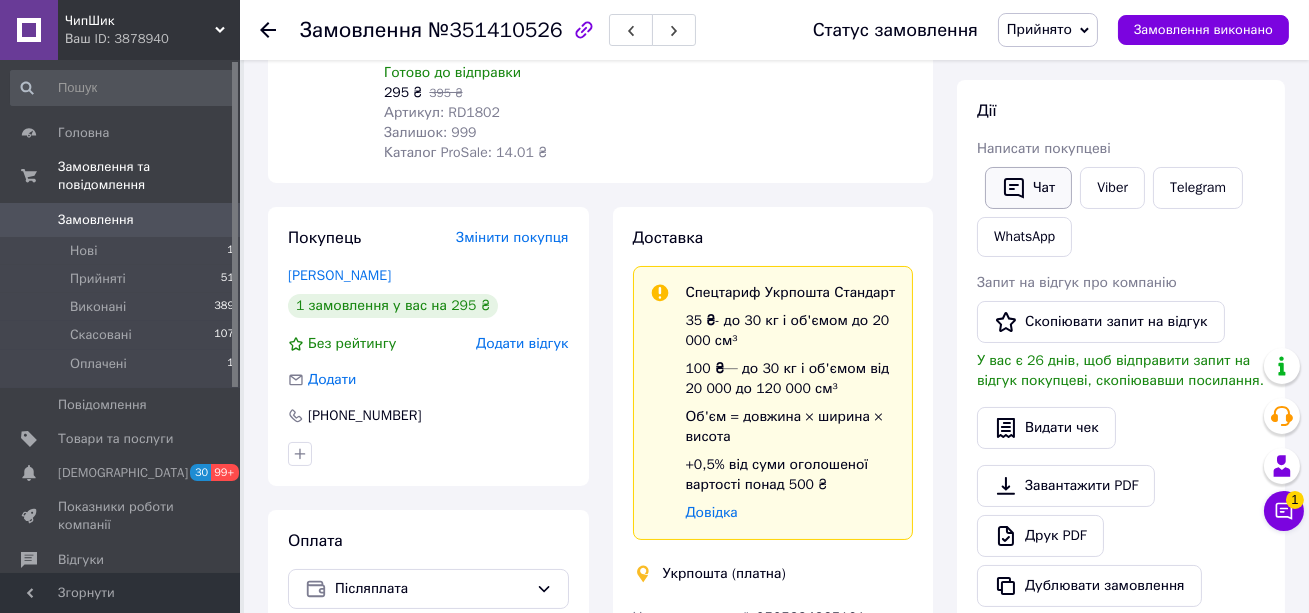 click on "Чат" at bounding box center (1028, 188) 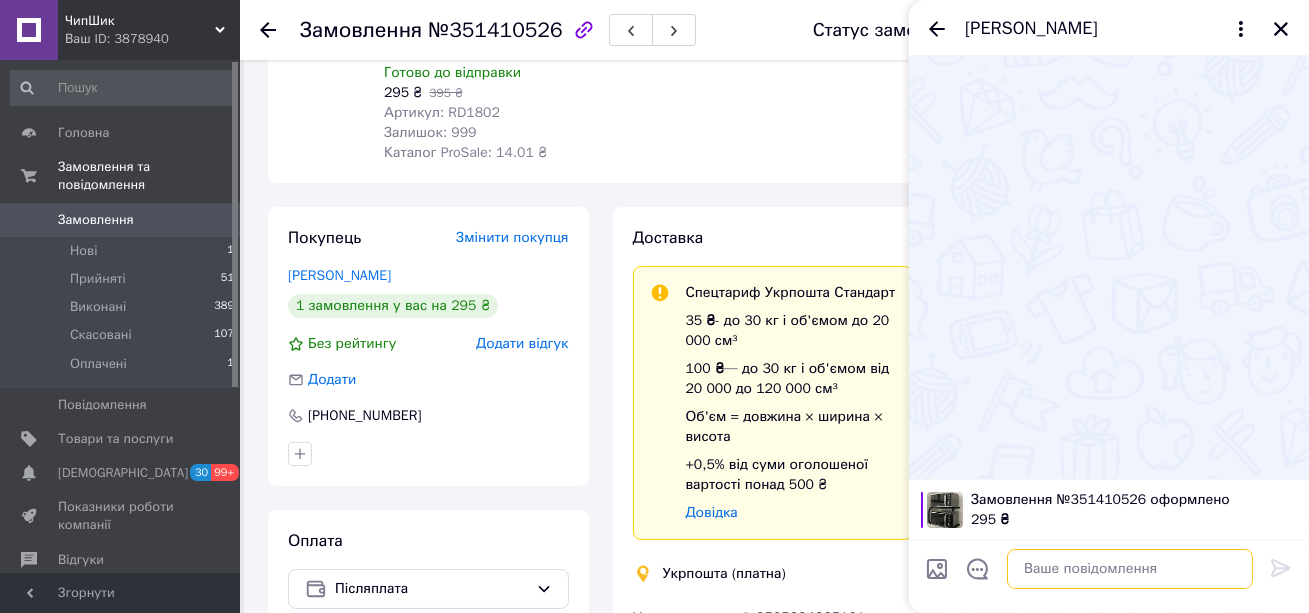click at bounding box center [1130, 569] 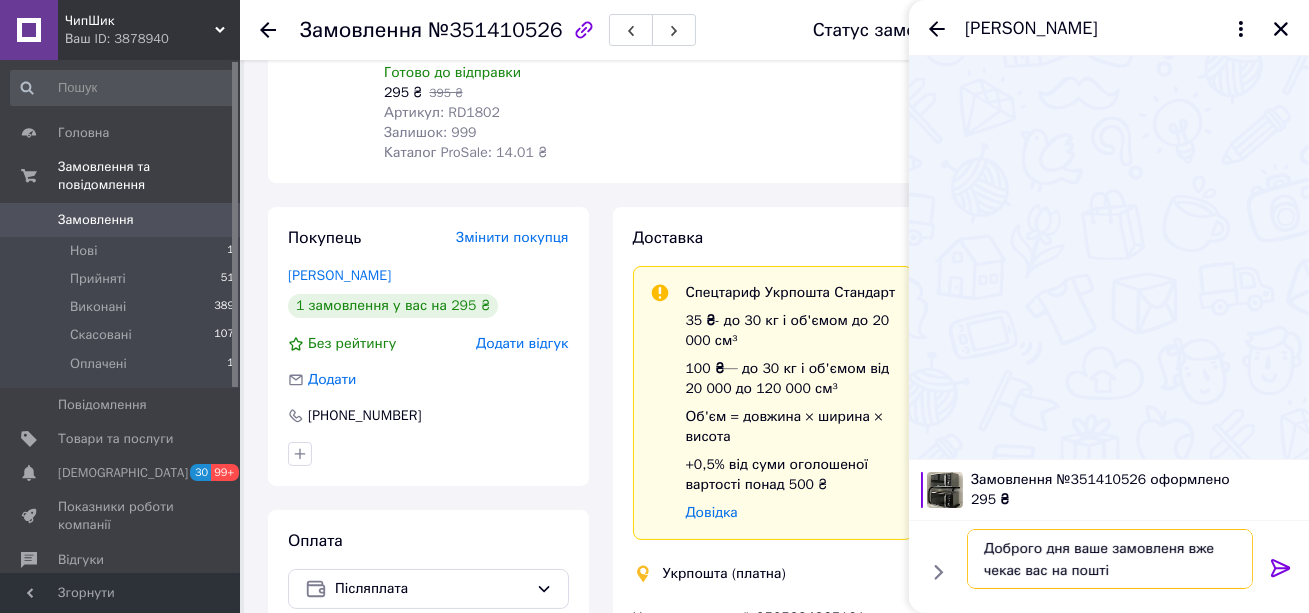 click on "Доброго дня ваше замовленя вже чекає вас на пошті" at bounding box center [1110, 559] 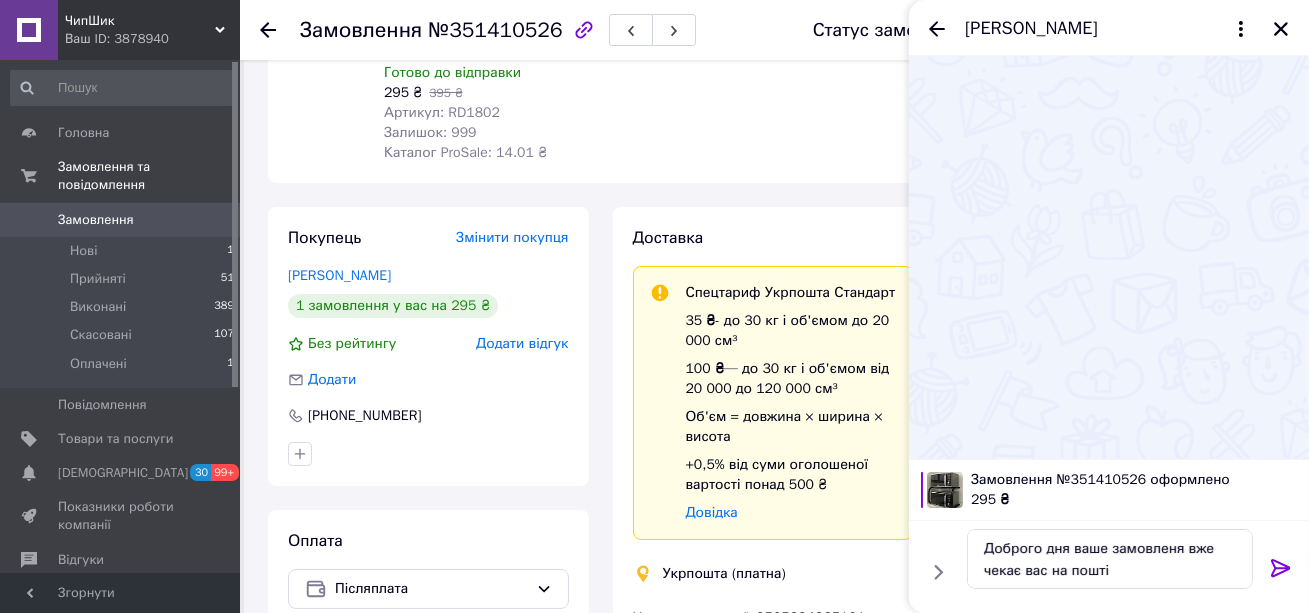 click 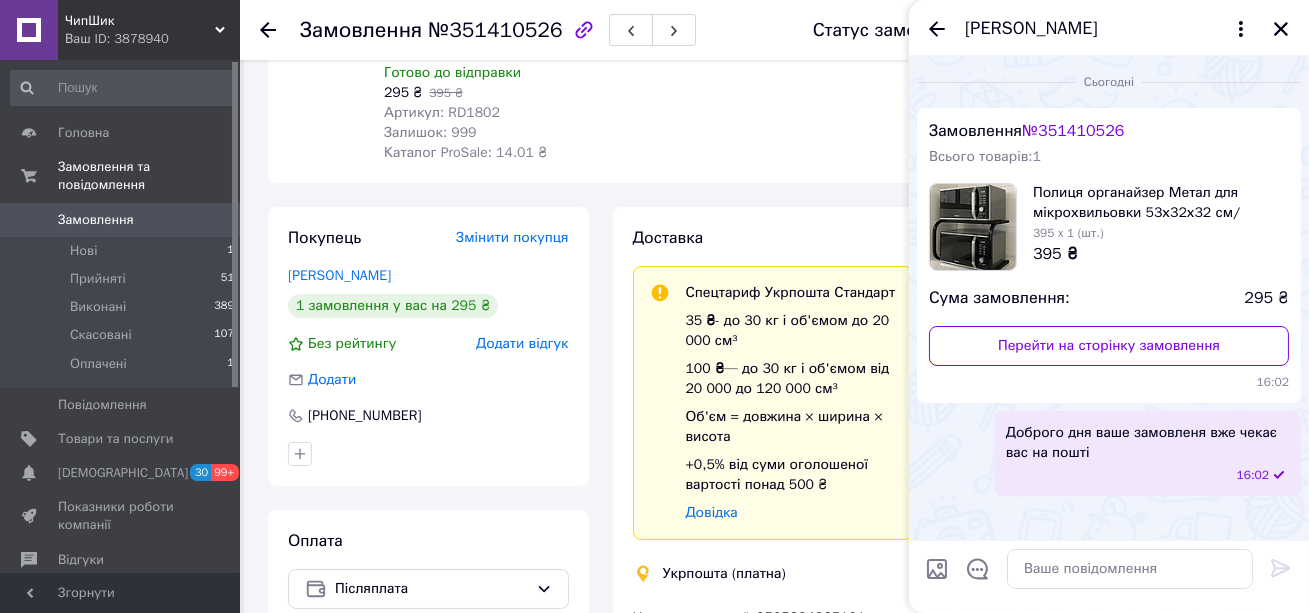 click 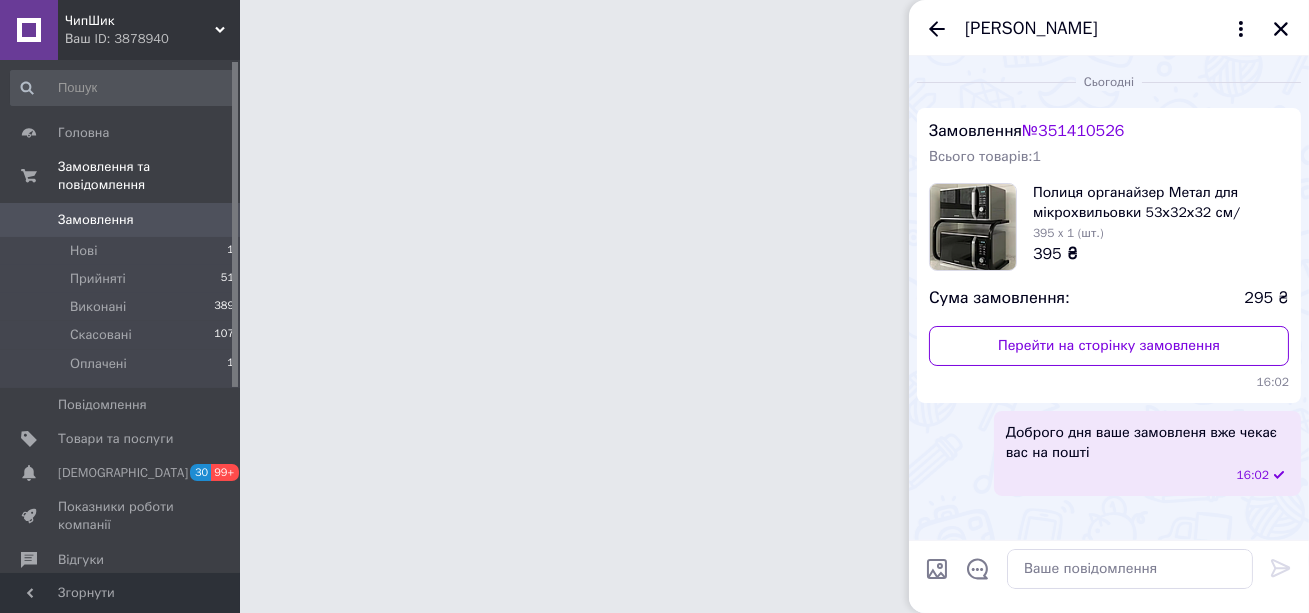 scroll, scrollTop: 0, scrollLeft: 0, axis: both 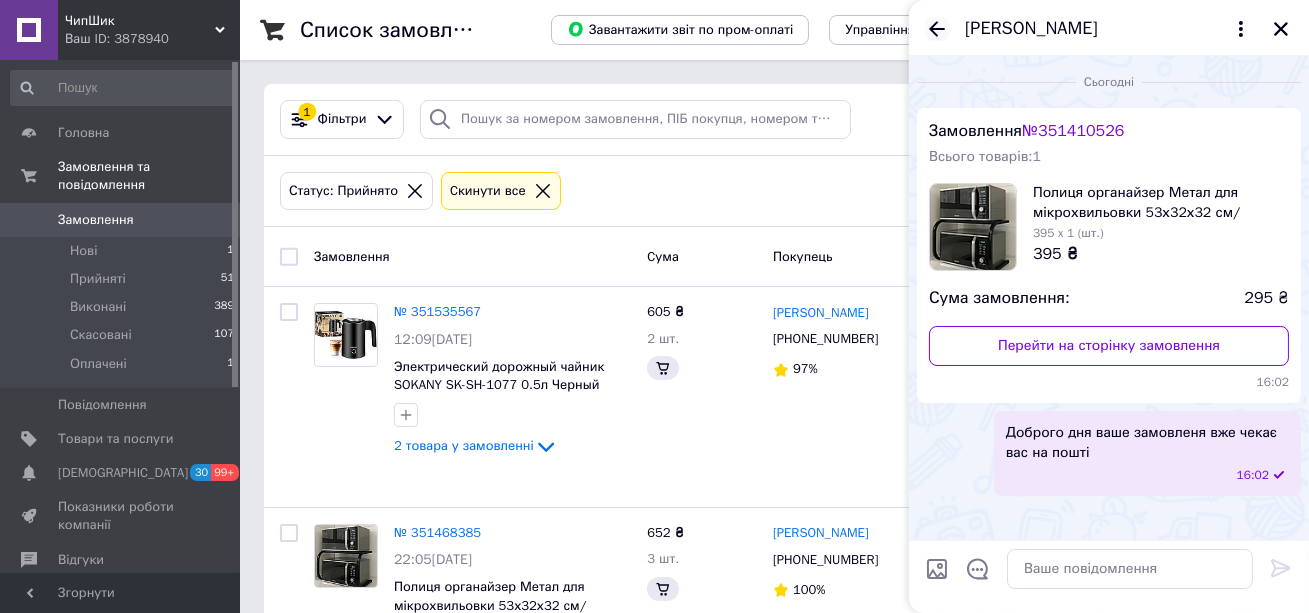 click 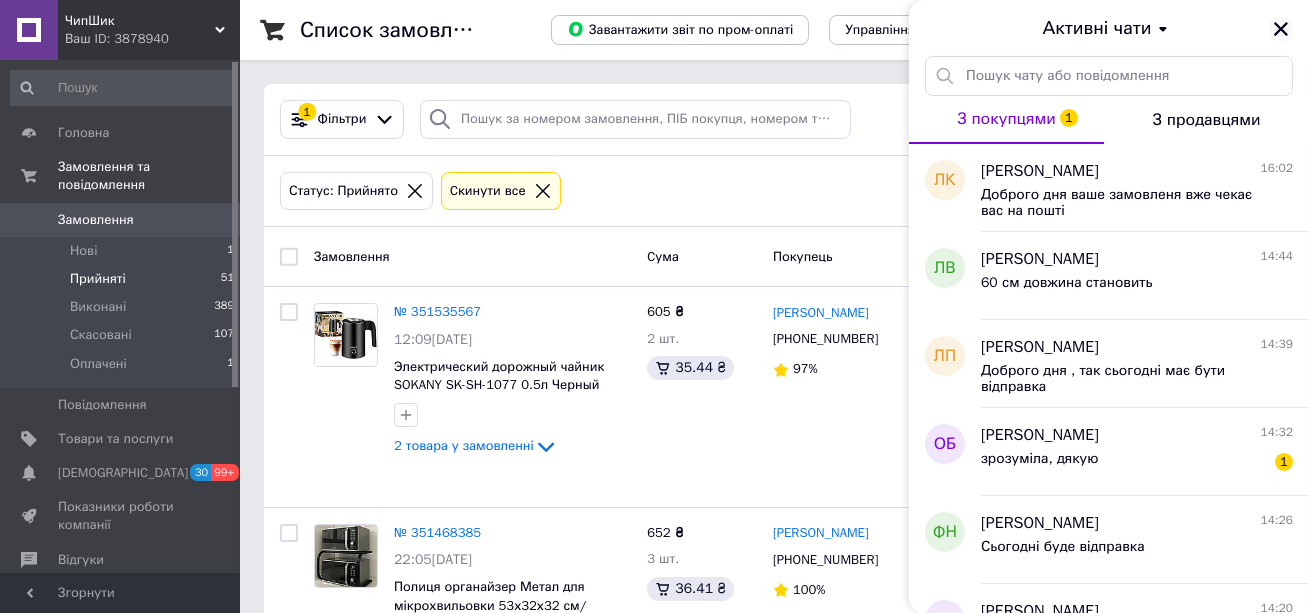 click at bounding box center [1281, 29] 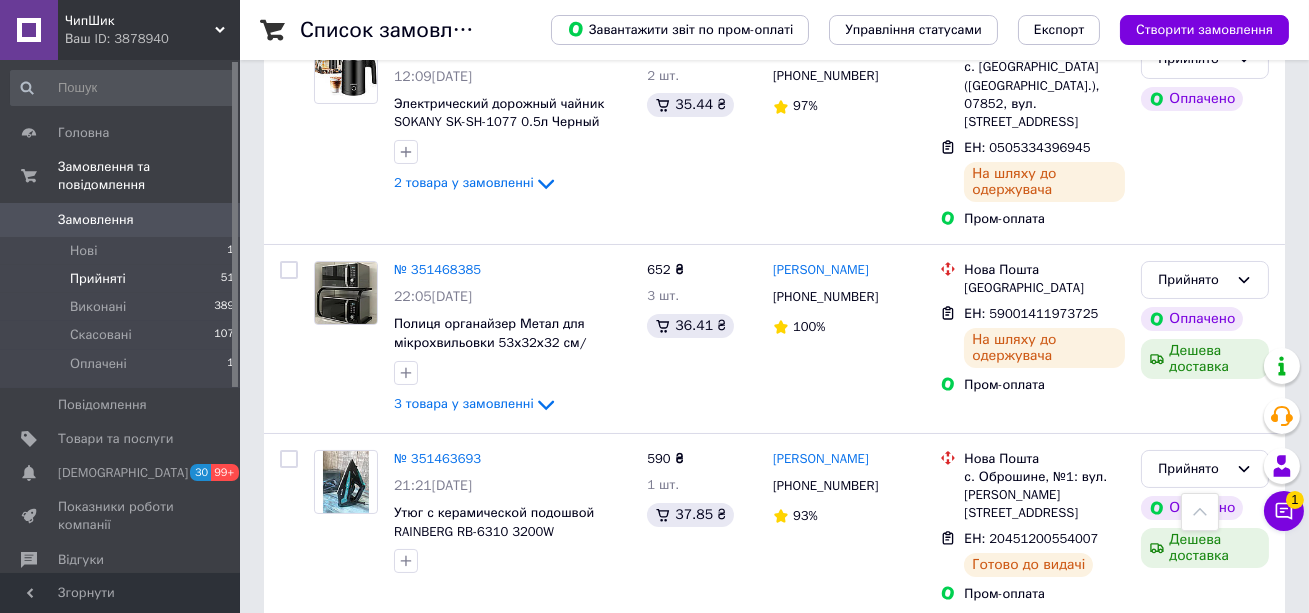 scroll, scrollTop: 0, scrollLeft: 0, axis: both 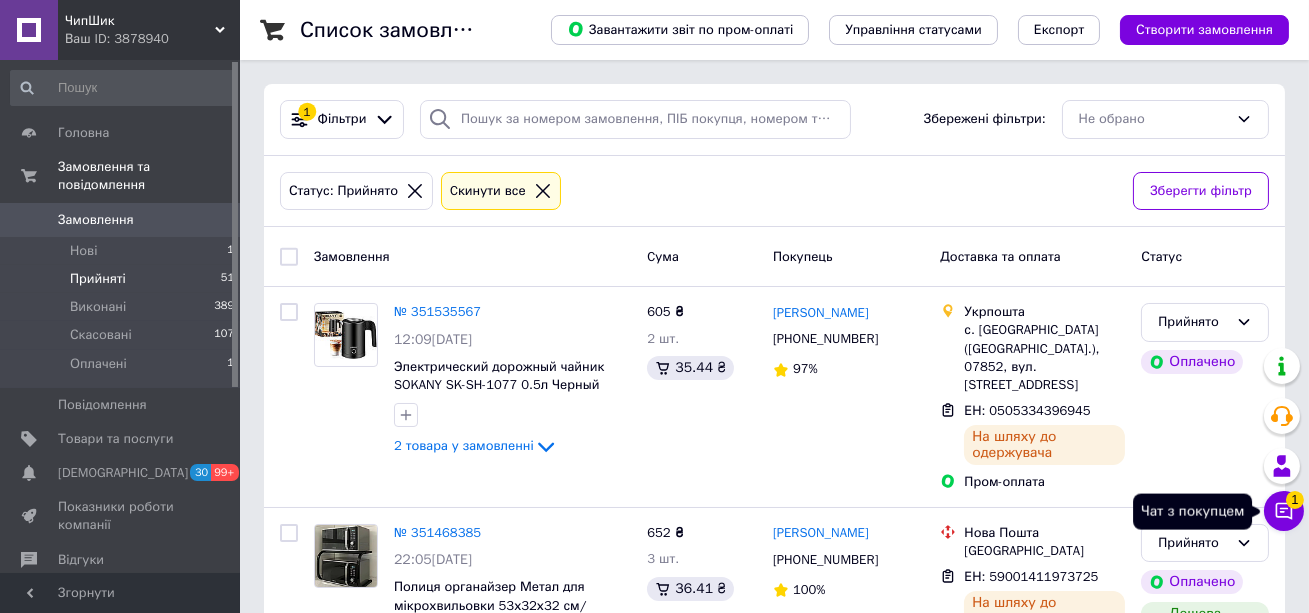 click 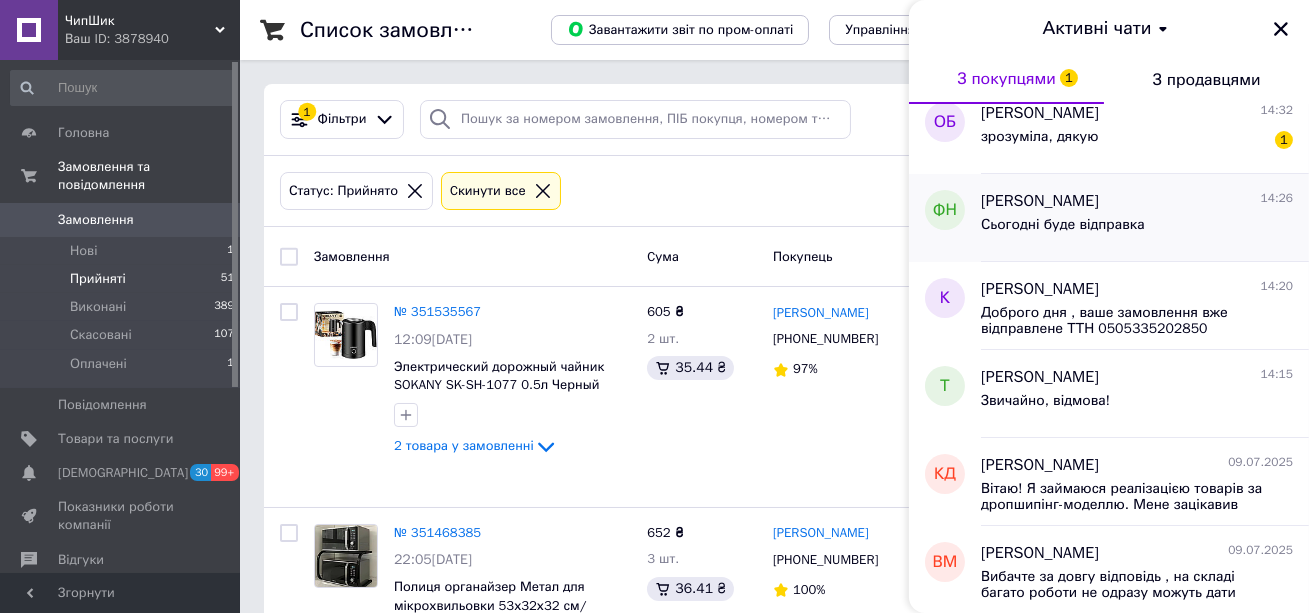 scroll, scrollTop: 287, scrollLeft: 0, axis: vertical 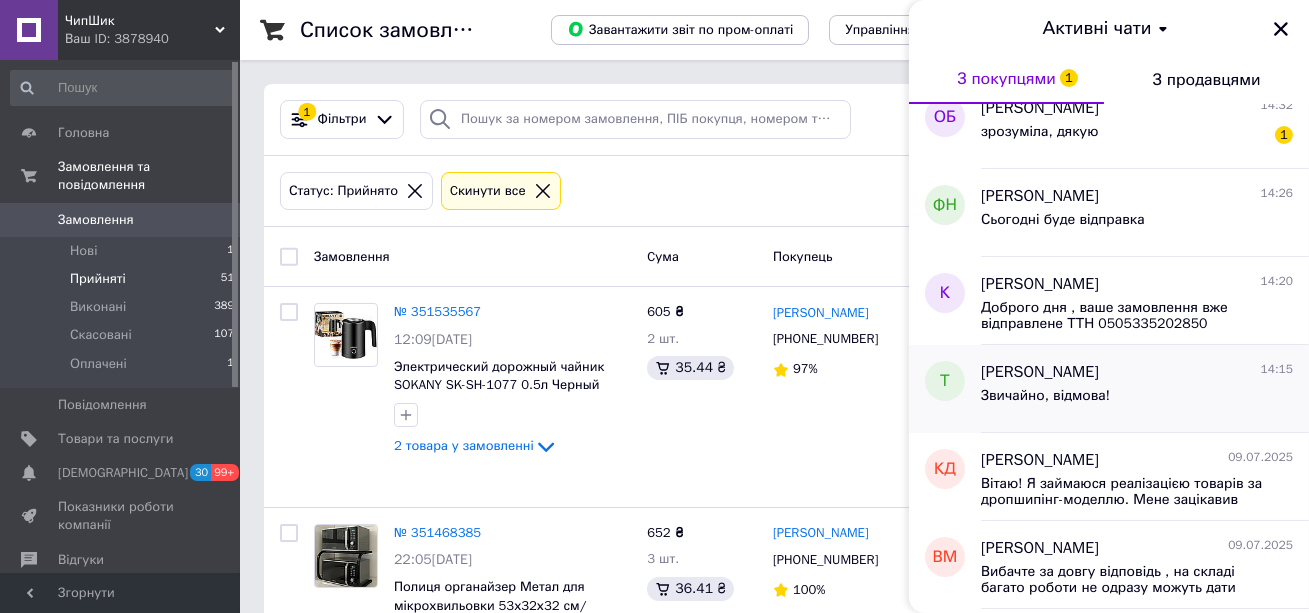 click on "Звичайно, відмова!" at bounding box center (1045, 402) 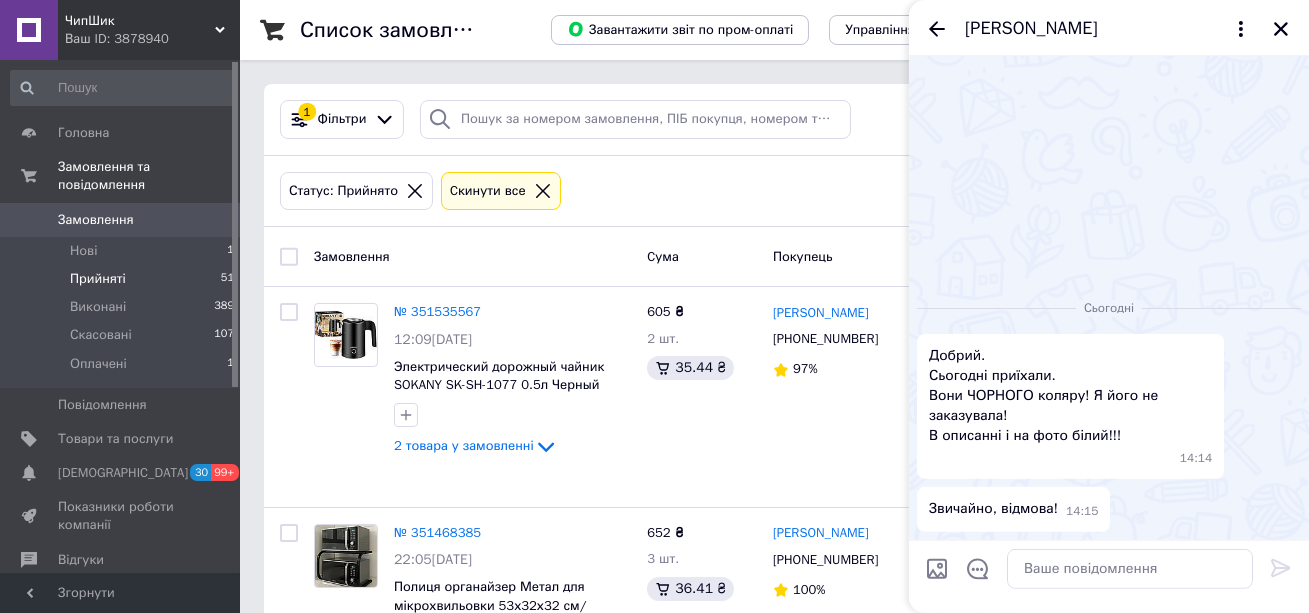 scroll, scrollTop: 2215, scrollLeft: 0, axis: vertical 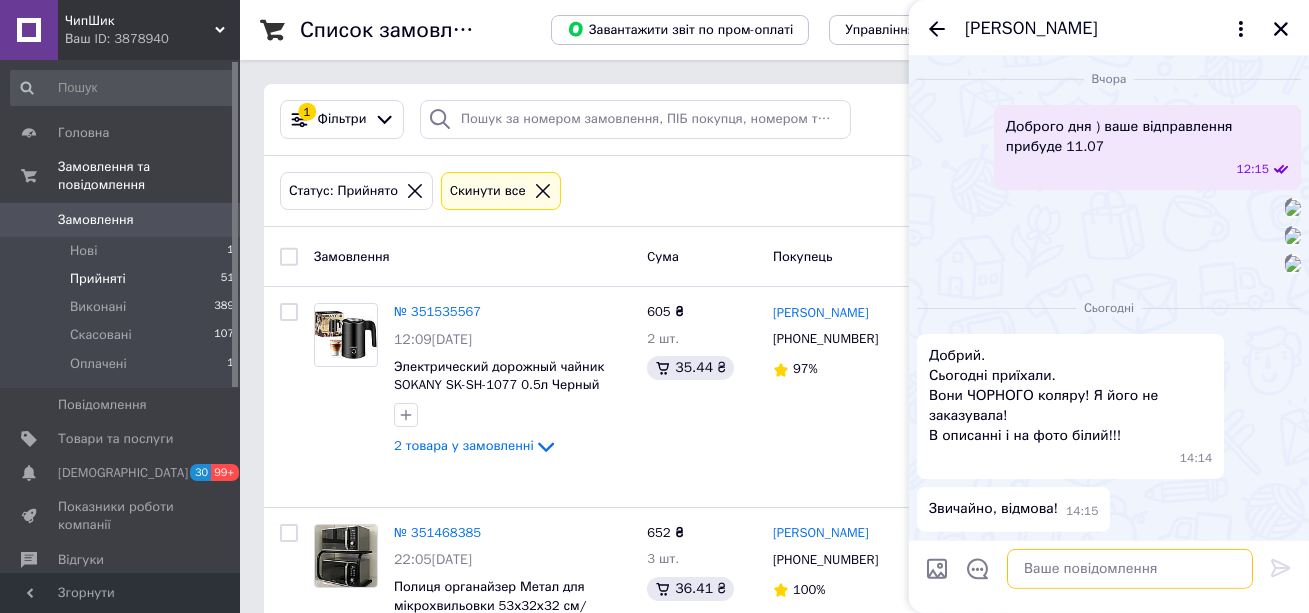 click at bounding box center [1130, 569] 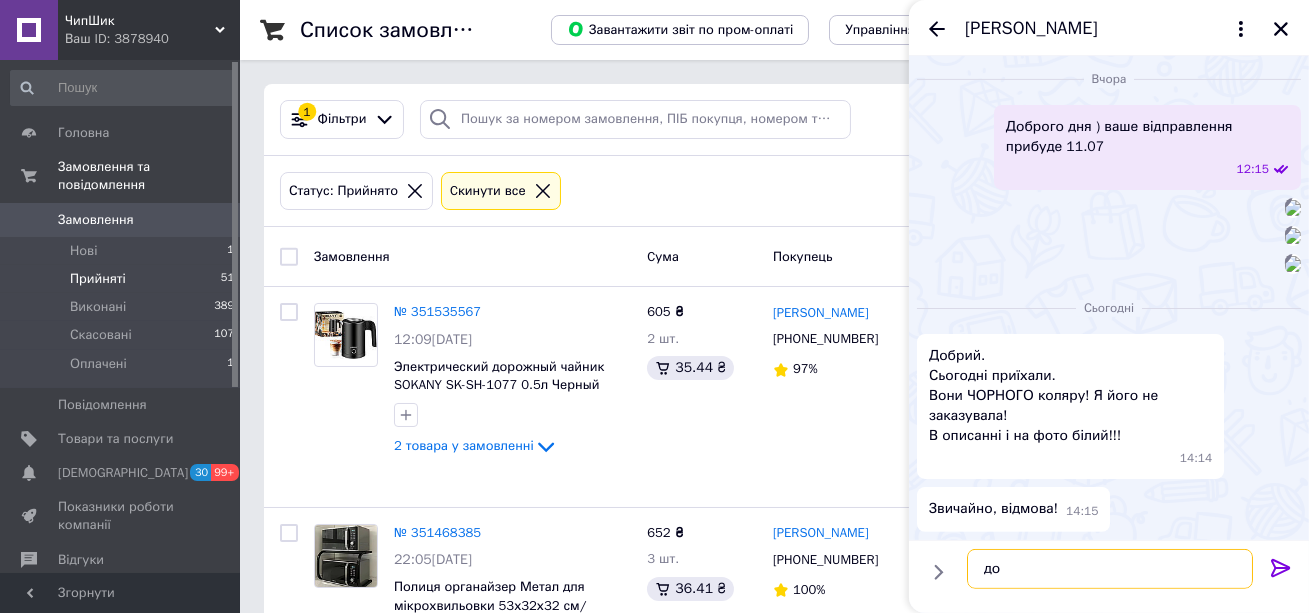 type on "д" 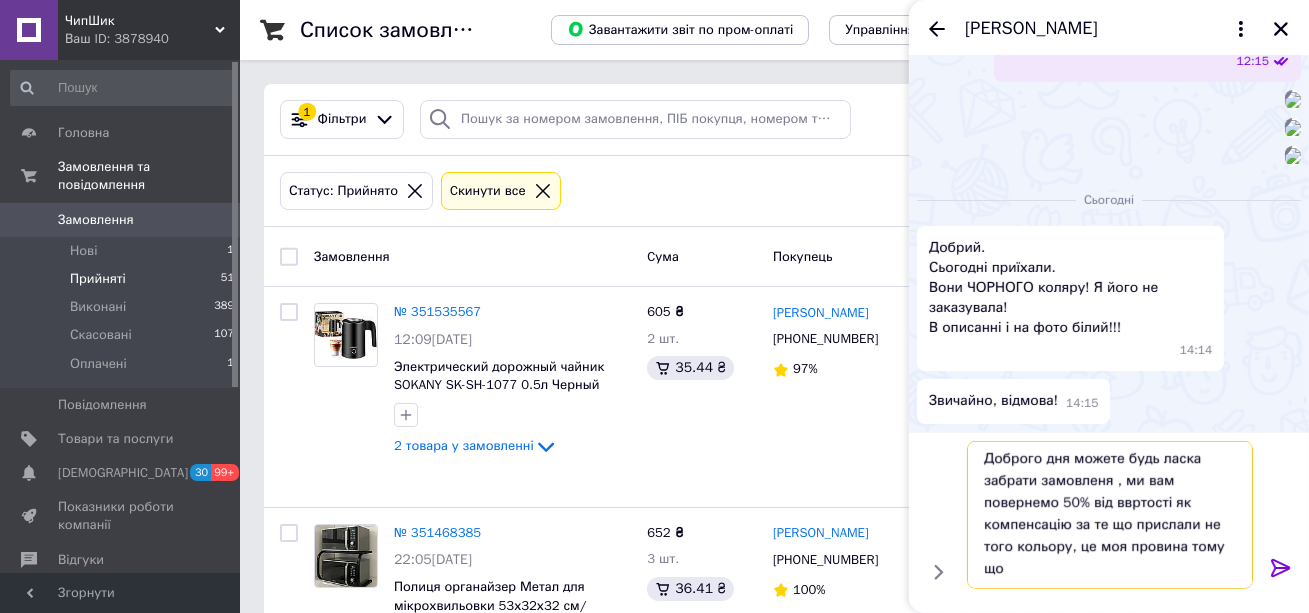 scroll, scrollTop: 1, scrollLeft: 0, axis: vertical 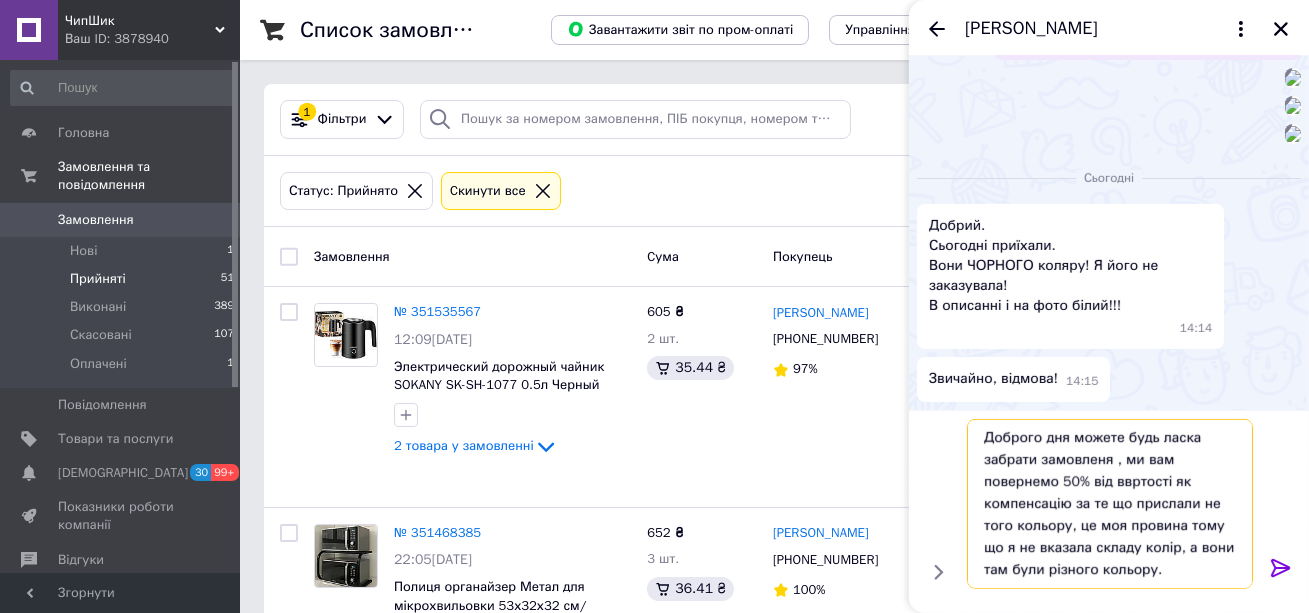 type on "Доброго дня можете будь ласка забрати замовленя , ми вам повернемо 50% від ввртості як компенсацію за те що прислали не того кольору, це моя провина тому що я не вказала складу колір, а вони там були різного кольору." 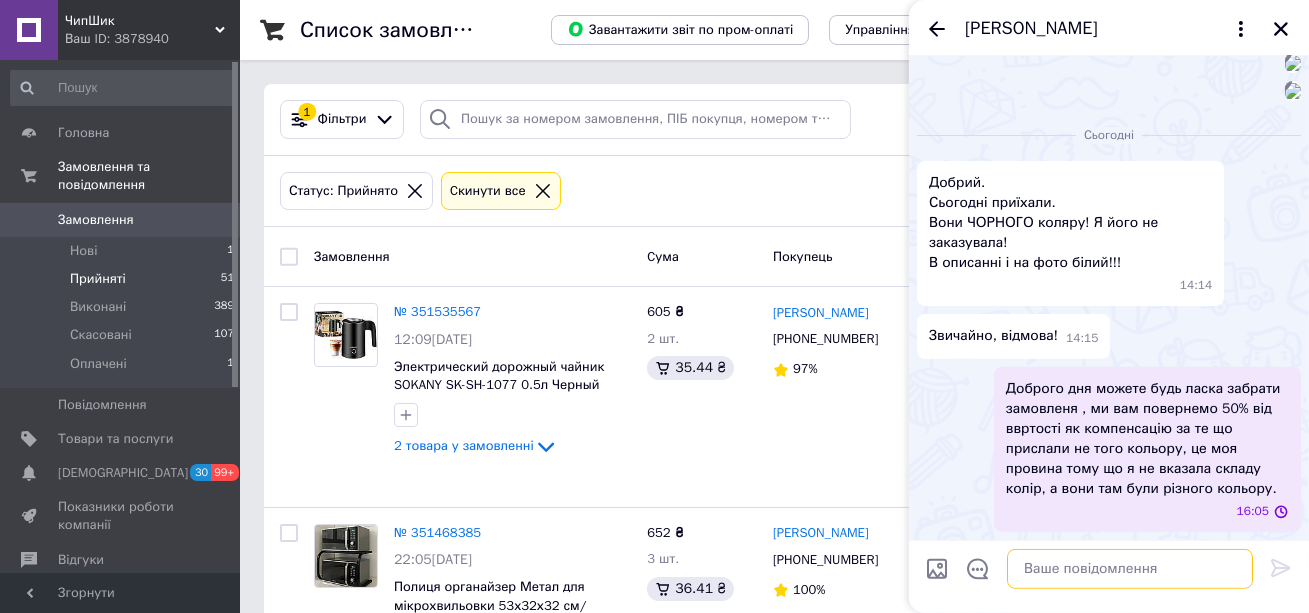 scroll, scrollTop: 0, scrollLeft: 0, axis: both 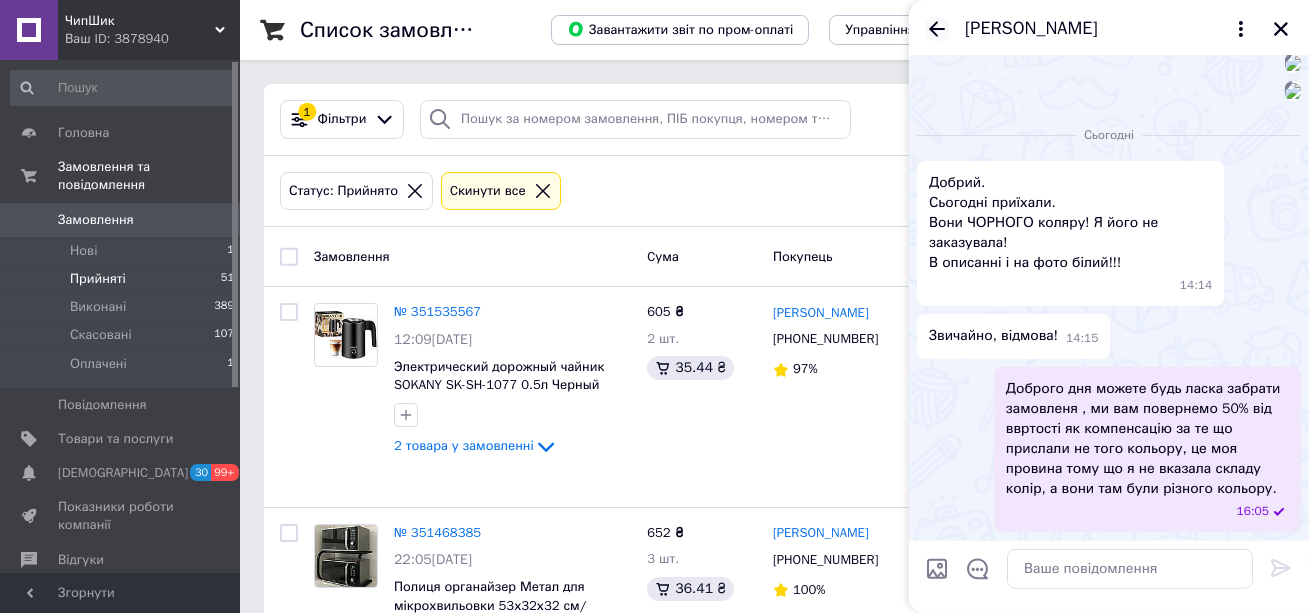 click 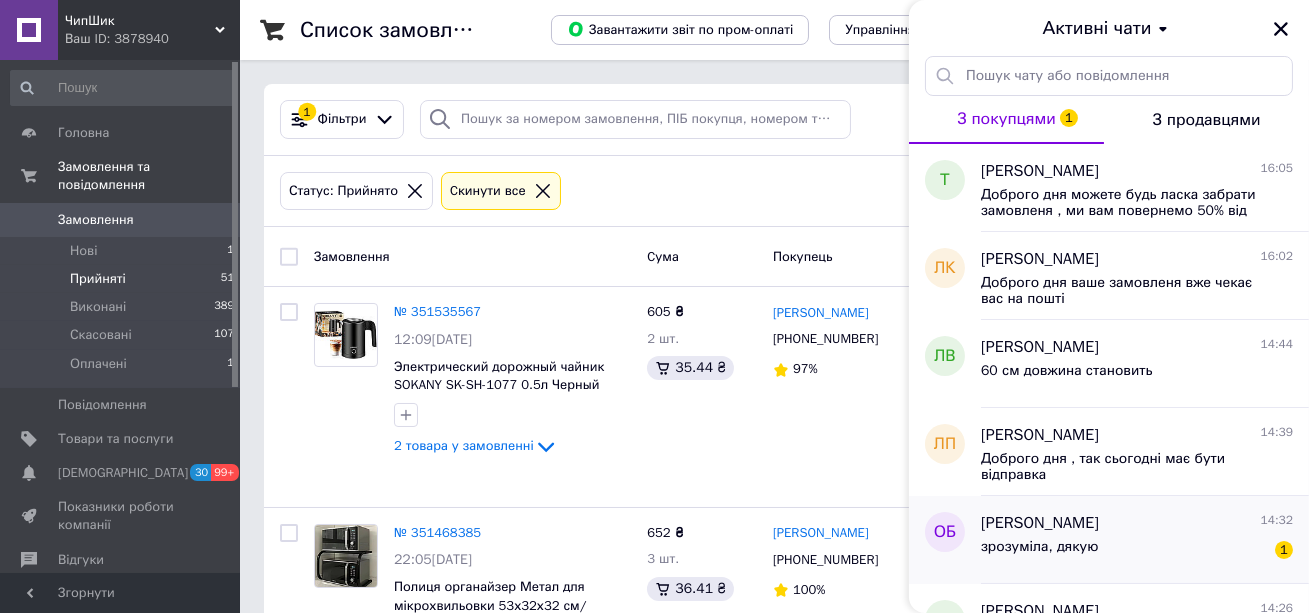 click on "[PERSON_NAME]" at bounding box center (1040, 523) 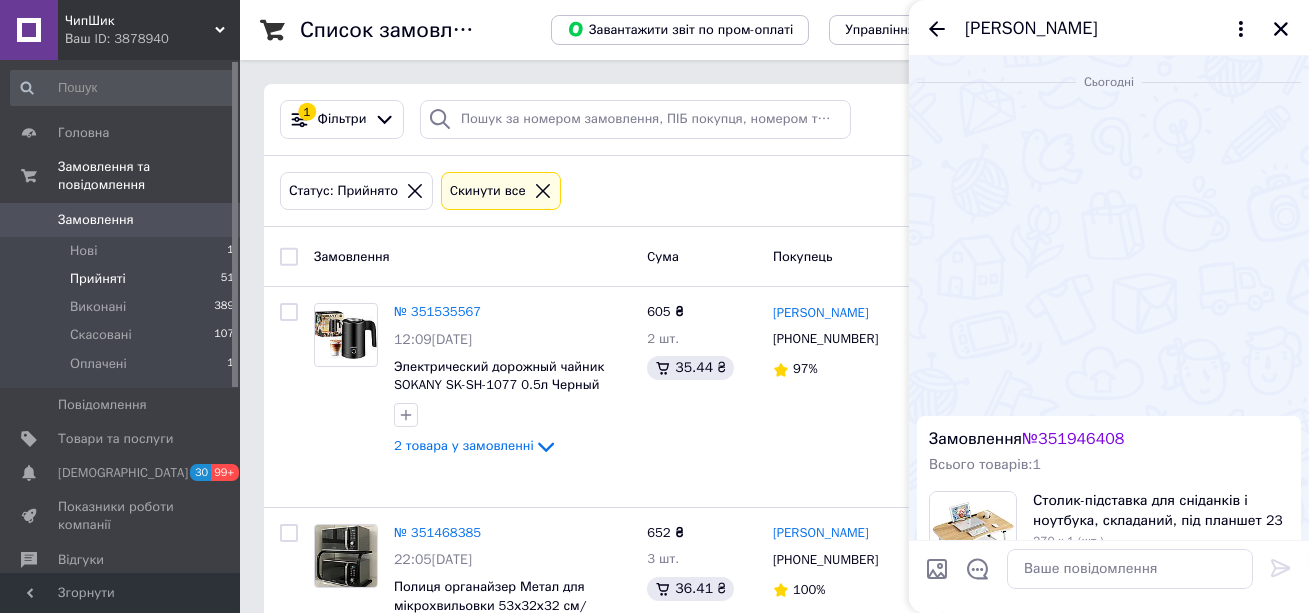 scroll, scrollTop: 781, scrollLeft: 0, axis: vertical 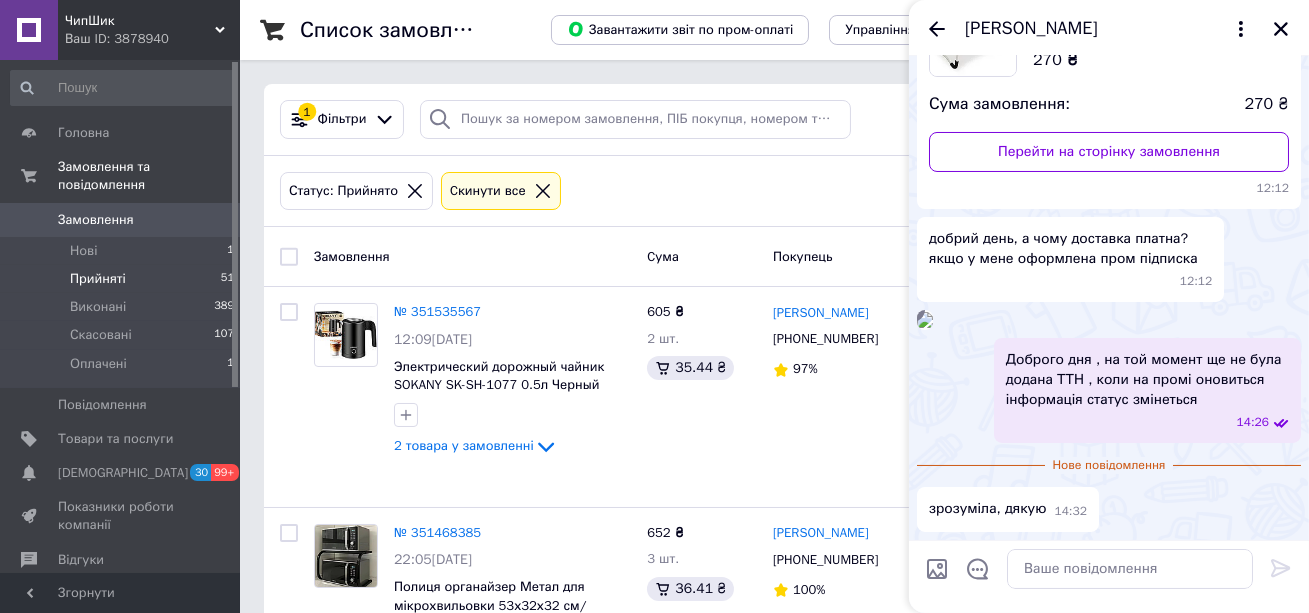 click on "Статус: Прийнято Cкинути все" at bounding box center (698, 191) 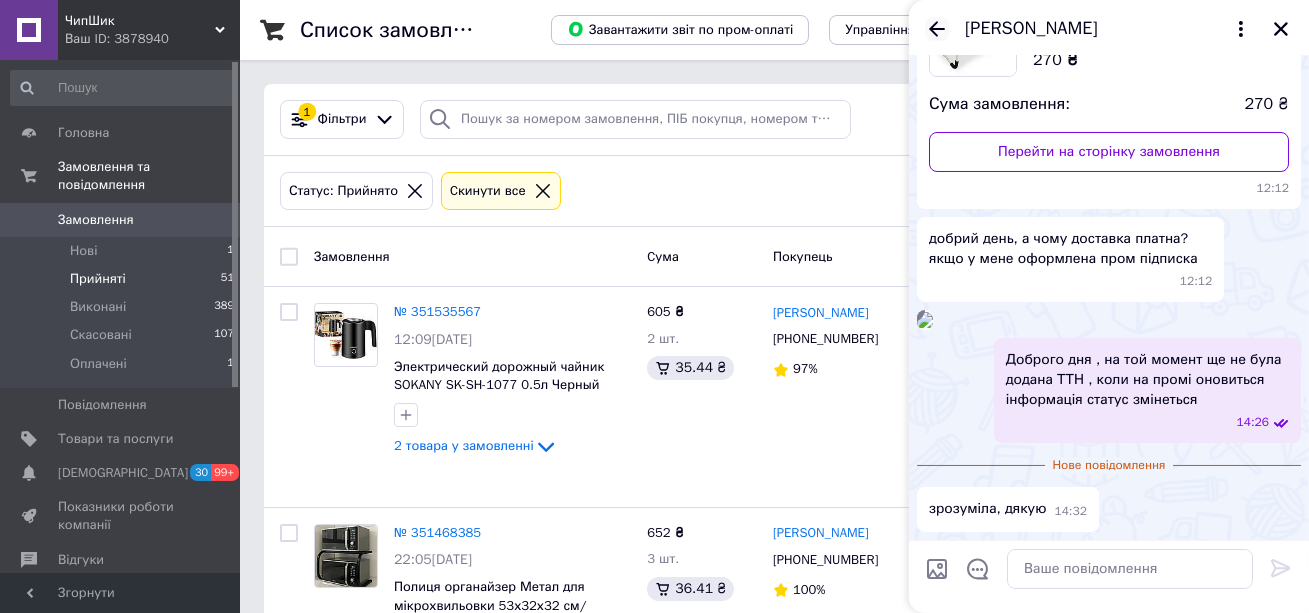 click 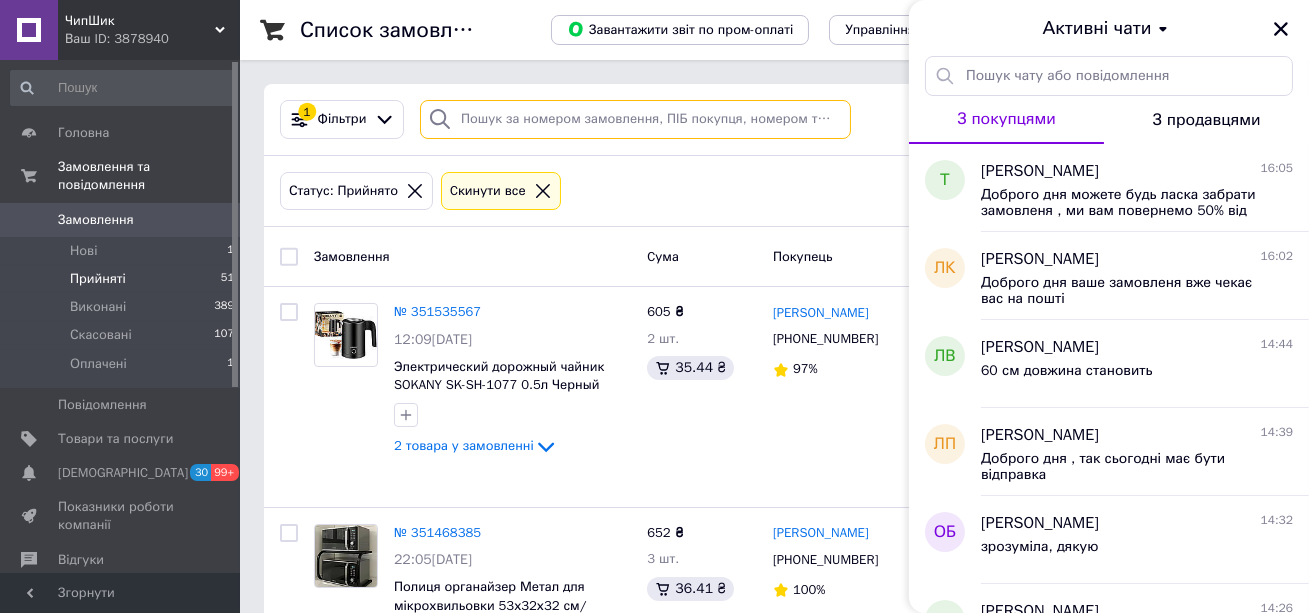 click at bounding box center (635, 119) 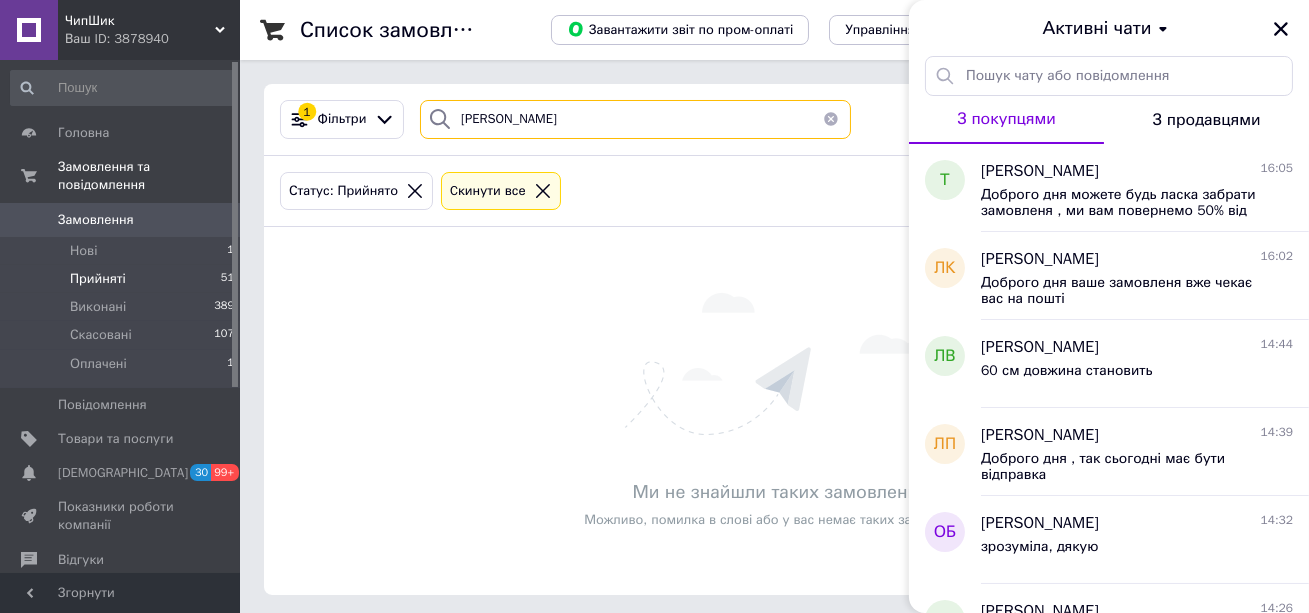 type on "[PERSON_NAME]" 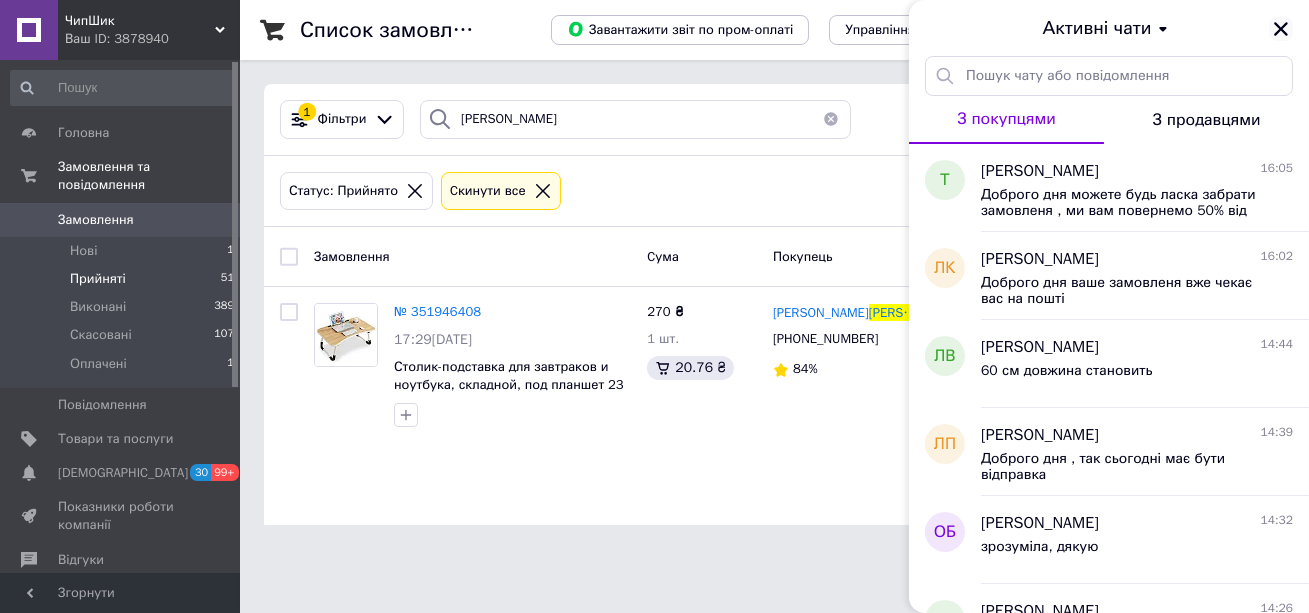 click 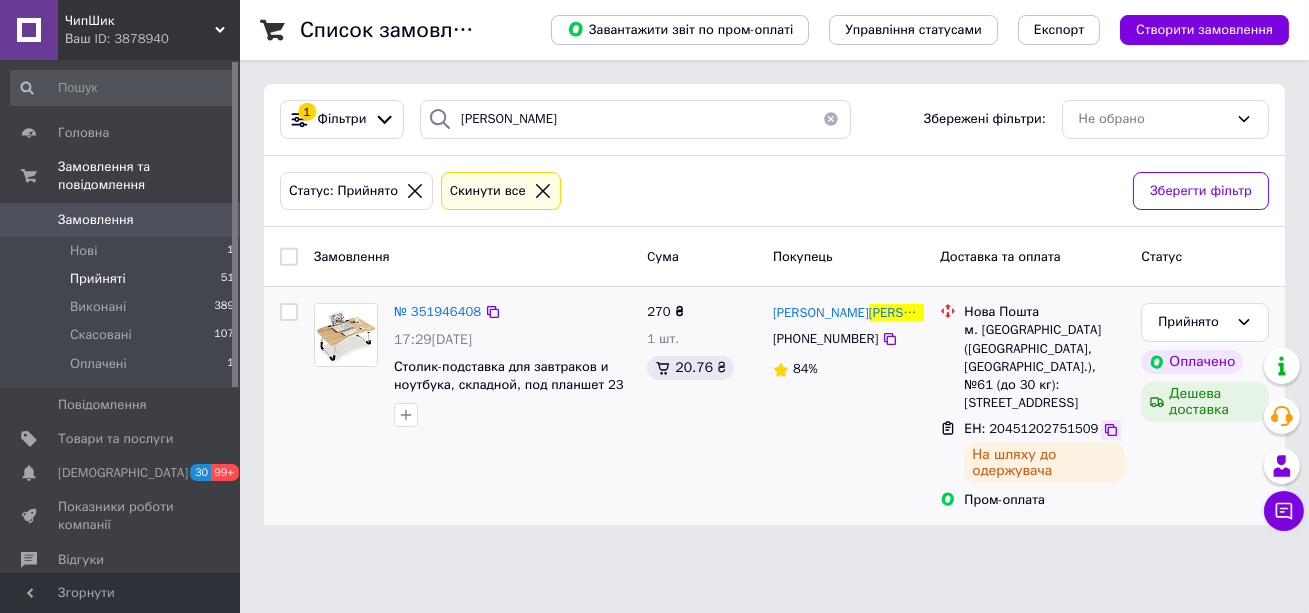 click 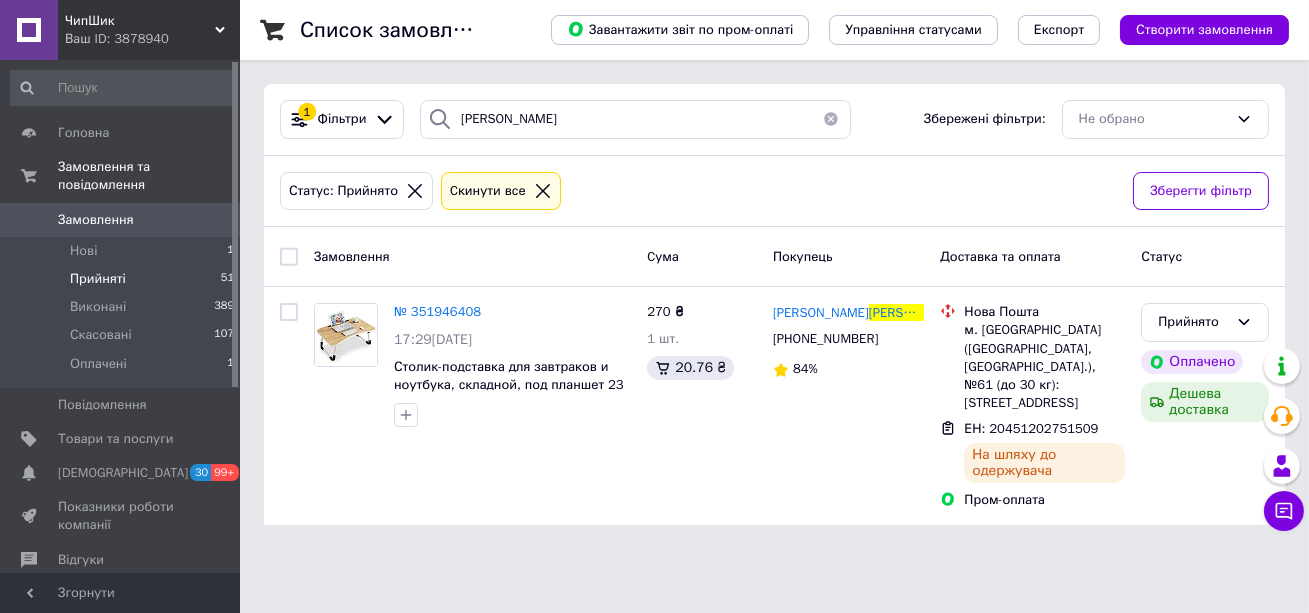 click on "Замовлення" at bounding box center [121, 220] 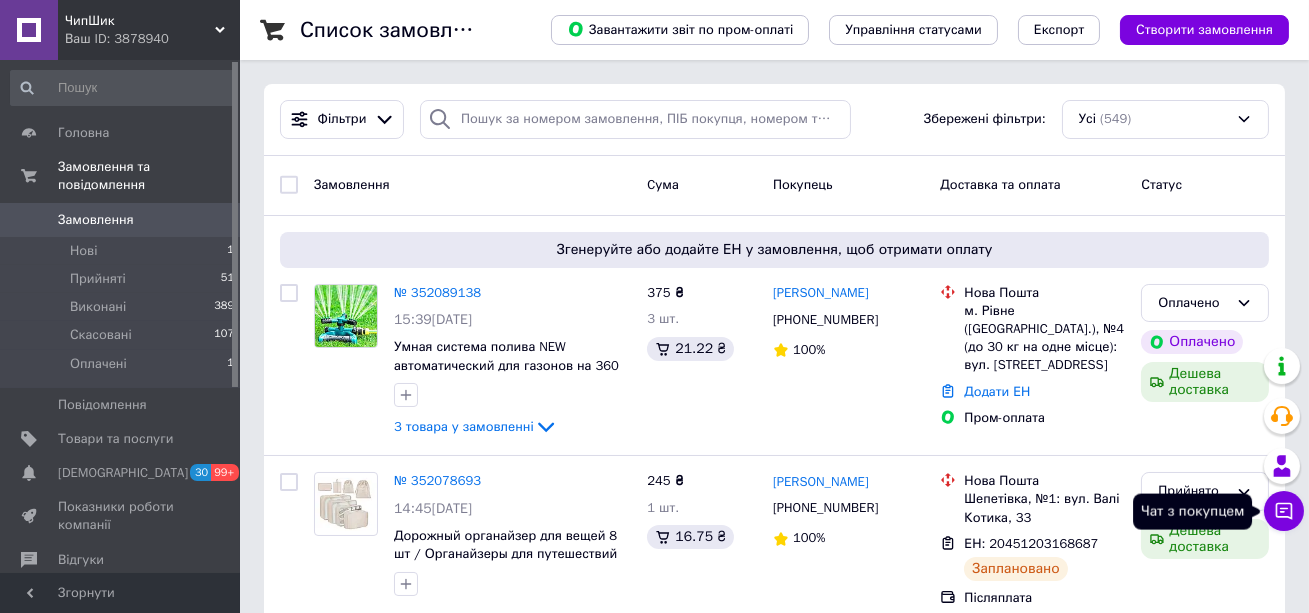 click 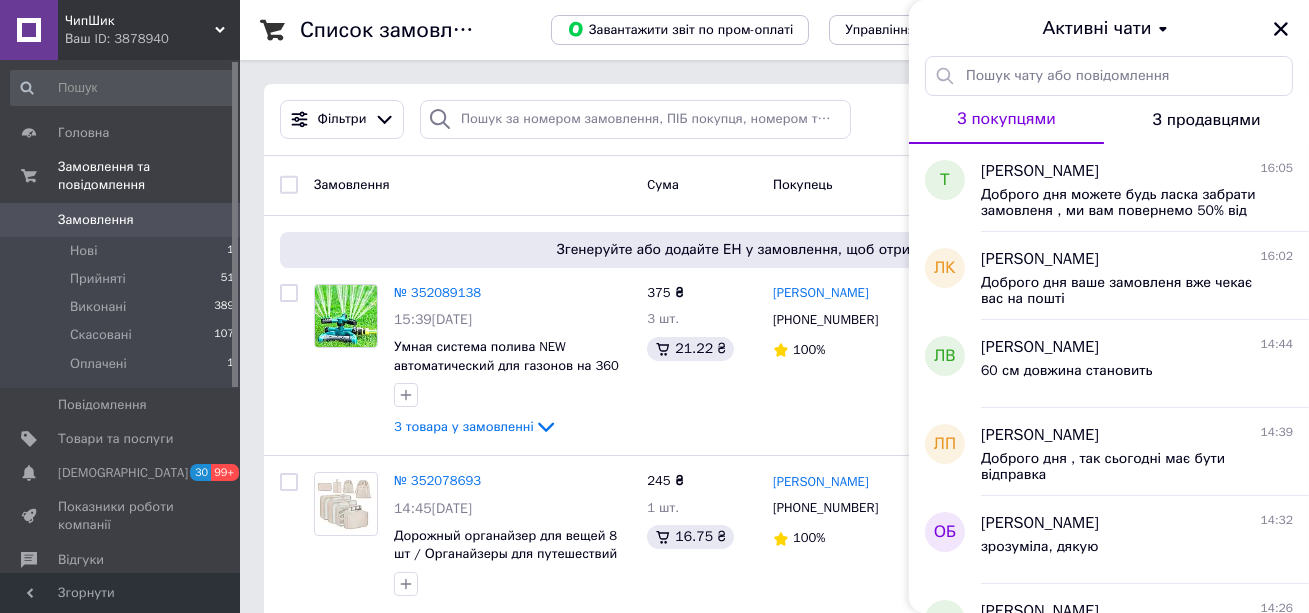 click on "З продавцями" at bounding box center (1207, 120) 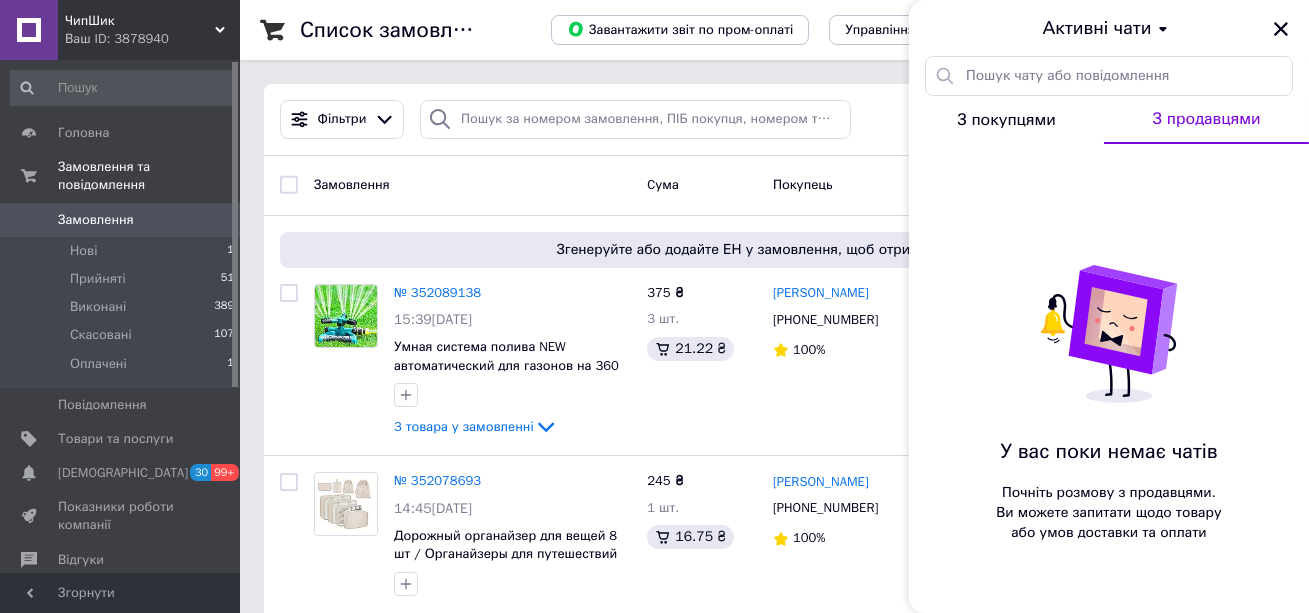 click on "З покупцями" at bounding box center [1006, 120] 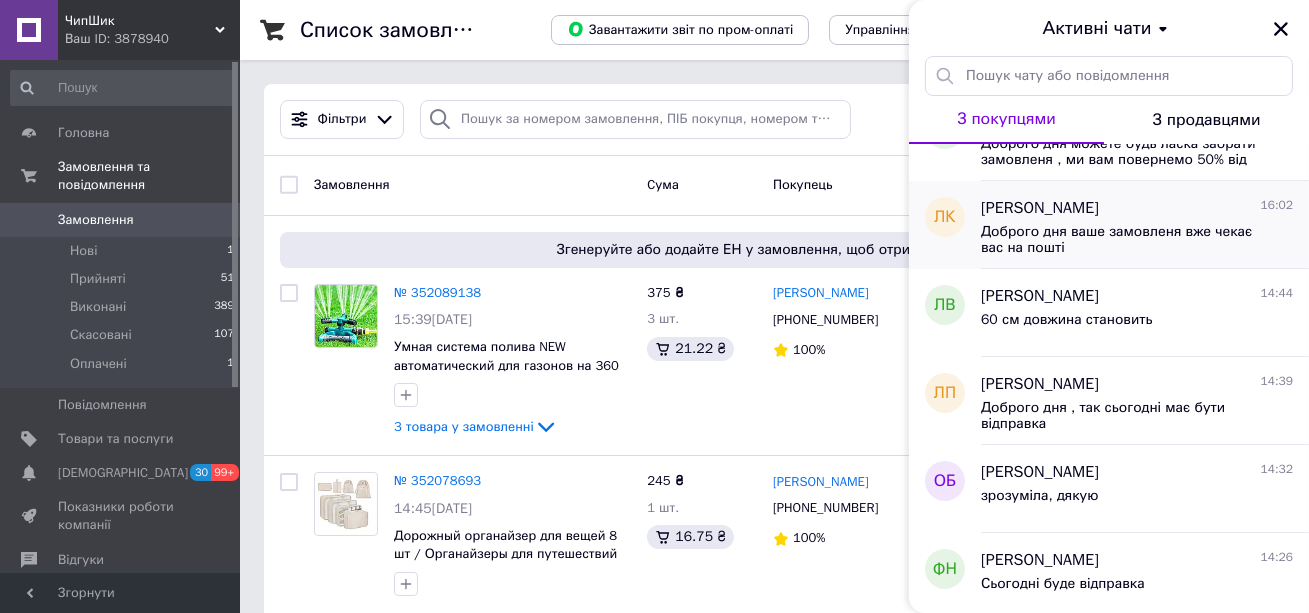 scroll, scrollTop: 0, scrollLeft: 0, axis: both 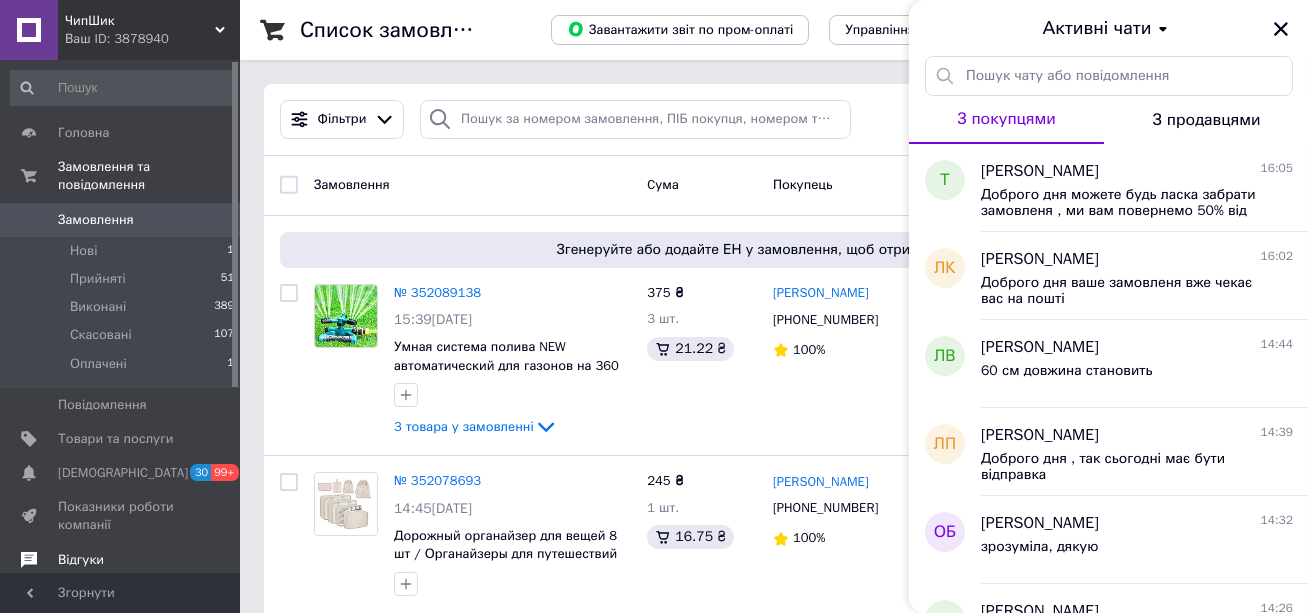 click on "Відгуки" at bounding box center (123, 560) 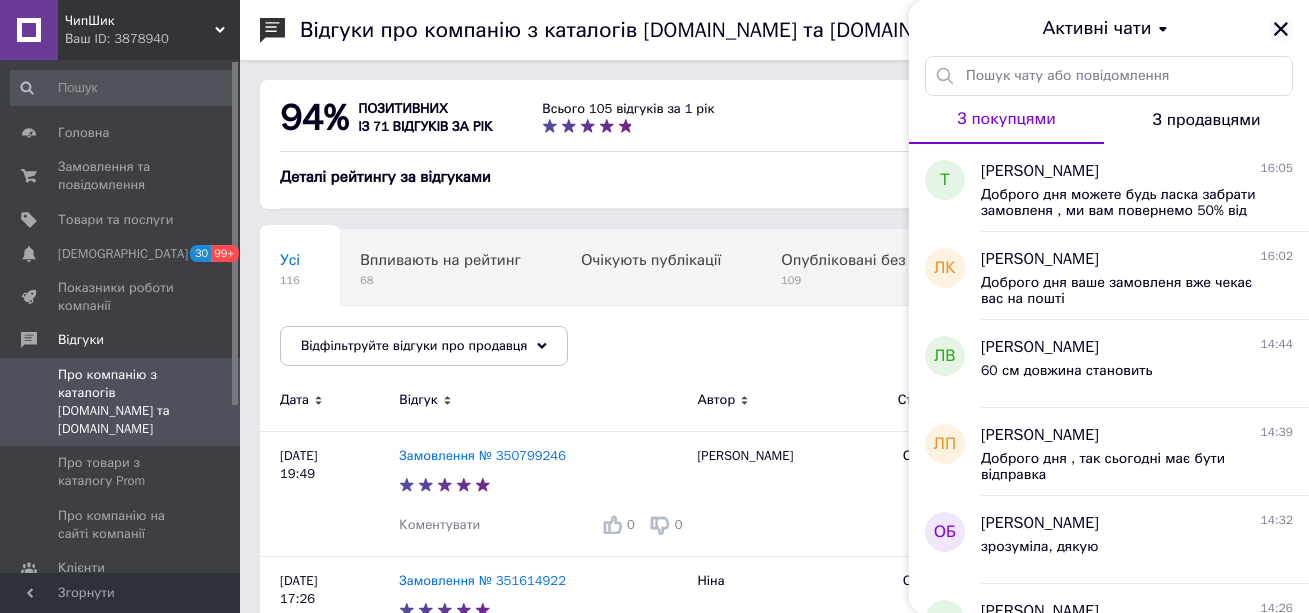 click 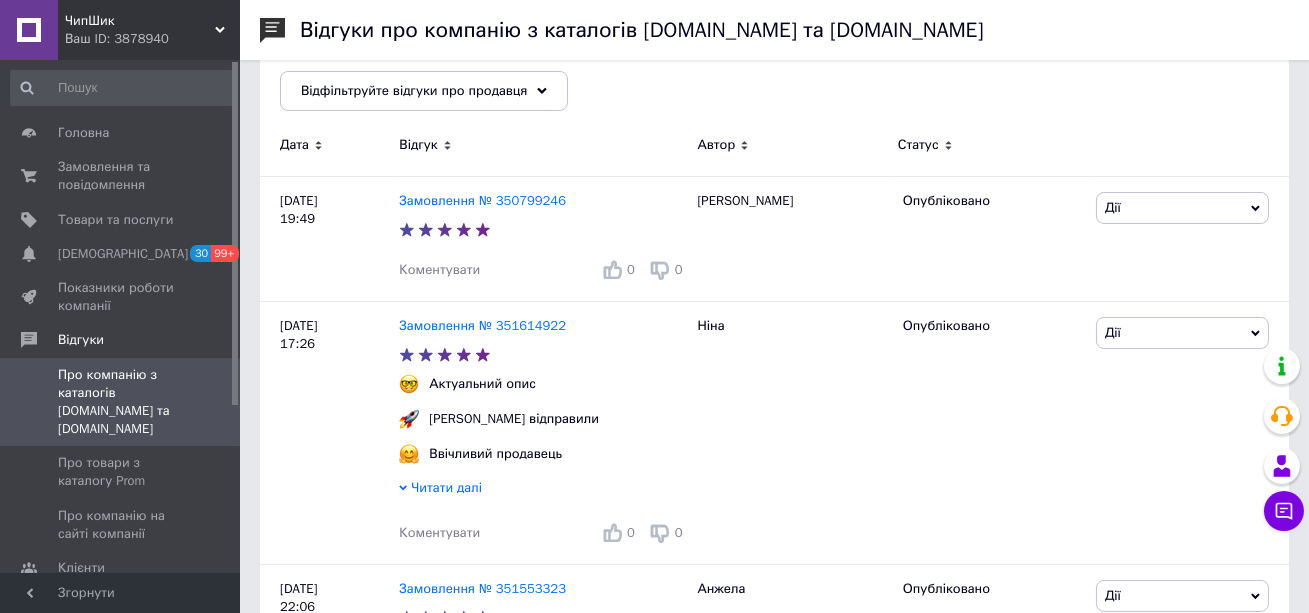 scroll, scrollTop: 0, scrollLeft: 0, axis: both 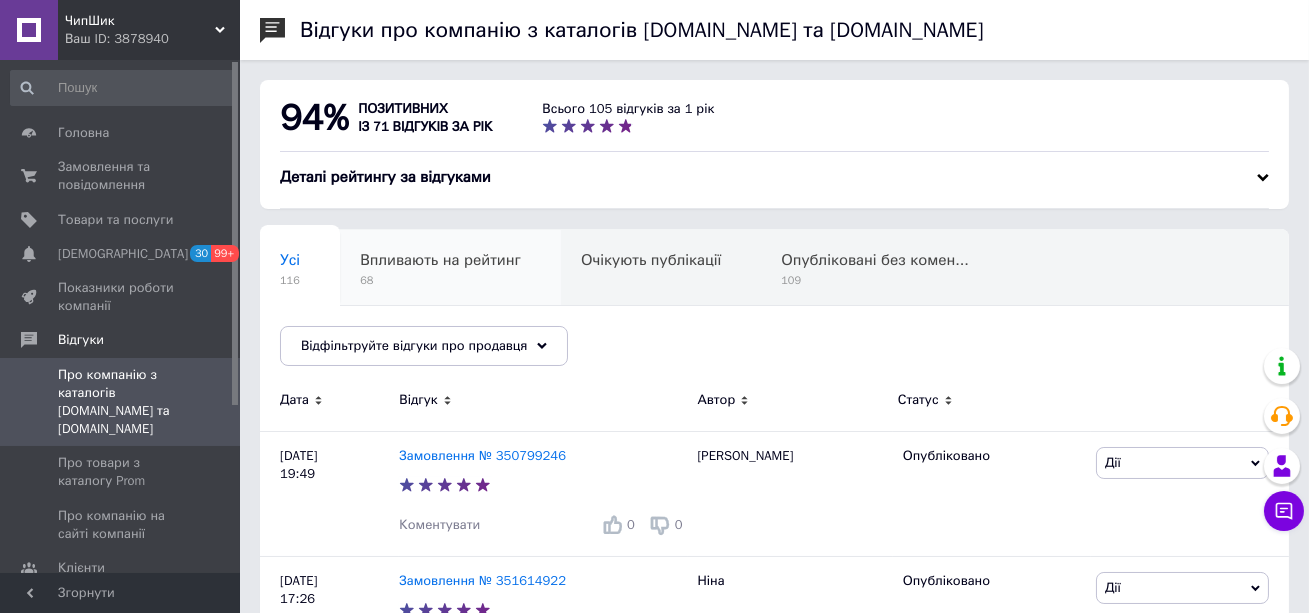 click on "Впливають на рейтинг" at bounding box center (440, 260) 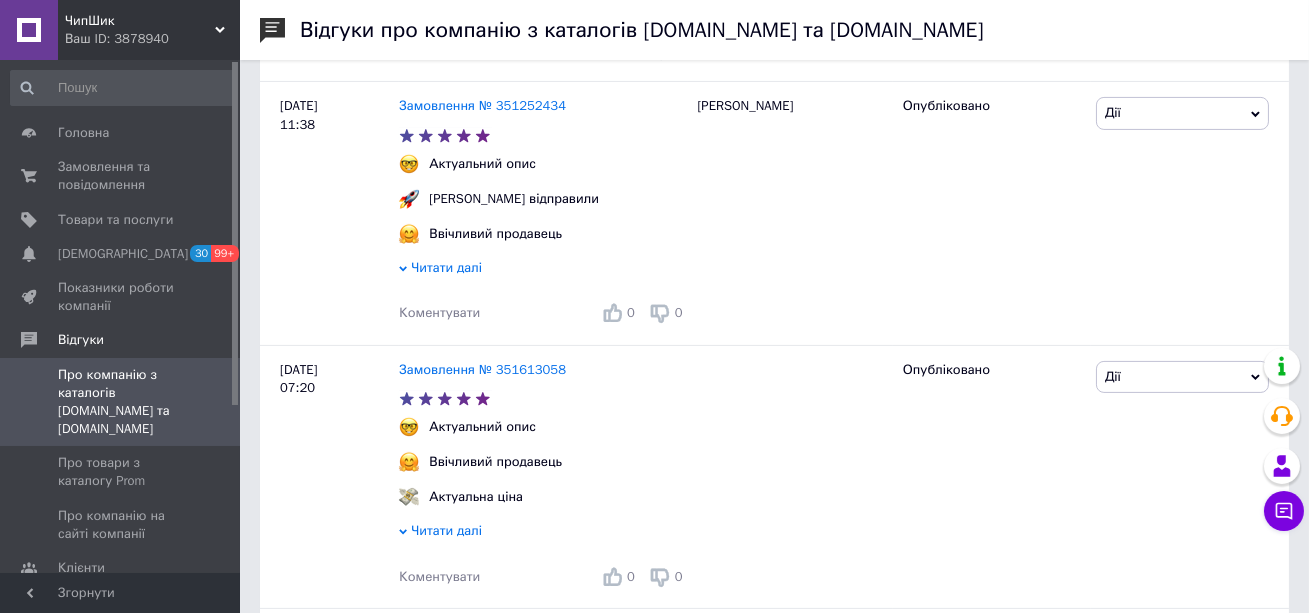 scroll, scrollTop: 0, scrollLeft: 0, axis: both 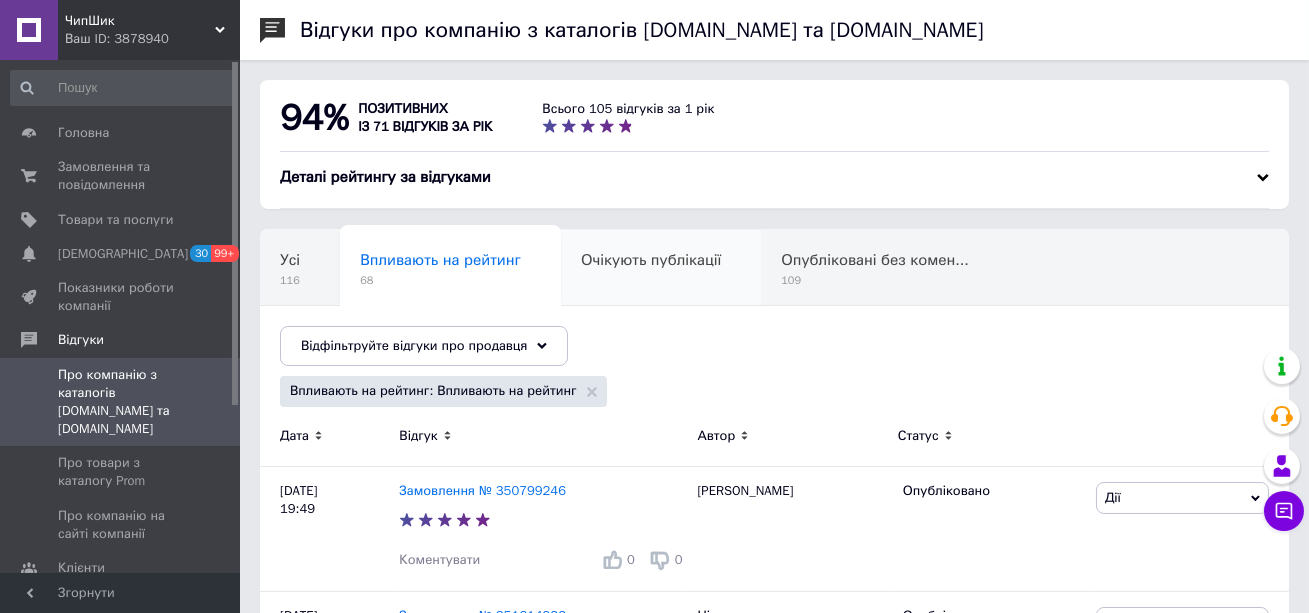 click on "Очікують публікації" at bounding box center [651, 260] 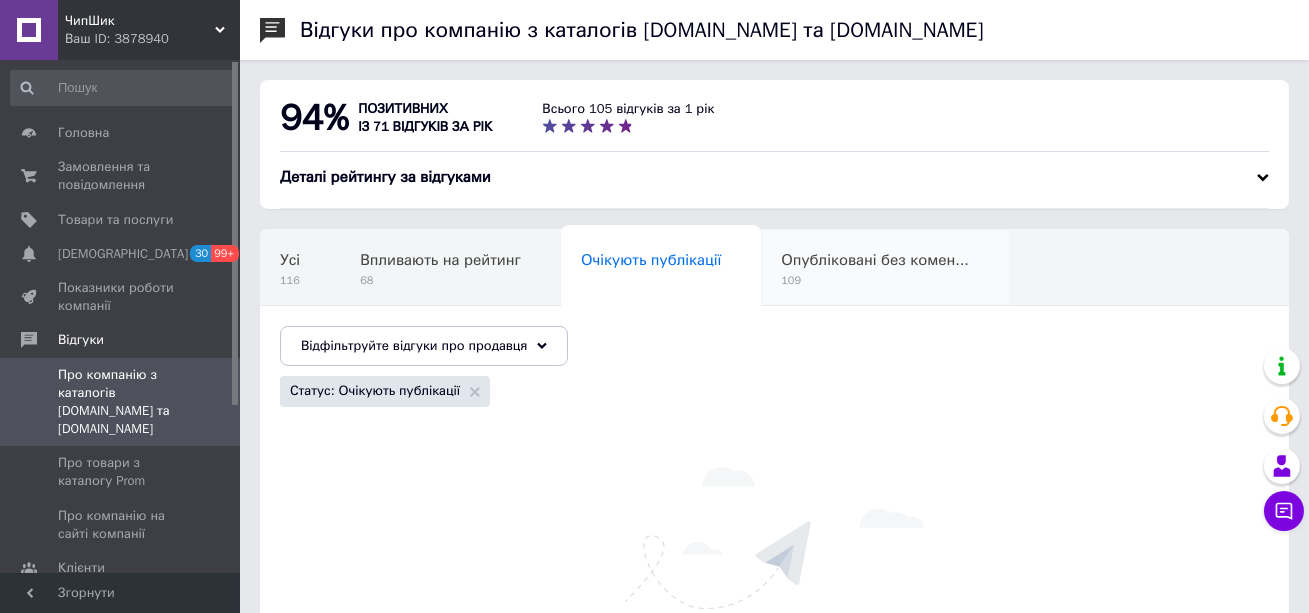 click on "Опубліковані без комен..." at bounding box center (875, 260) 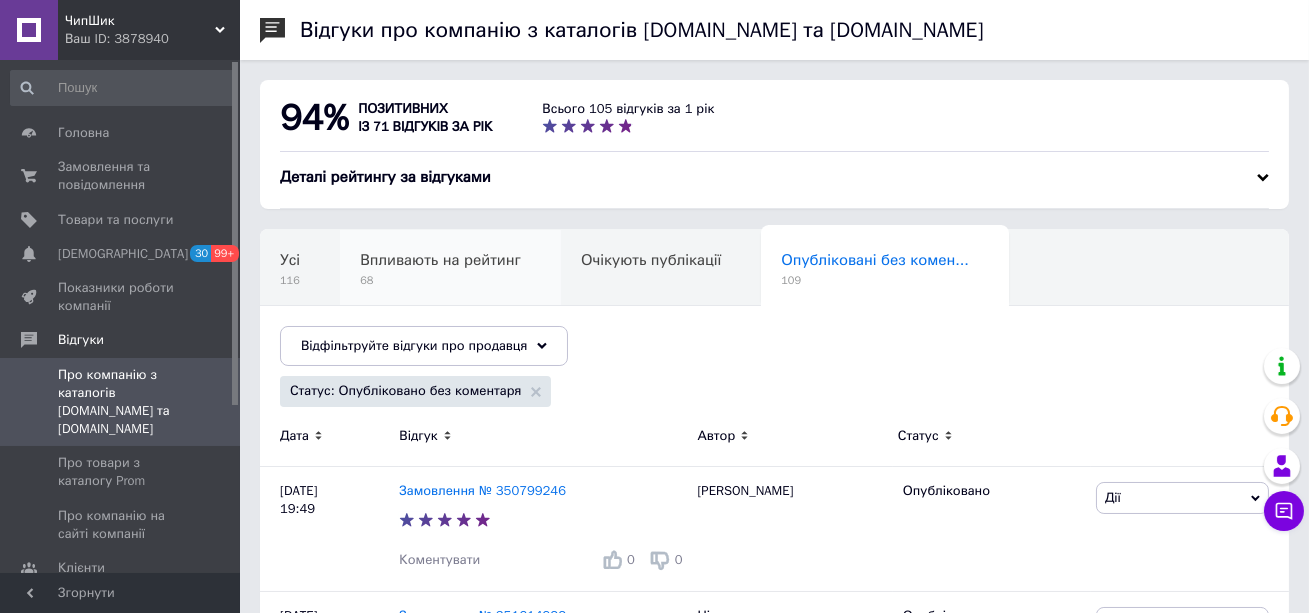 click on "Впливають на рейтинг" at bounding box center [440, 260] 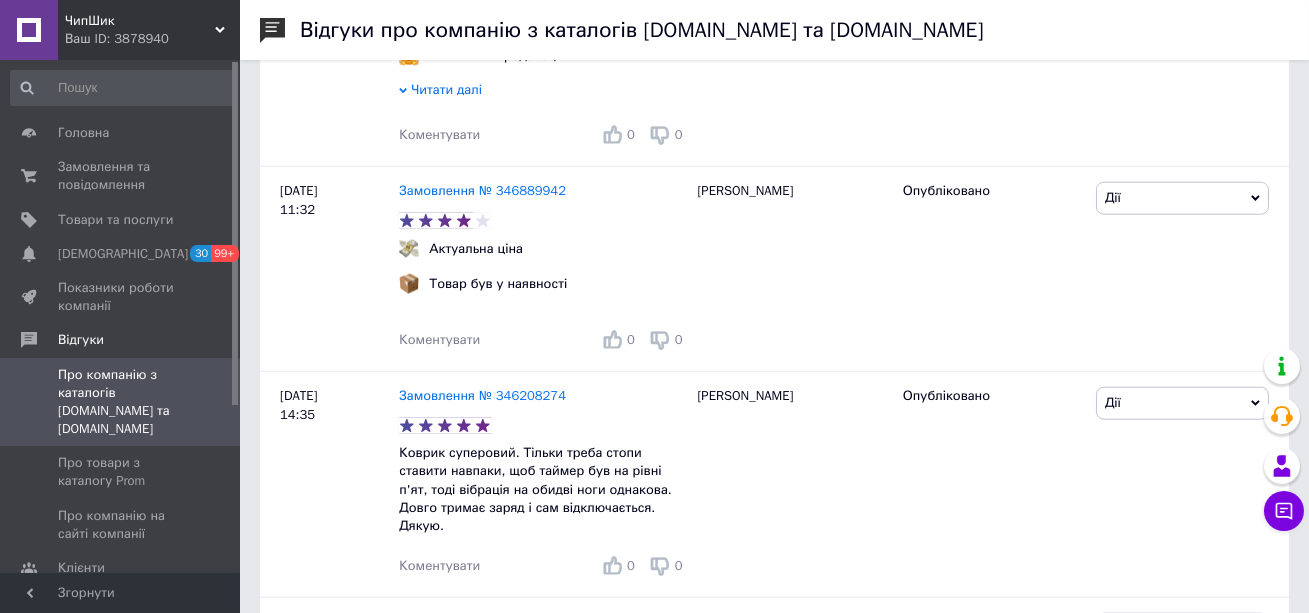 scroll, scrollTop: 4611, scrollLeft: 0, axis: vertical 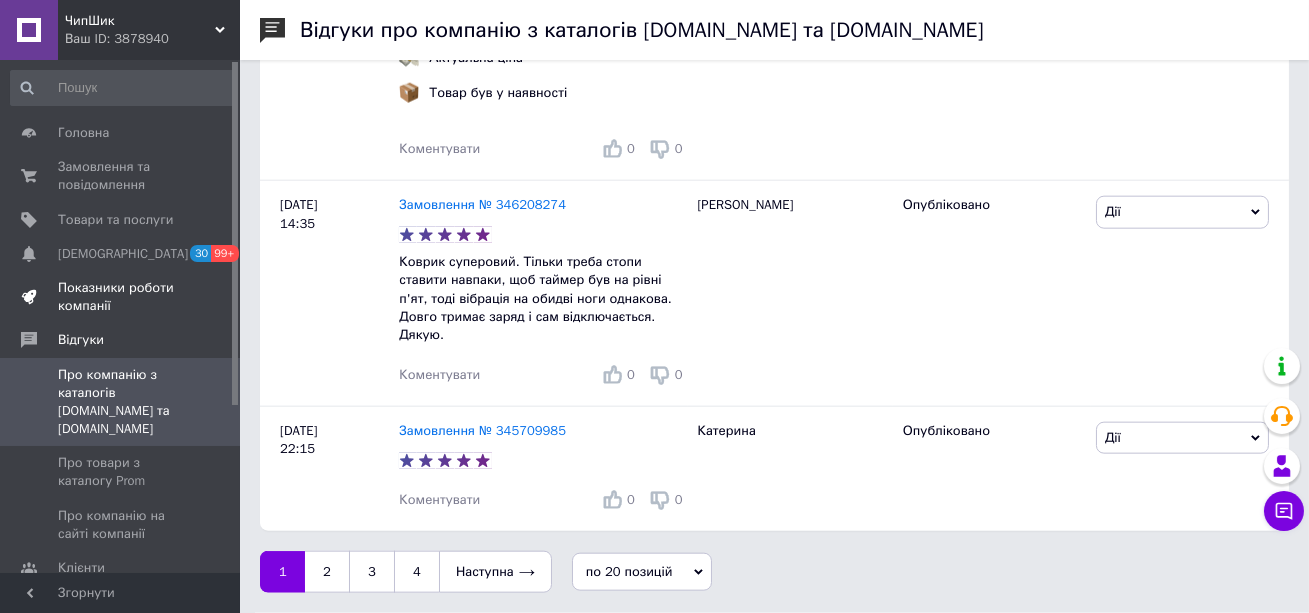 click on "Показники роботи компанії" at bounding box center (121, 297) 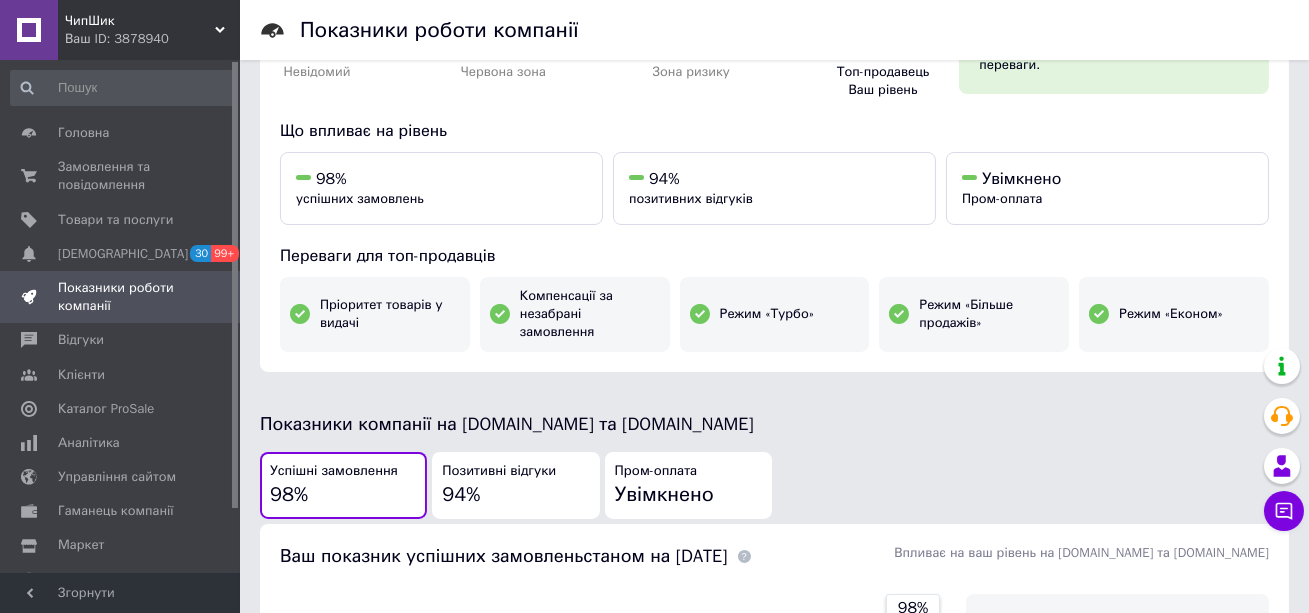 scroll, scrollTop: 165, scrollLeft: 0, axis: vertical 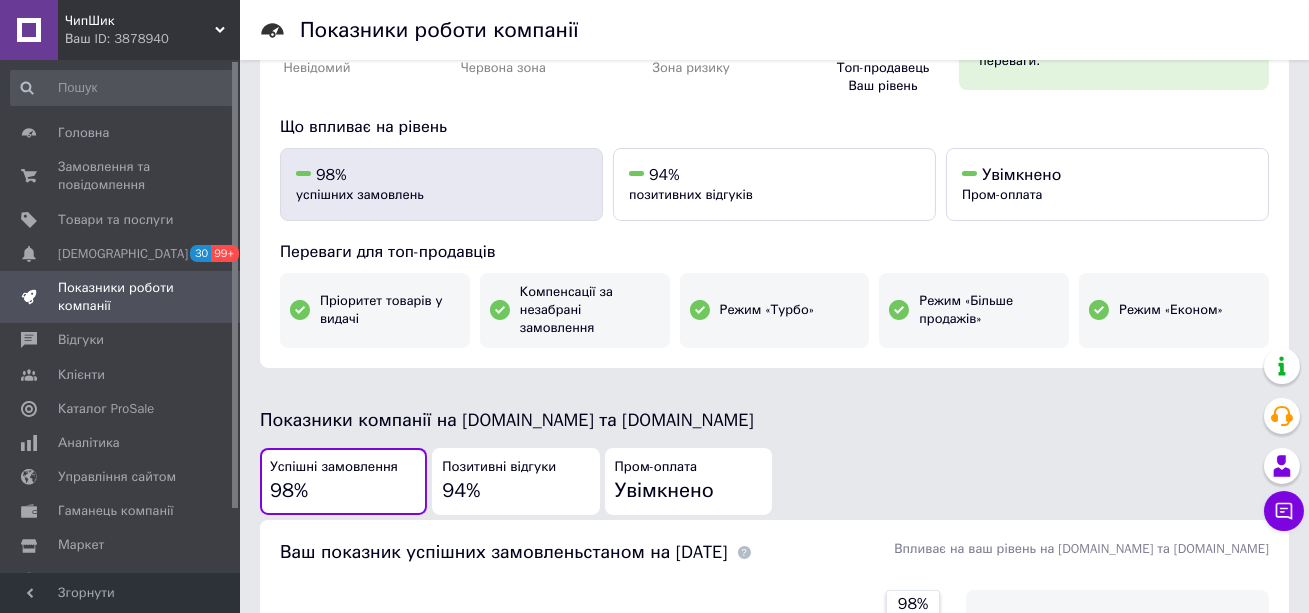 click on "98% успішних замовлень" at bounding box center [441, 184] 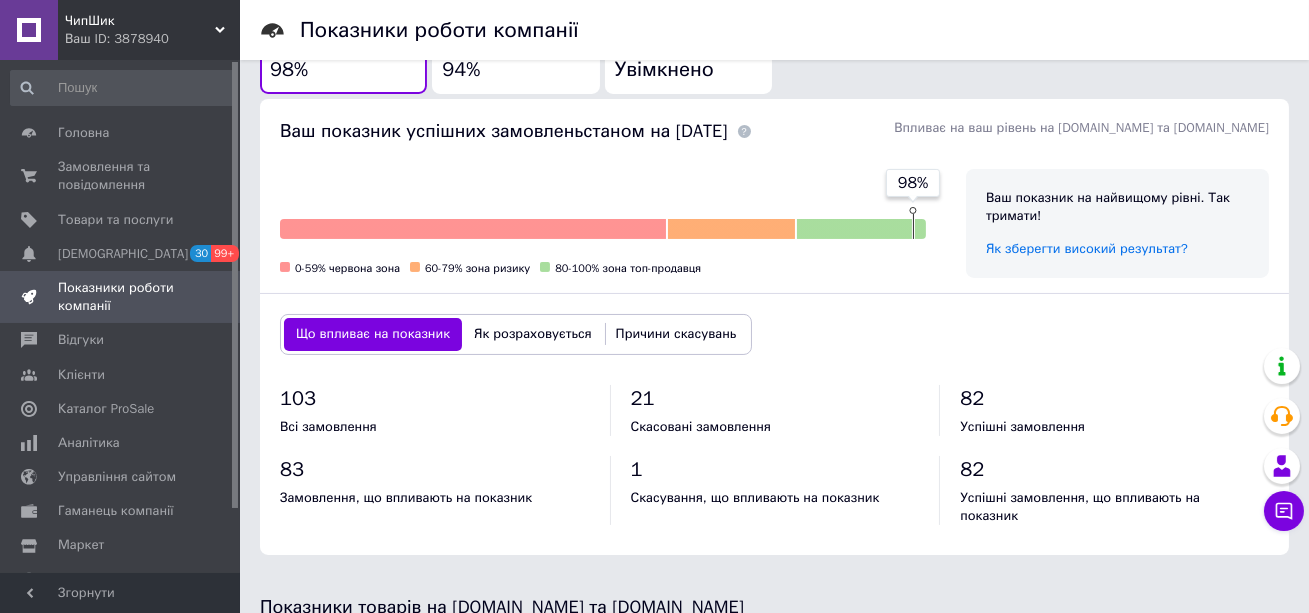 scroll, scrollTop: 597, scrollLeft: 0, axis: vertical 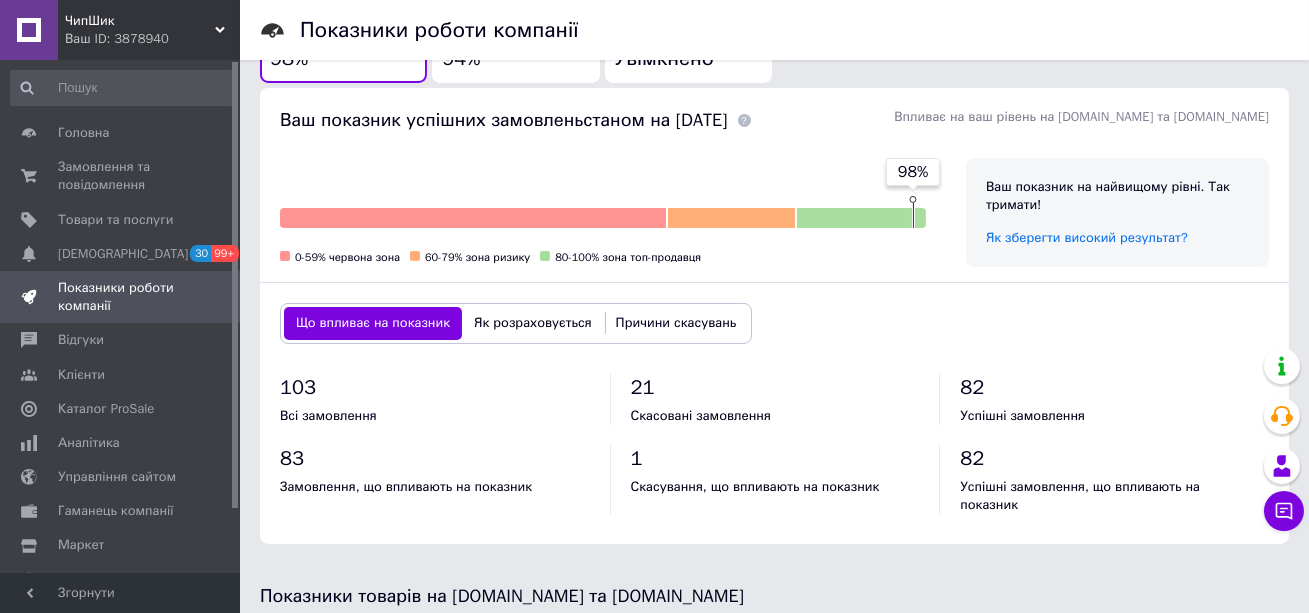 click on "Причини скасувань" at bounding box center [676, 323] 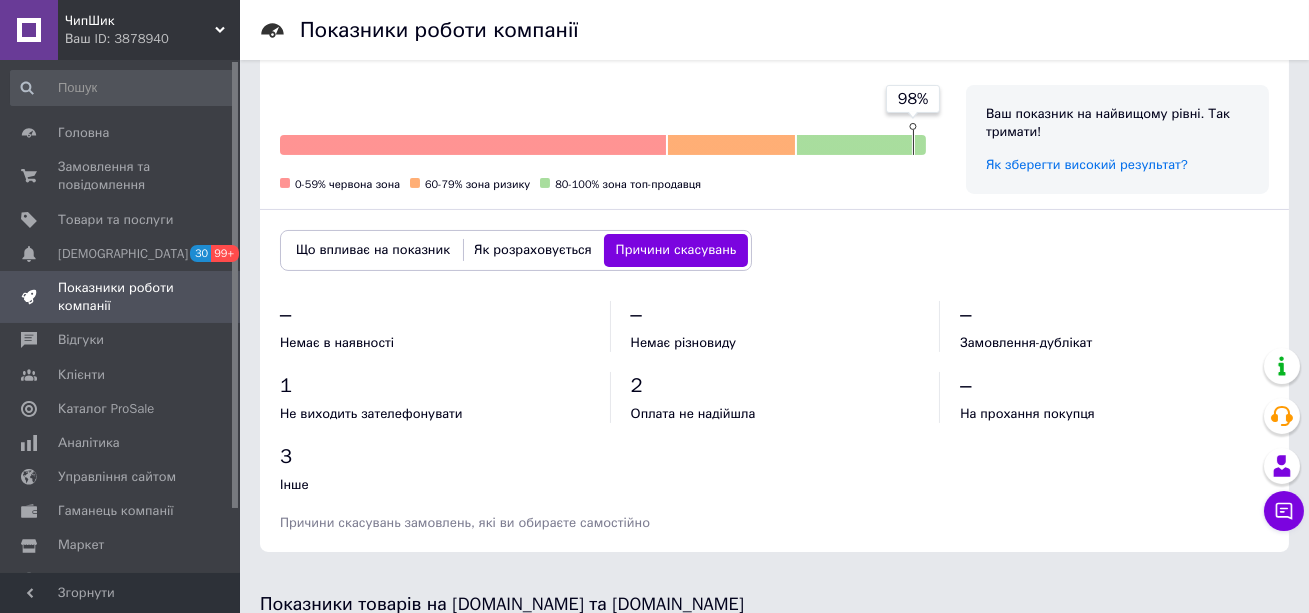 scroll, scrollTop: 678, scrollLeft: 0, axis: vertical 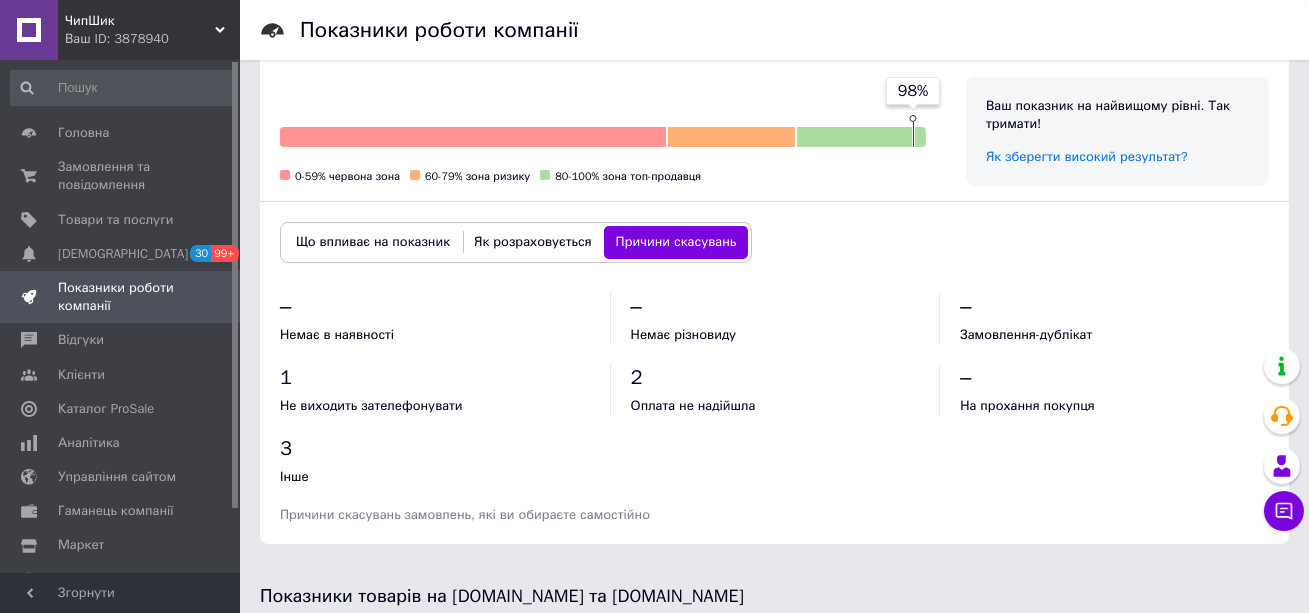 click on "Що впливає на показник" at bounding box center (373, 242) 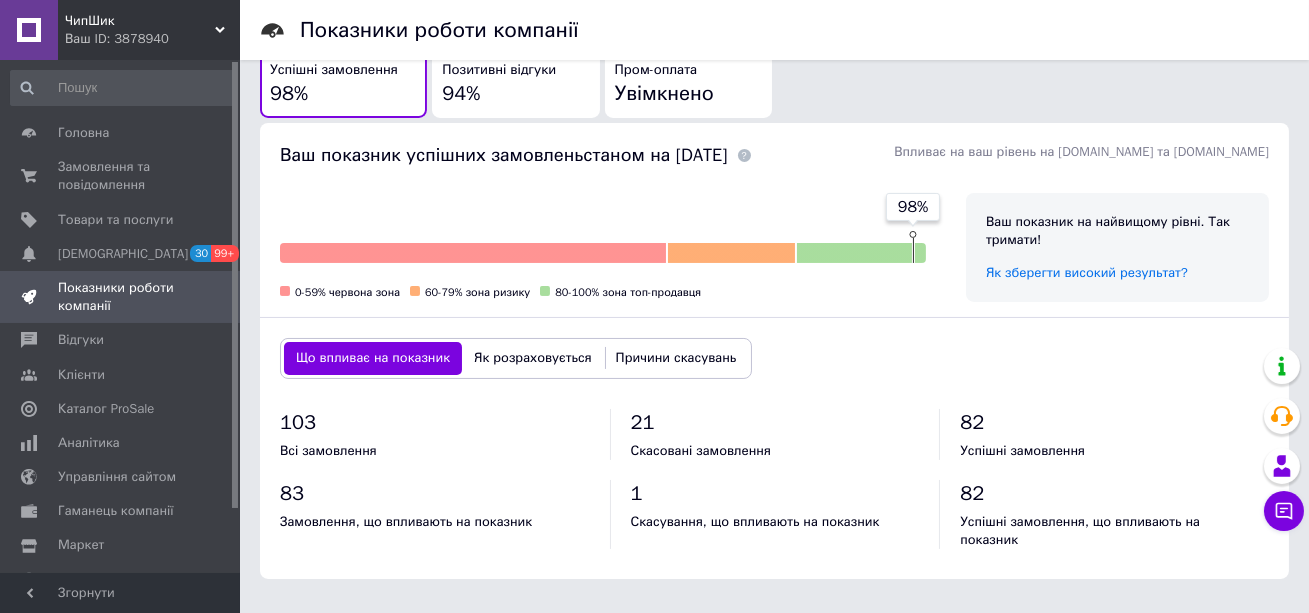 scroll, scrollTop: 0, scrollLeft: 0, axis: both 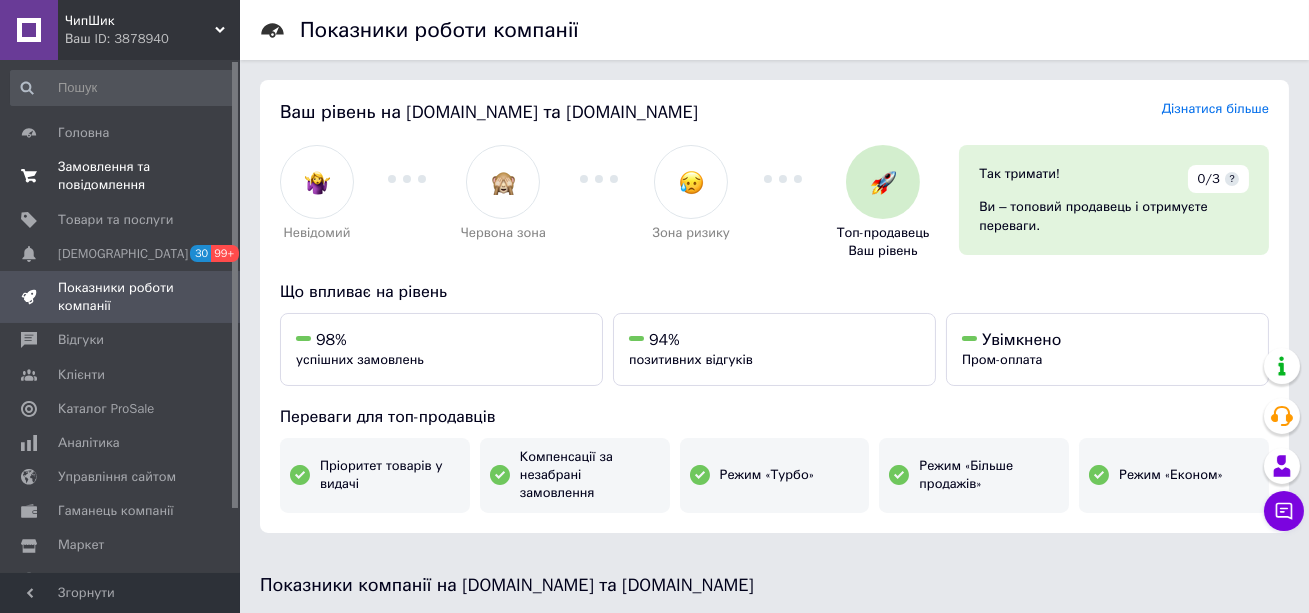 click on "Замовлення та повідомлення" at bounding box center (121, 176) 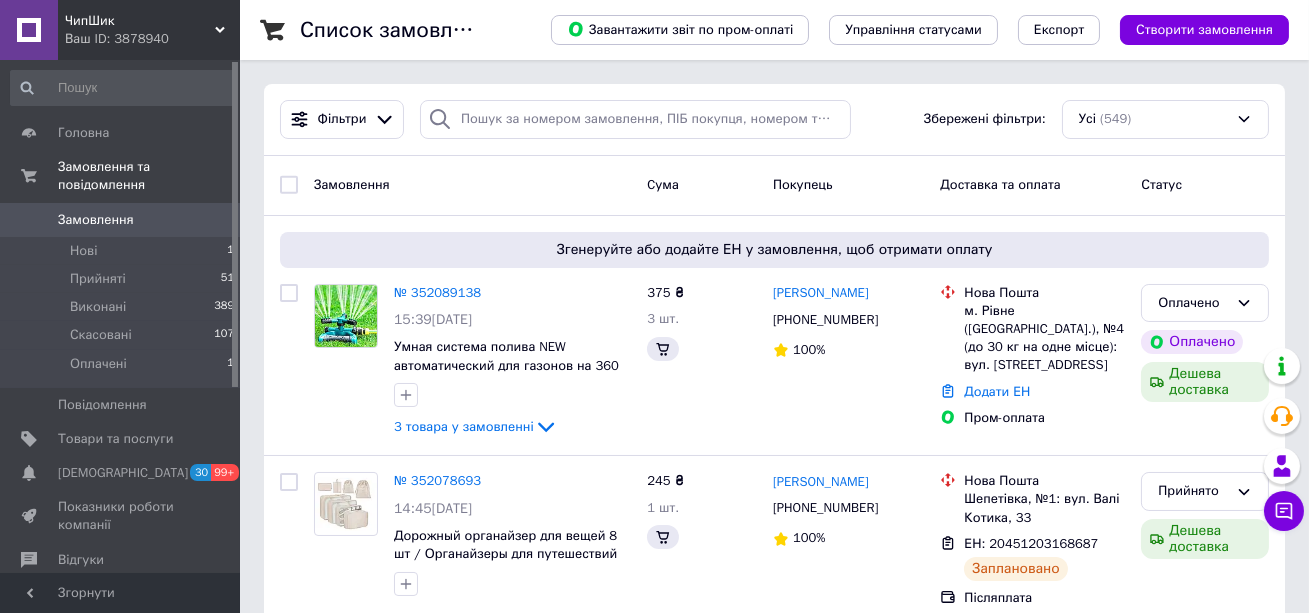 click on "Замовлення 0" at bounding box center (123, 220) 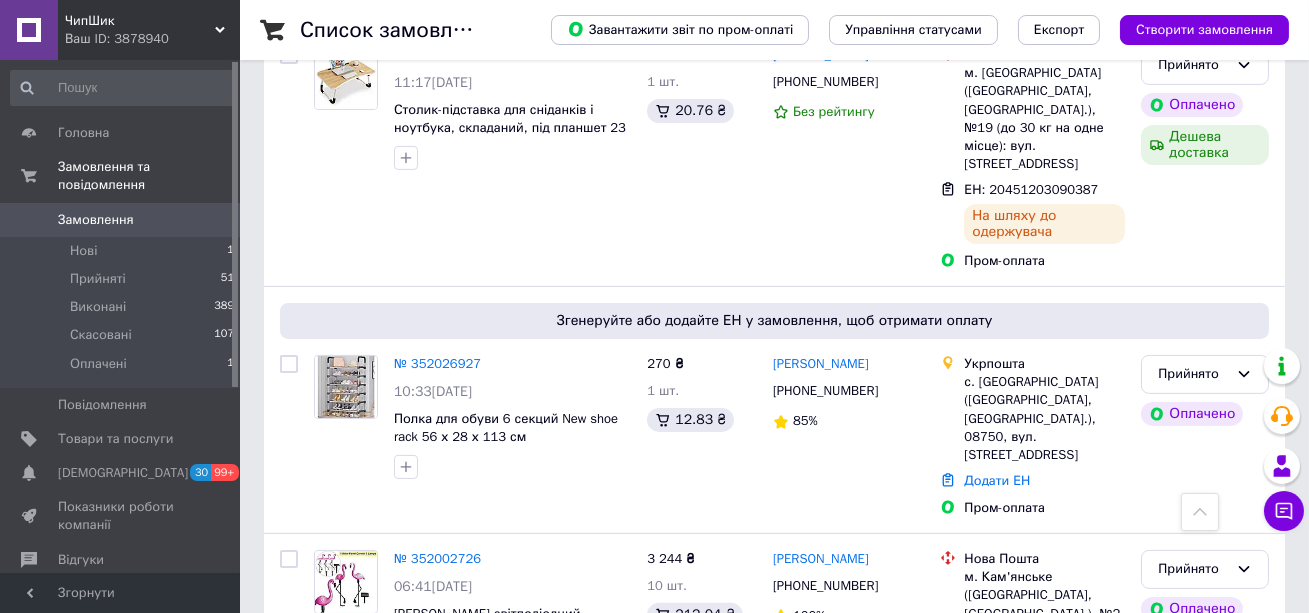 scroll, scrollTop: 1205, scrollLeft: 0, axis: vertical 